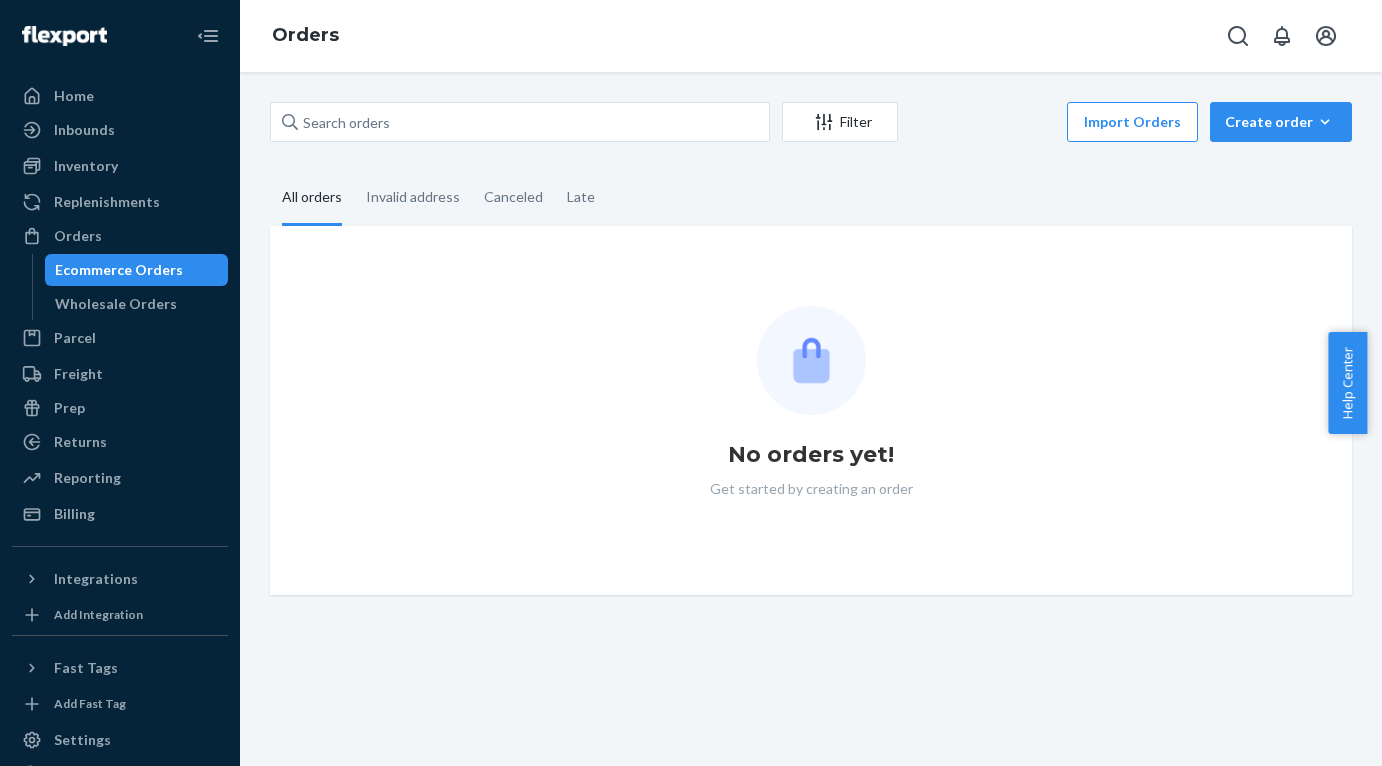 scroll, scrollTop: 0, scrollLeft: 0, axis: both 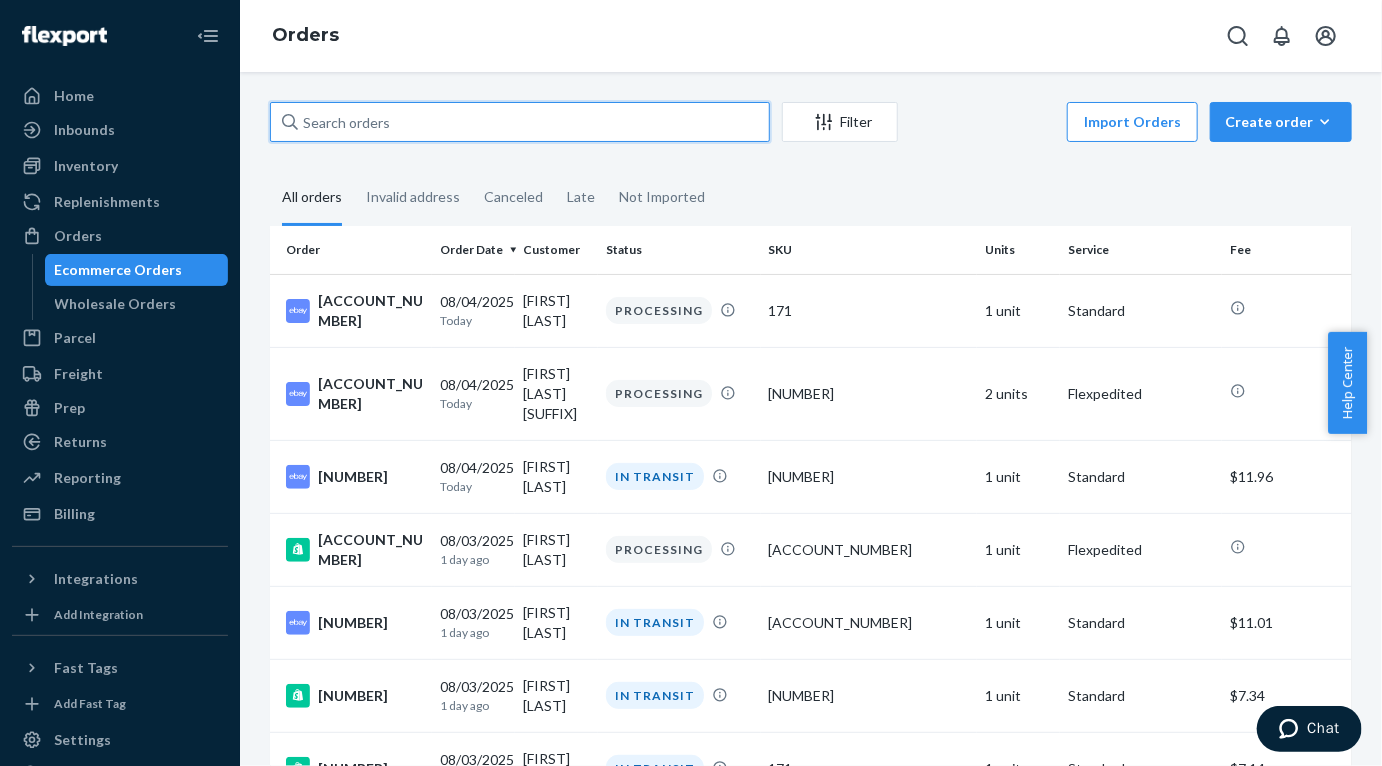 click at bounding box center (520, 122) 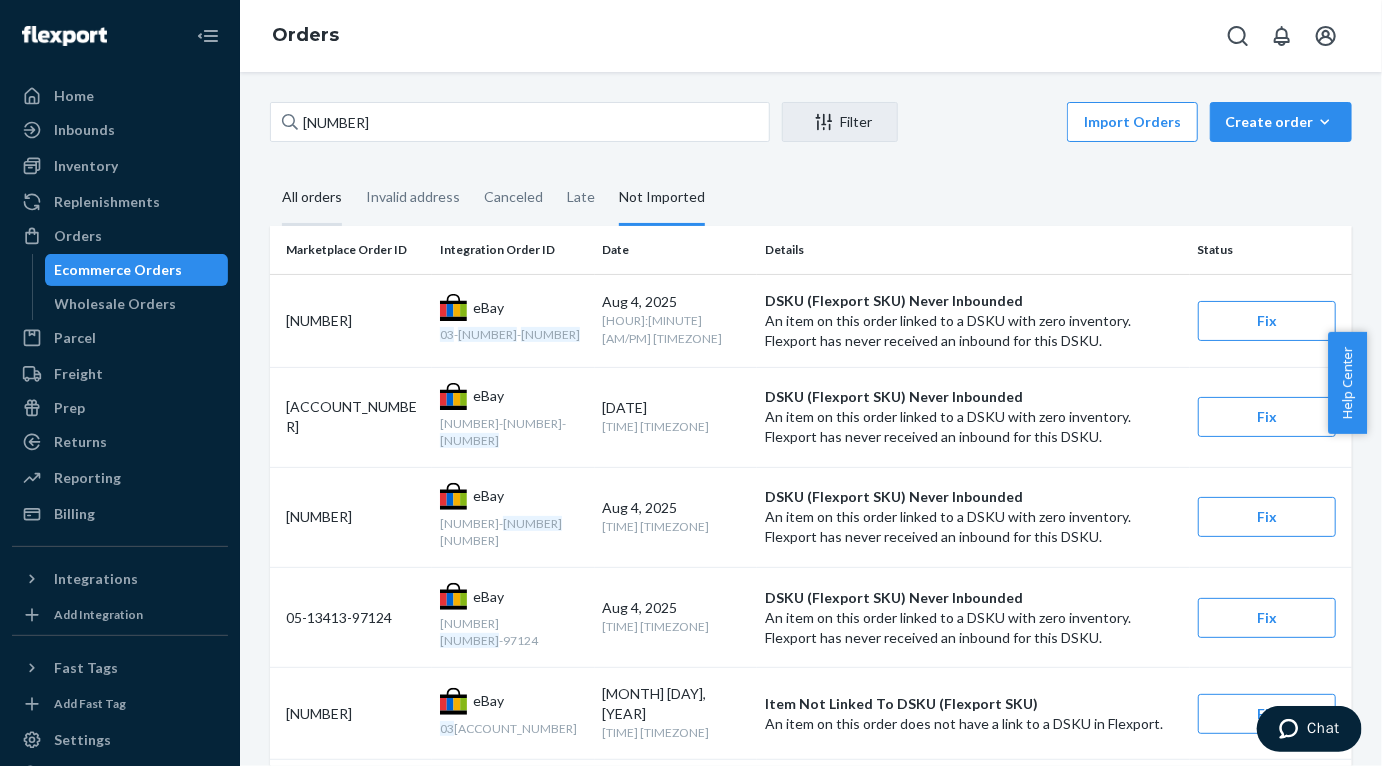 click on "All orders" at bounding box center [312, 198] 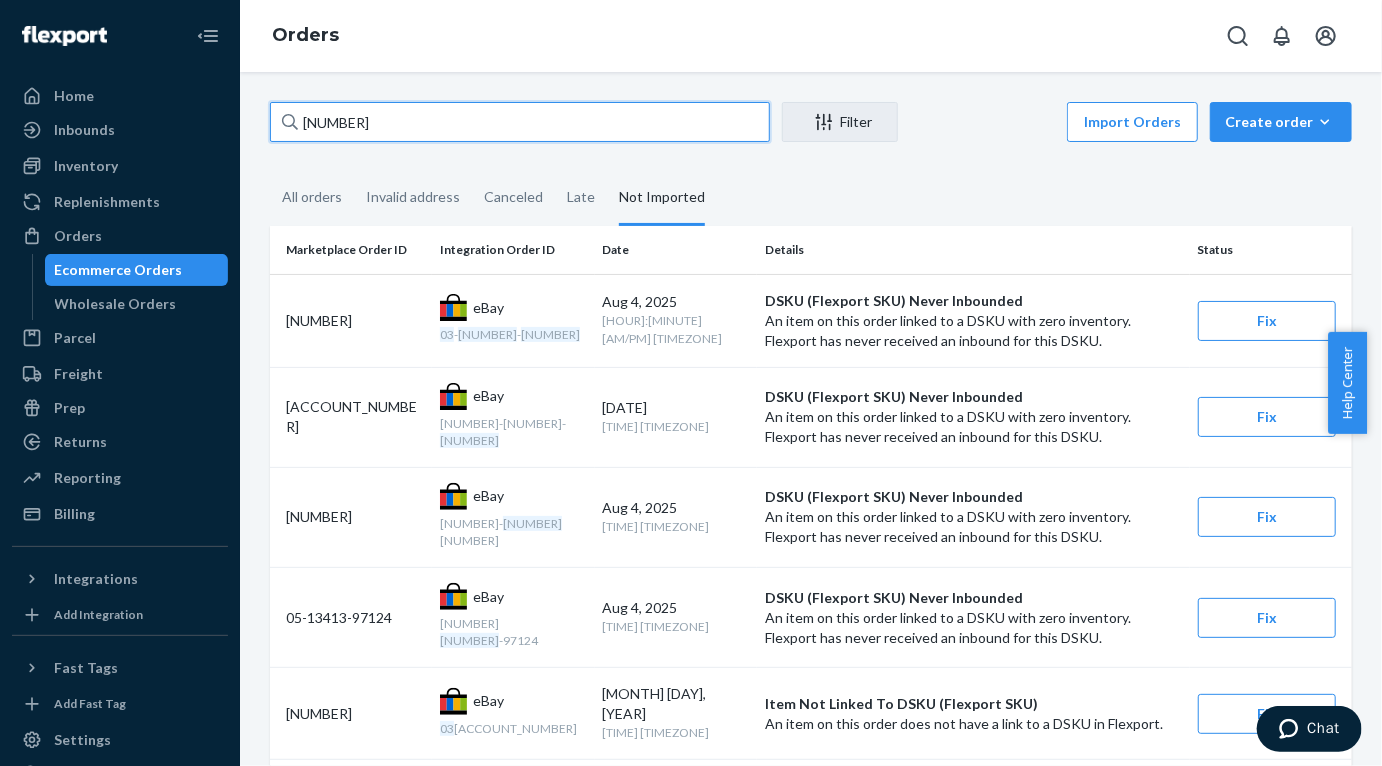 click on "[NUMBER]" at bounding box center (520, 122) 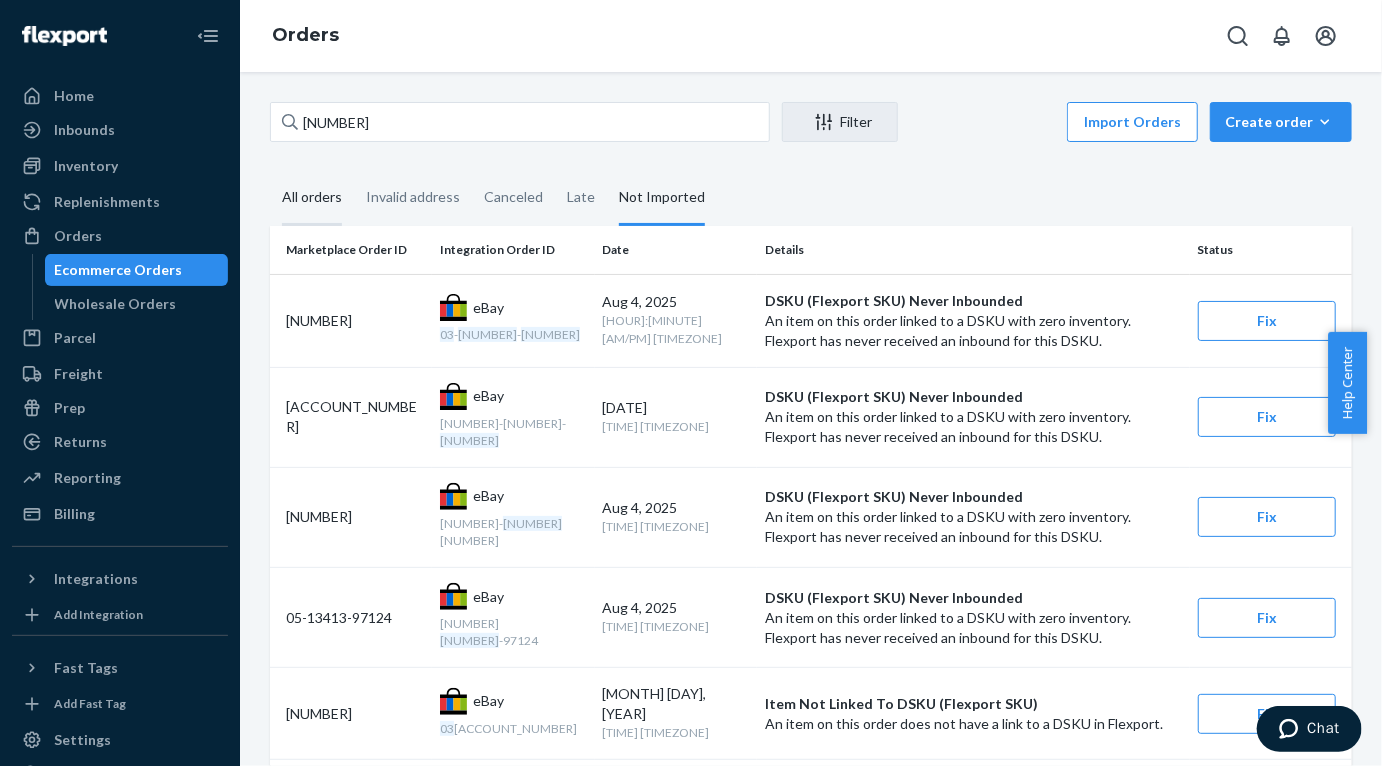 click on "All orders" at bounding box center [312, 198] 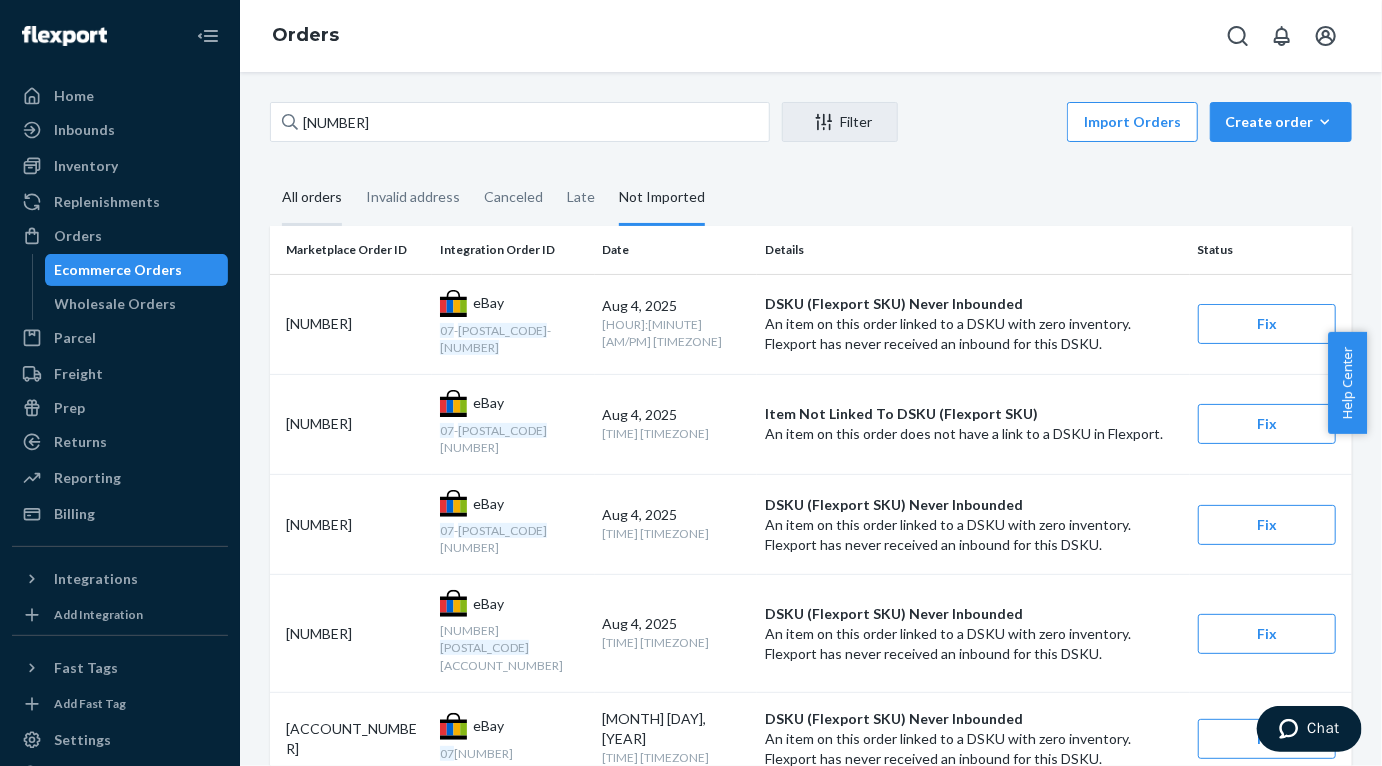 click on "All orders" at bounding box center [312, 198] 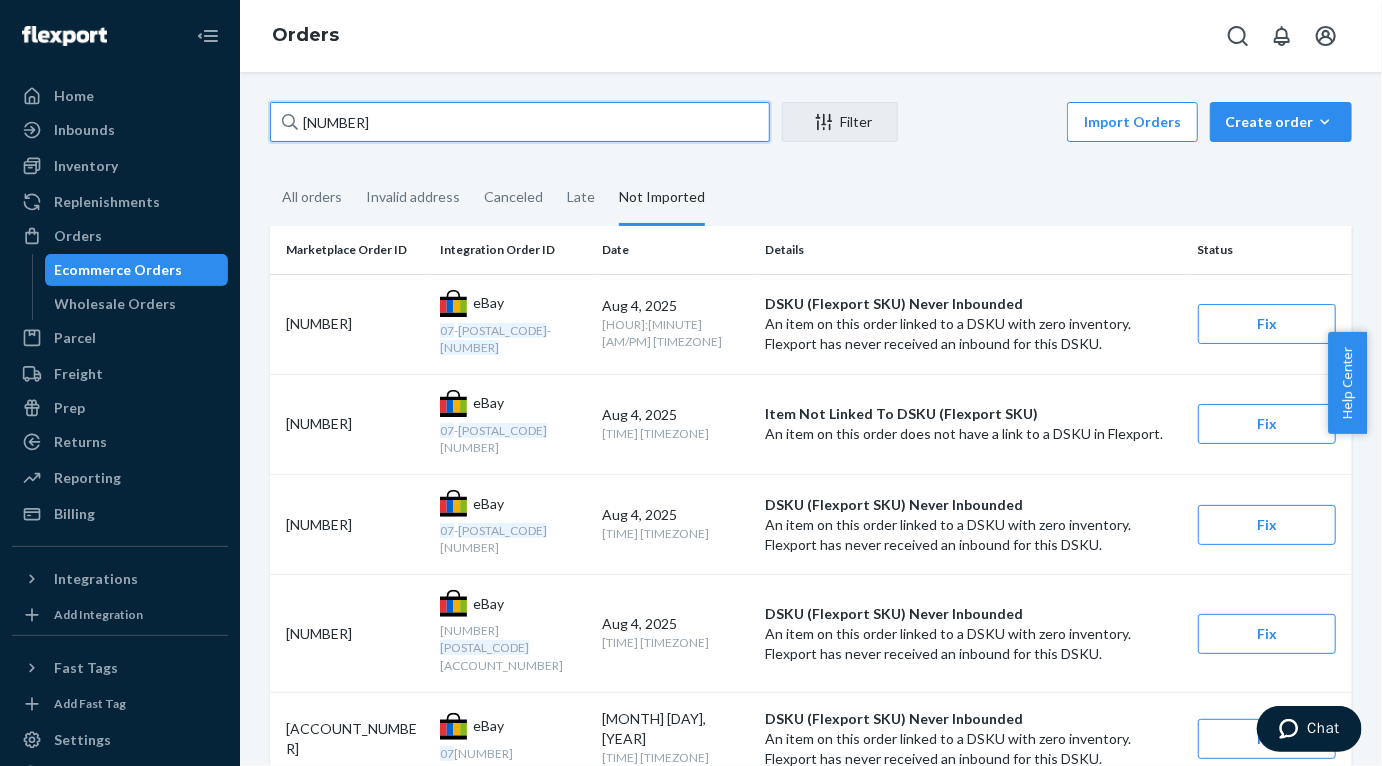 drag, startPoint x: 425, startPoint y: 134, endPoint x: 278, endPoint y: 107, distance: 149.45903 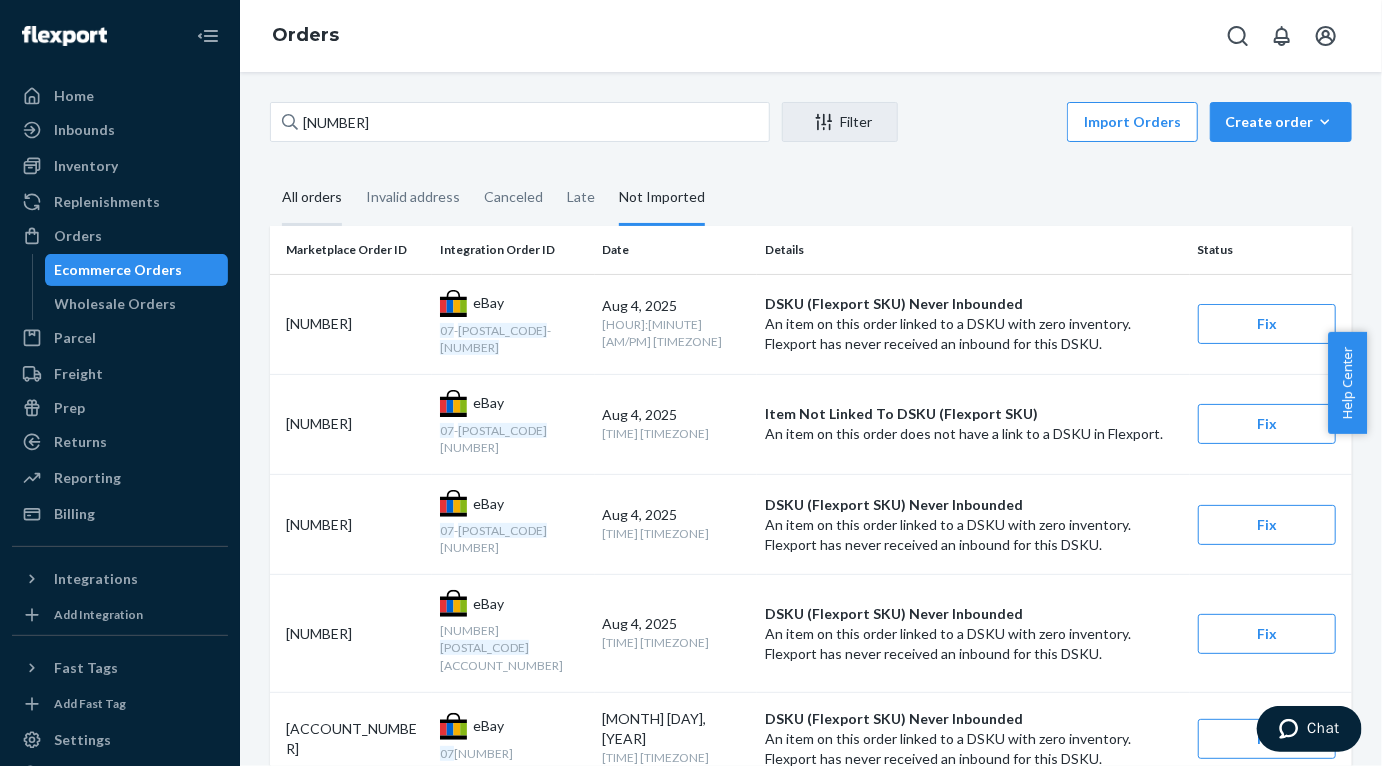 click on "All orders" at bounding box center (312, 198) 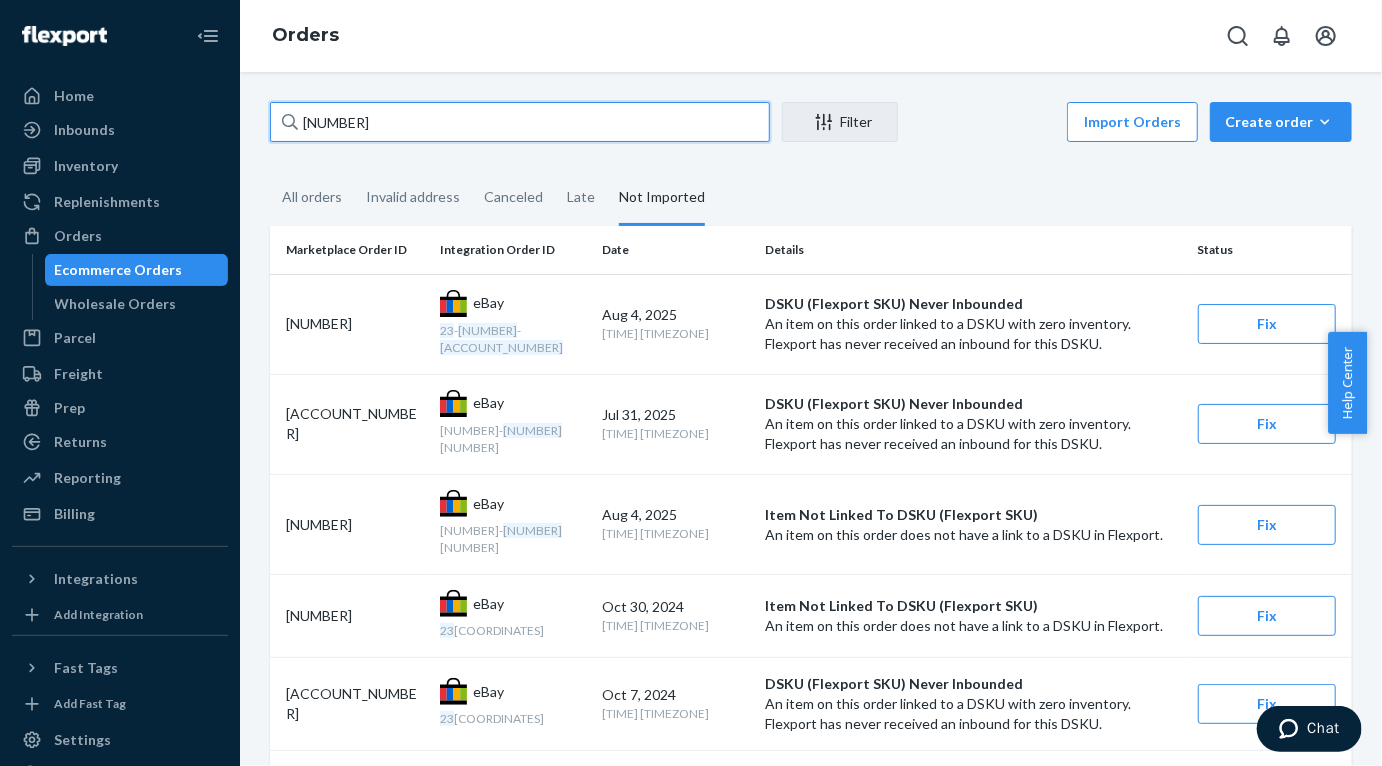 drag, startPoint x: 424, startPoint y: 125, endPoint x: 287, endPoint y: 127, distance: 137.0146 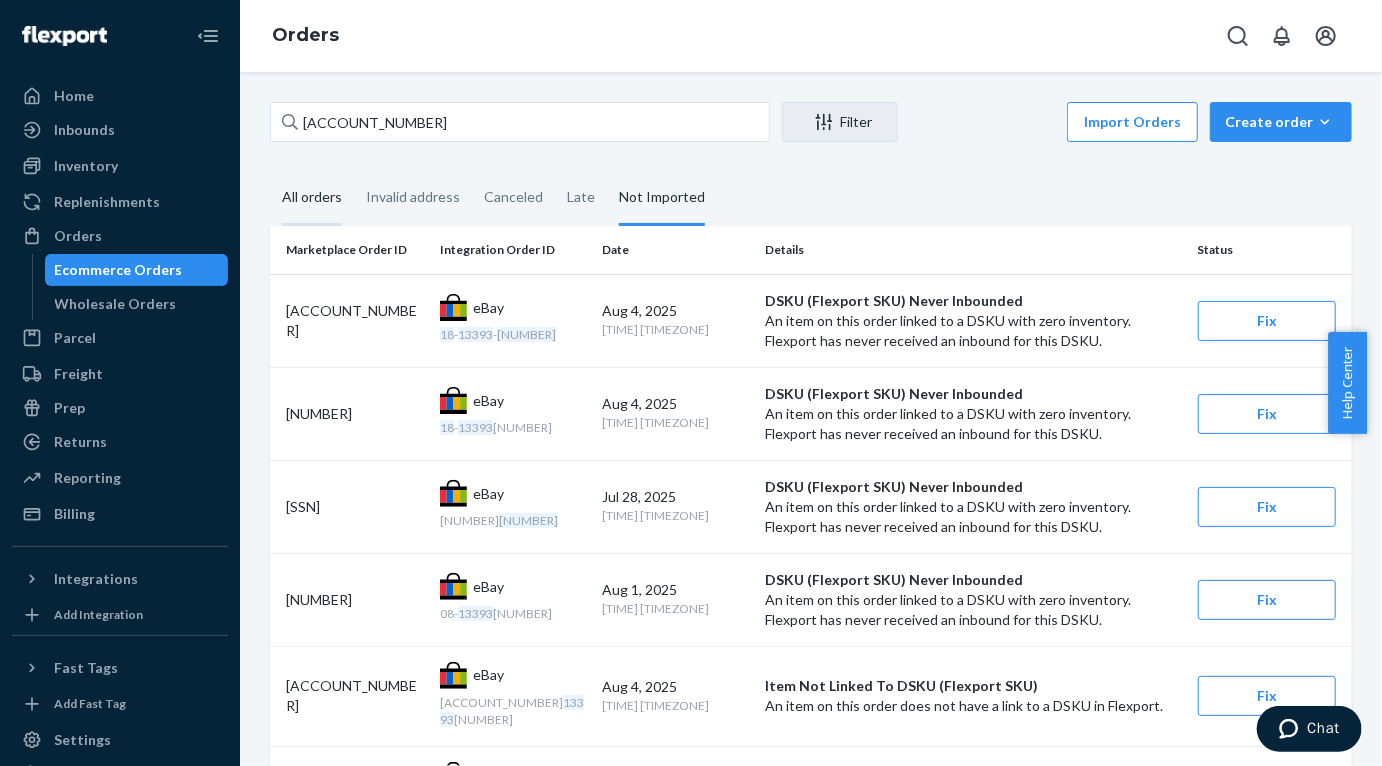 click on "All orders" at bounding box center (312, 198) 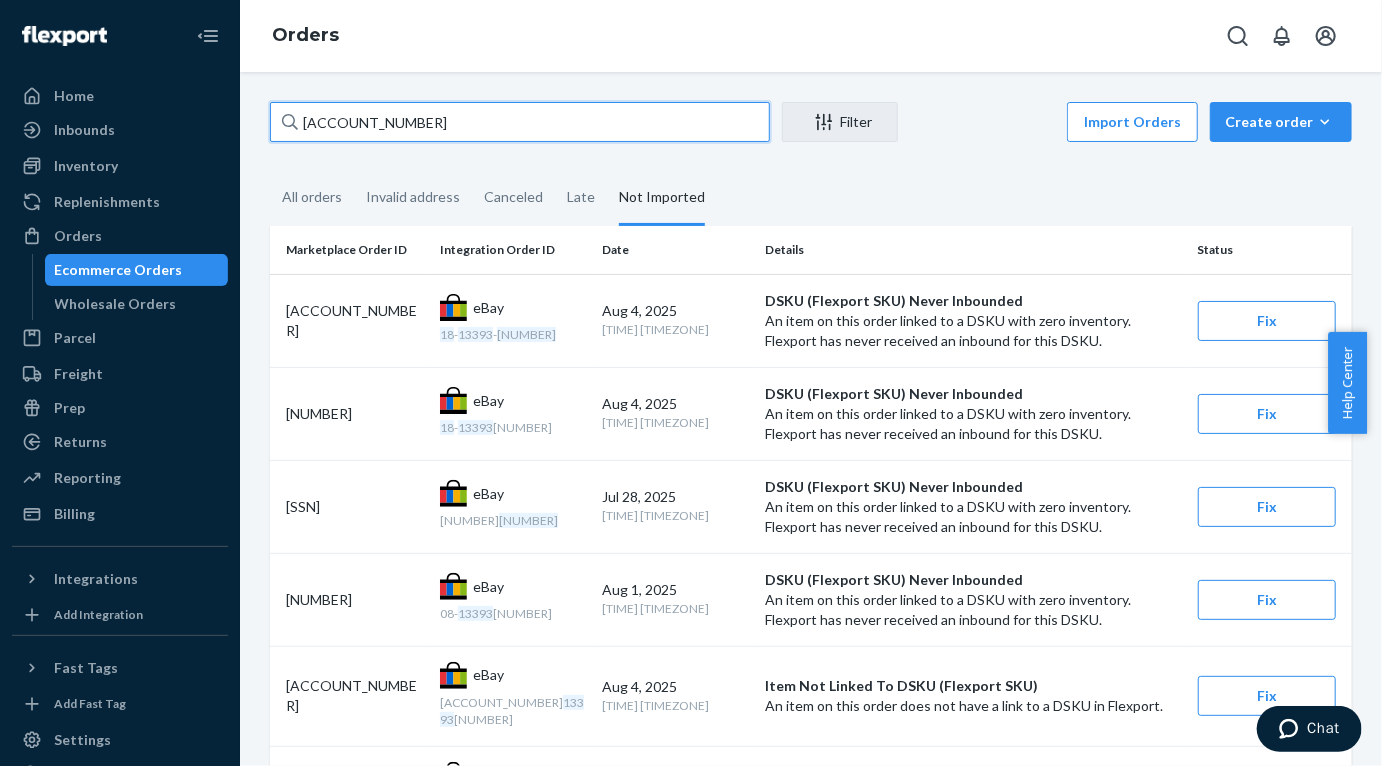 drag, startPoint x: 447, startPoint y: 118, endPoint x: 276, endPoint y: 106, distance: 171.42053 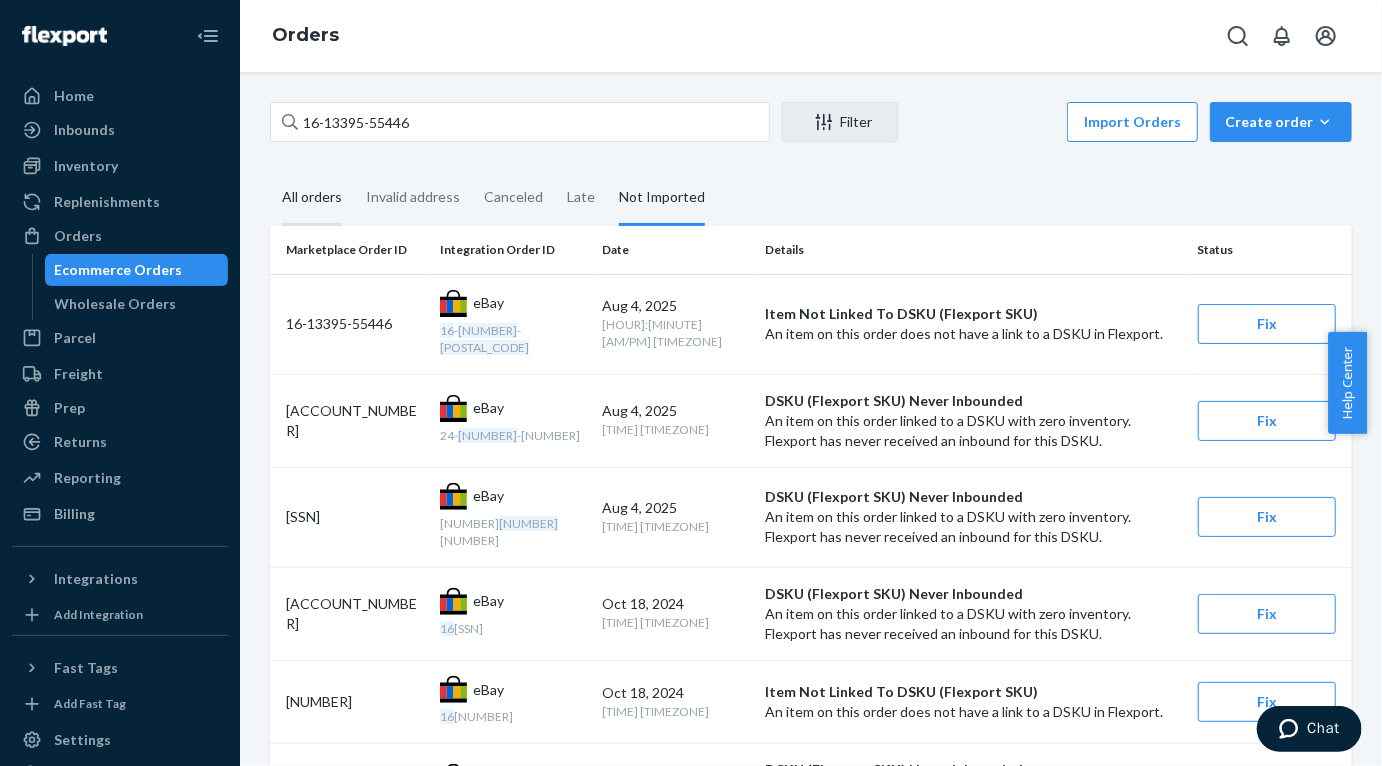 click on "All orders" at bounding box center [312, 198] 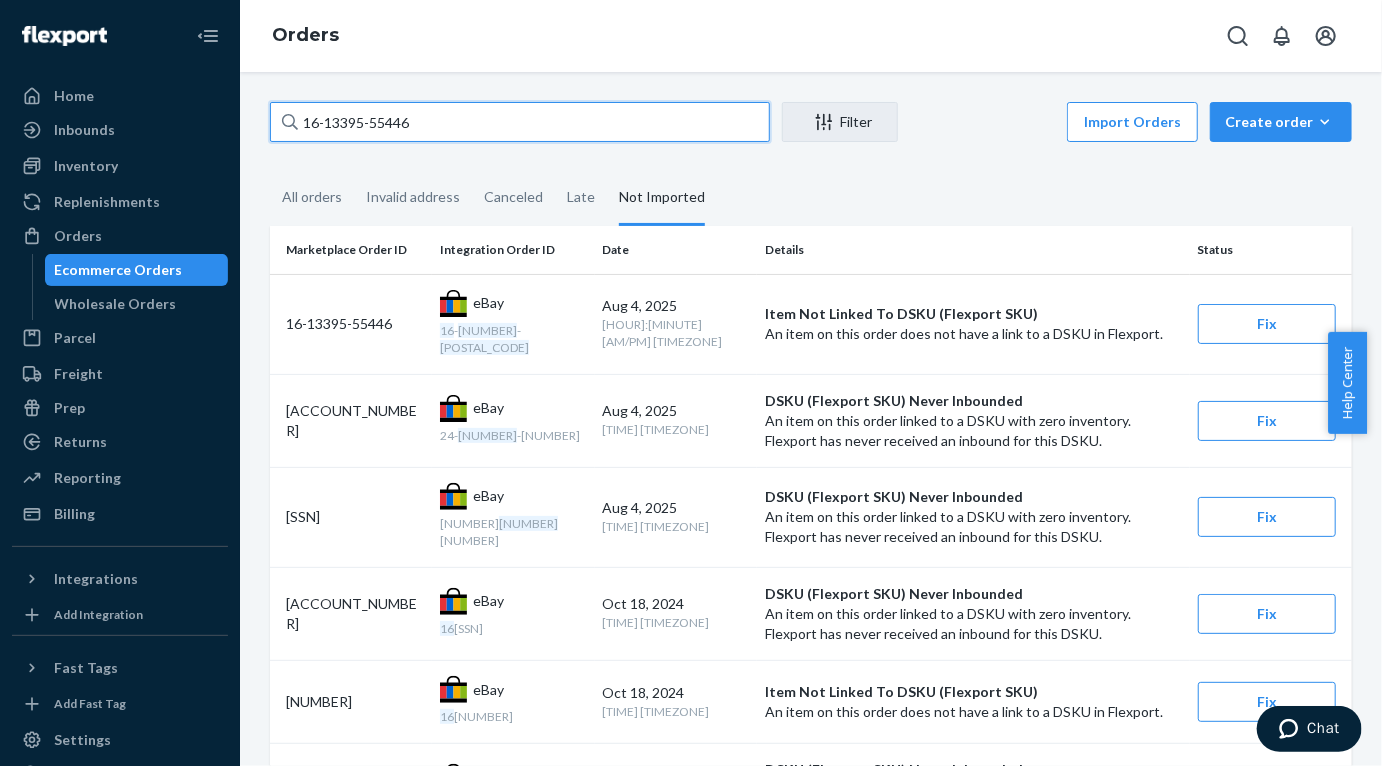 drag, startPoint x: 430, startPoint y: 127, endPoint x: 281, endPoint y: 130, distance: 149.0302 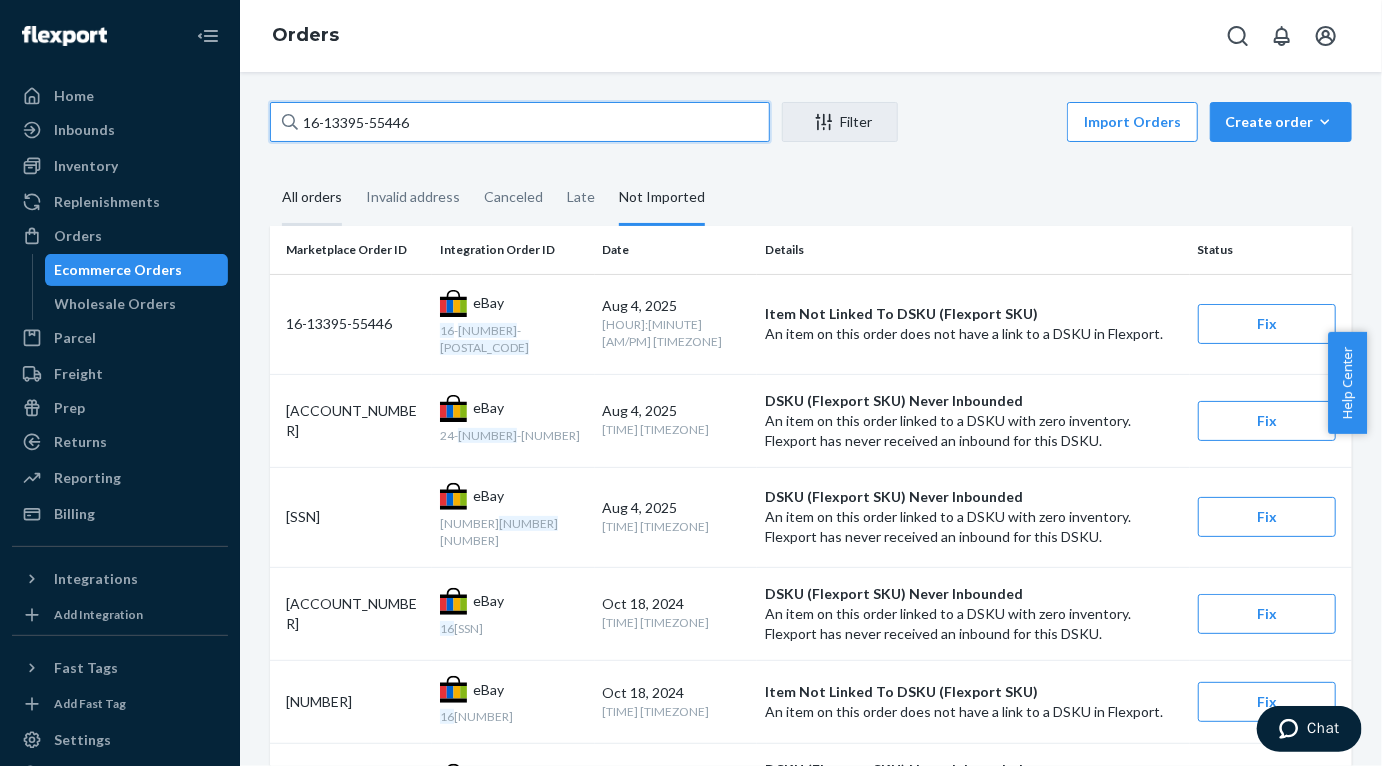 paste on "[ACCOUNT_NUMBER]" 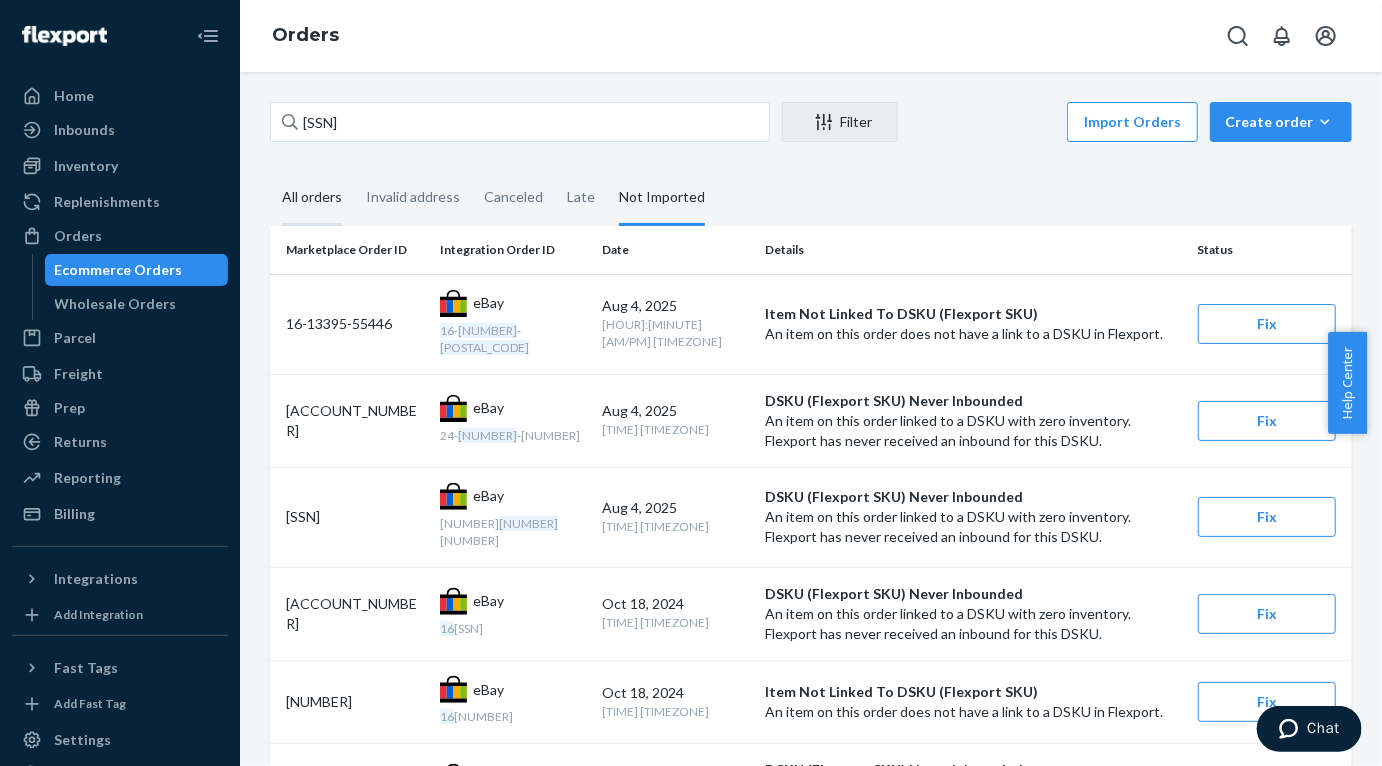 click on "All orders" at bounding box center [312, 198] 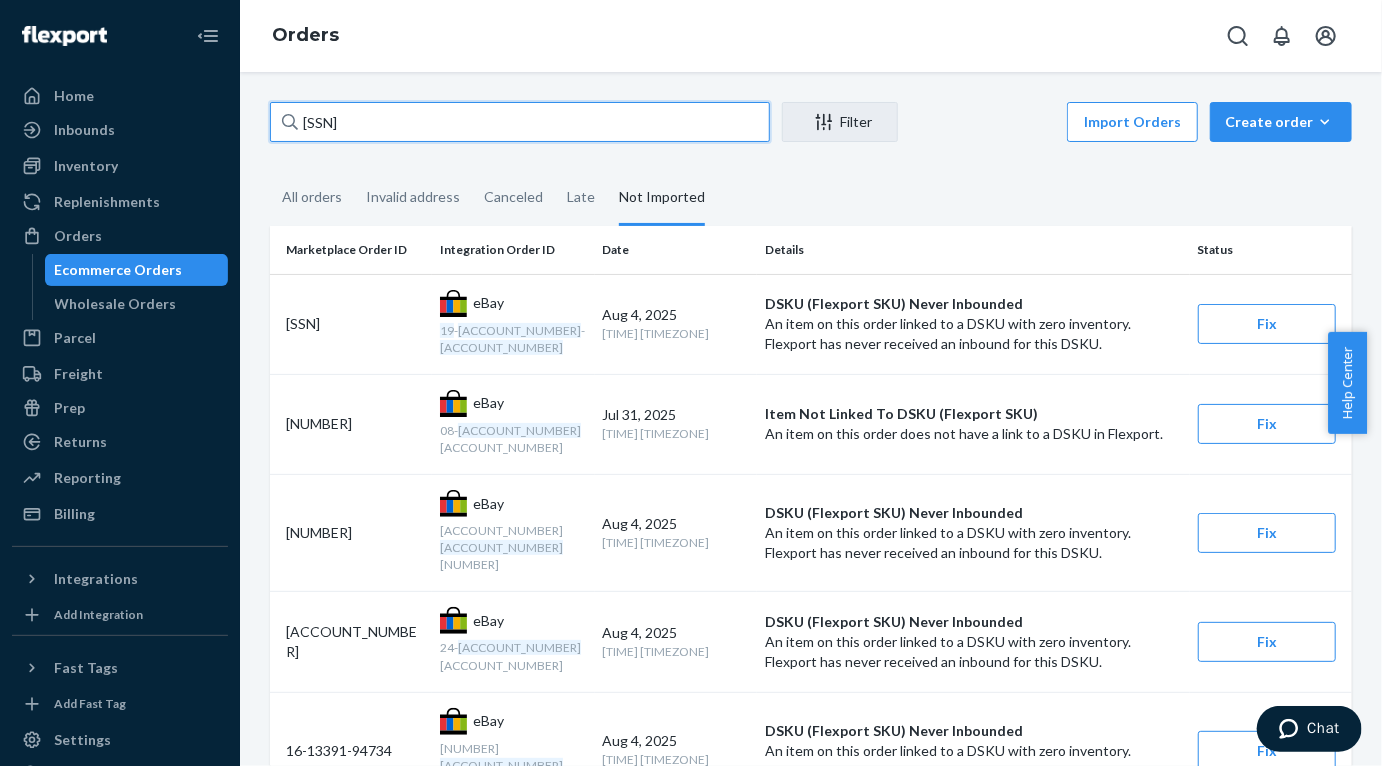 drag, startPoint x: 472, startPoint y: 139, endPoint x: 282, endPoint y: 131, distance: 190.16835 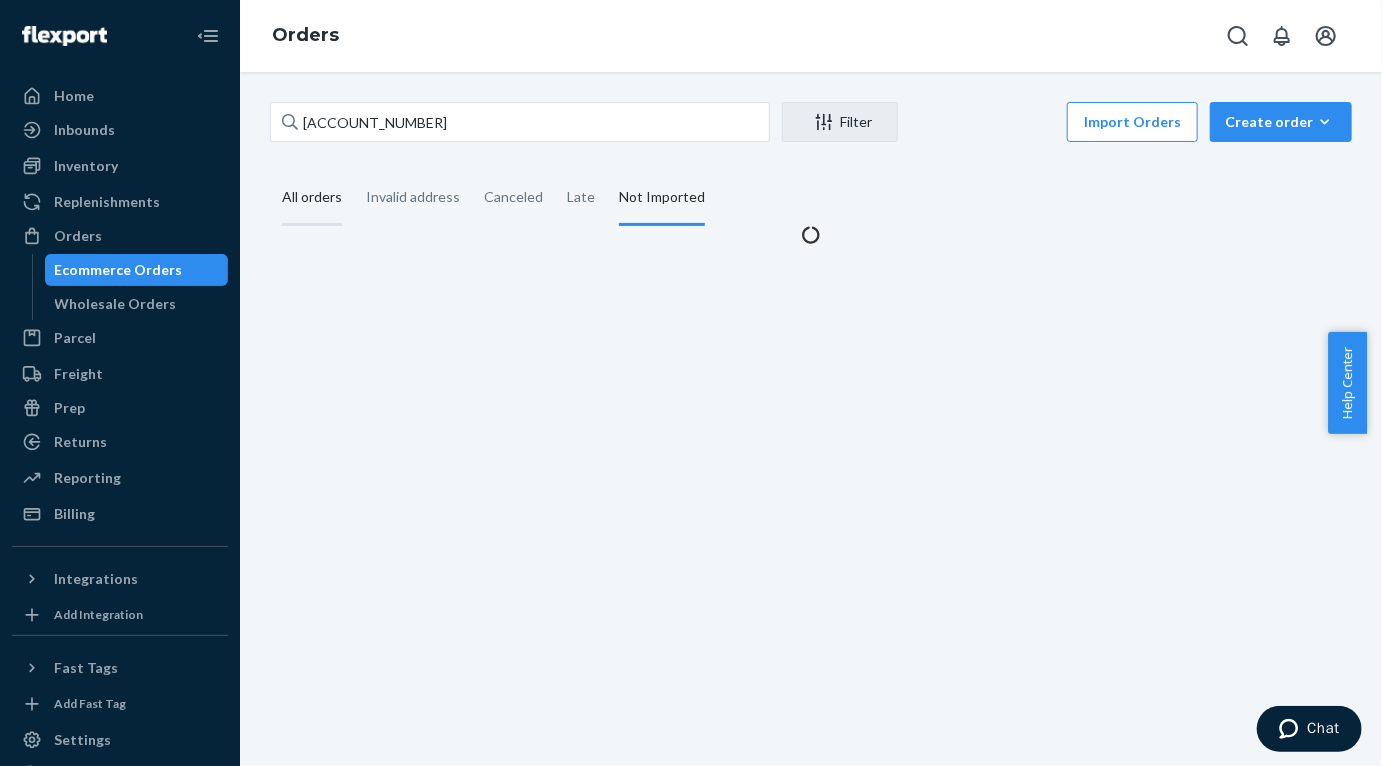 click on "All orders" at bounding box center [312, 198] 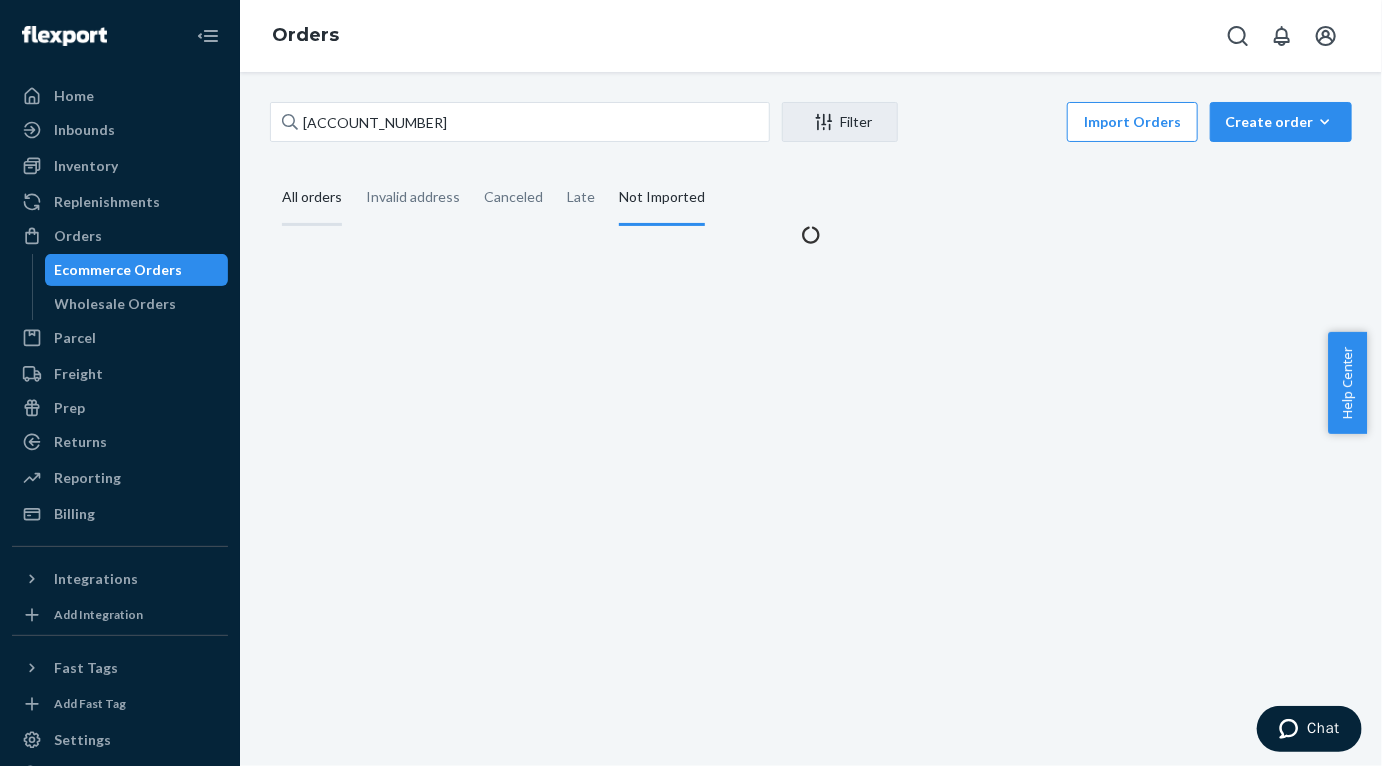 click on "All orders" at bounding box center [270, 171] 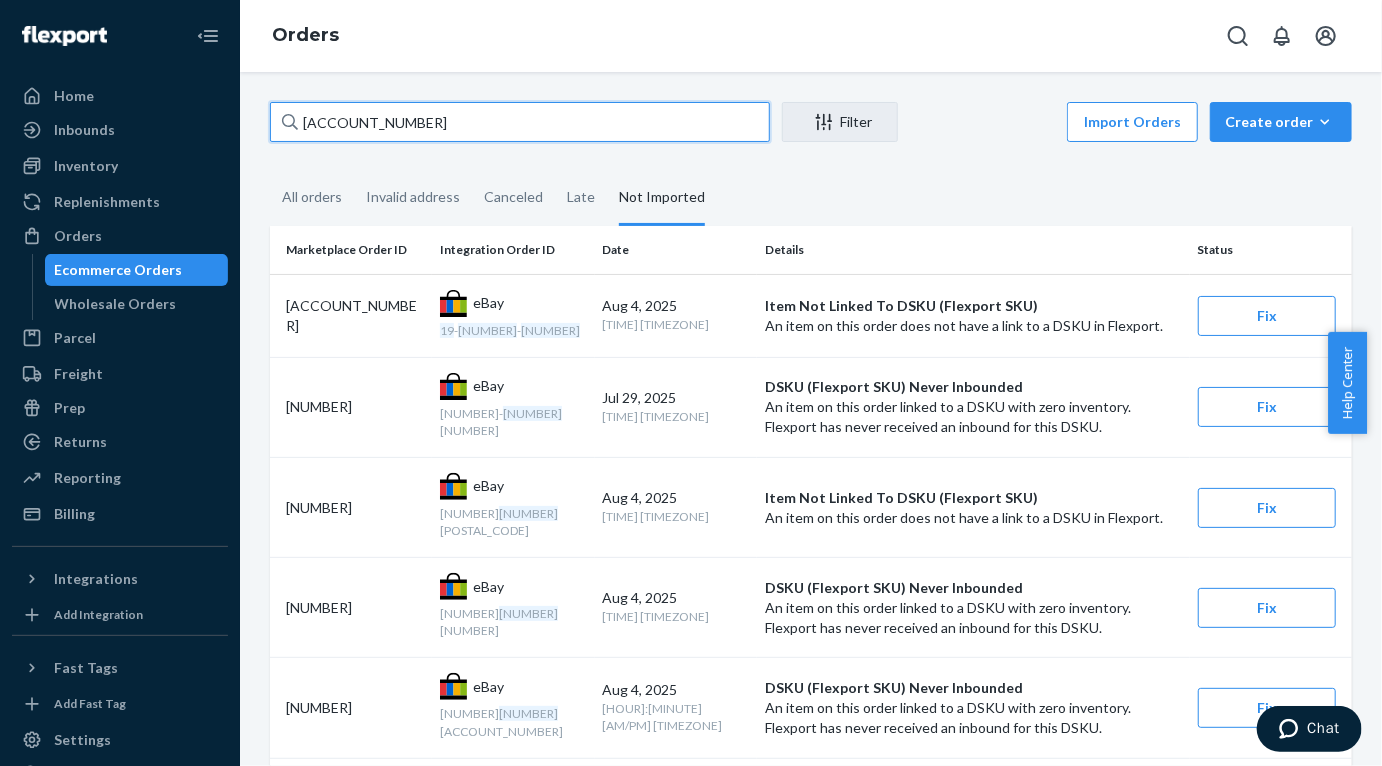 drag, startPoint x: 425, startPoint y: 121, endPoint x: 282, endPoint y: 113, distance: 143.2236 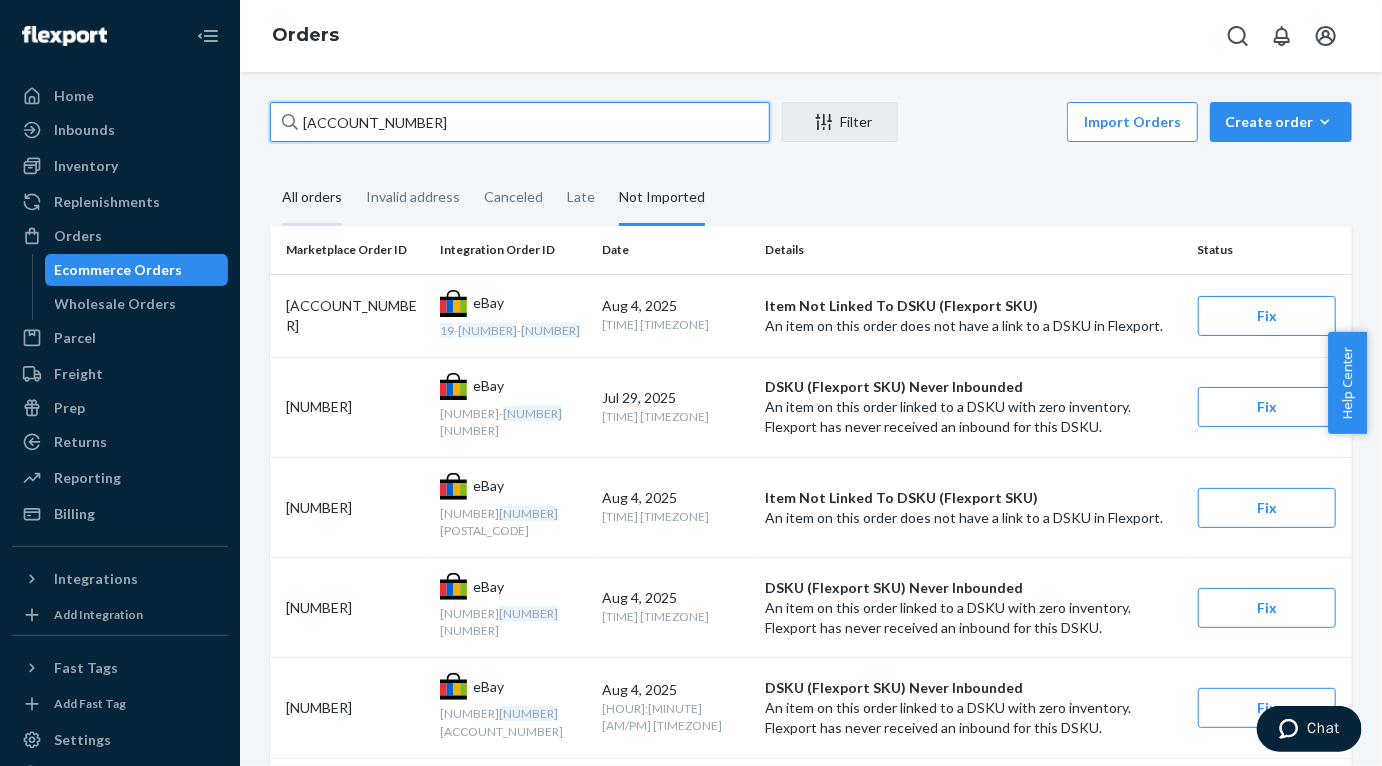 paste on "[NUMBER]" 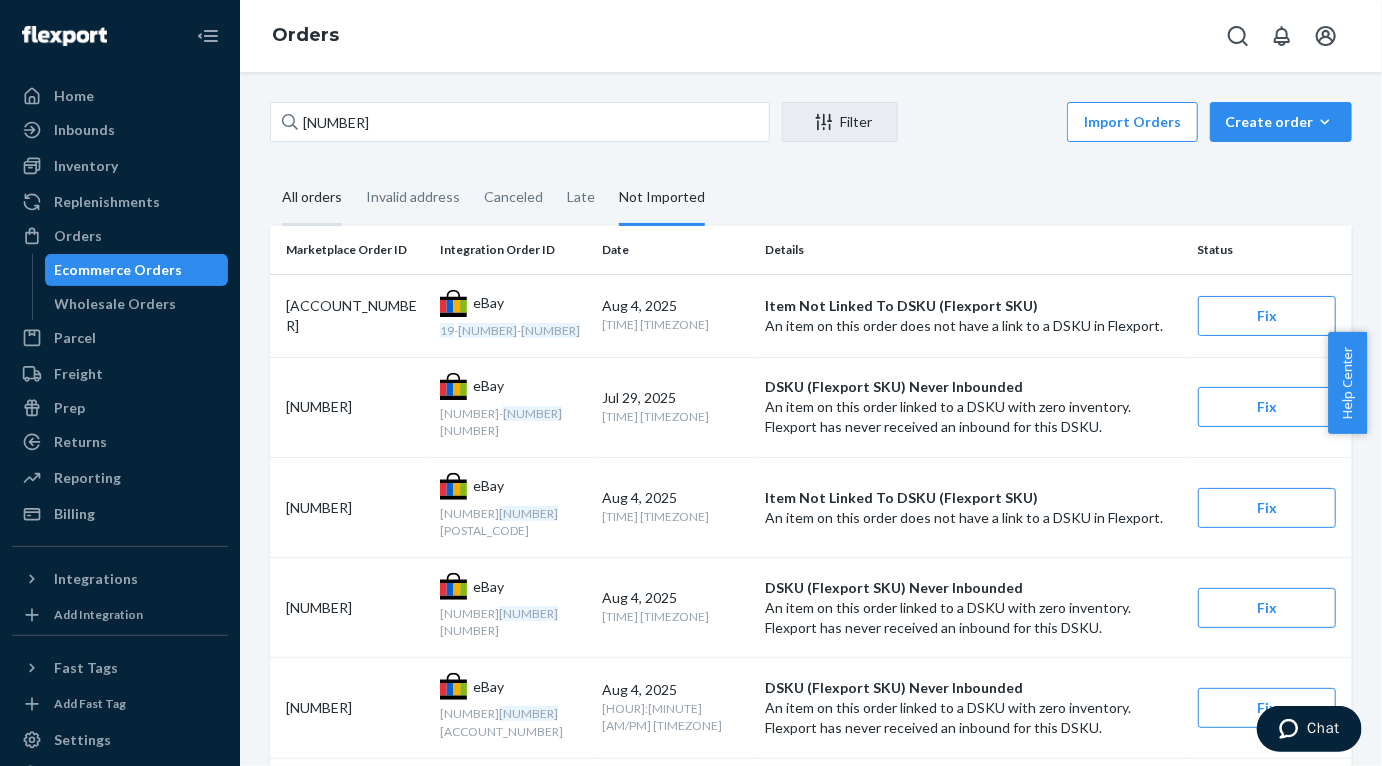 click on "All orders" at bounding box center (312, 198) 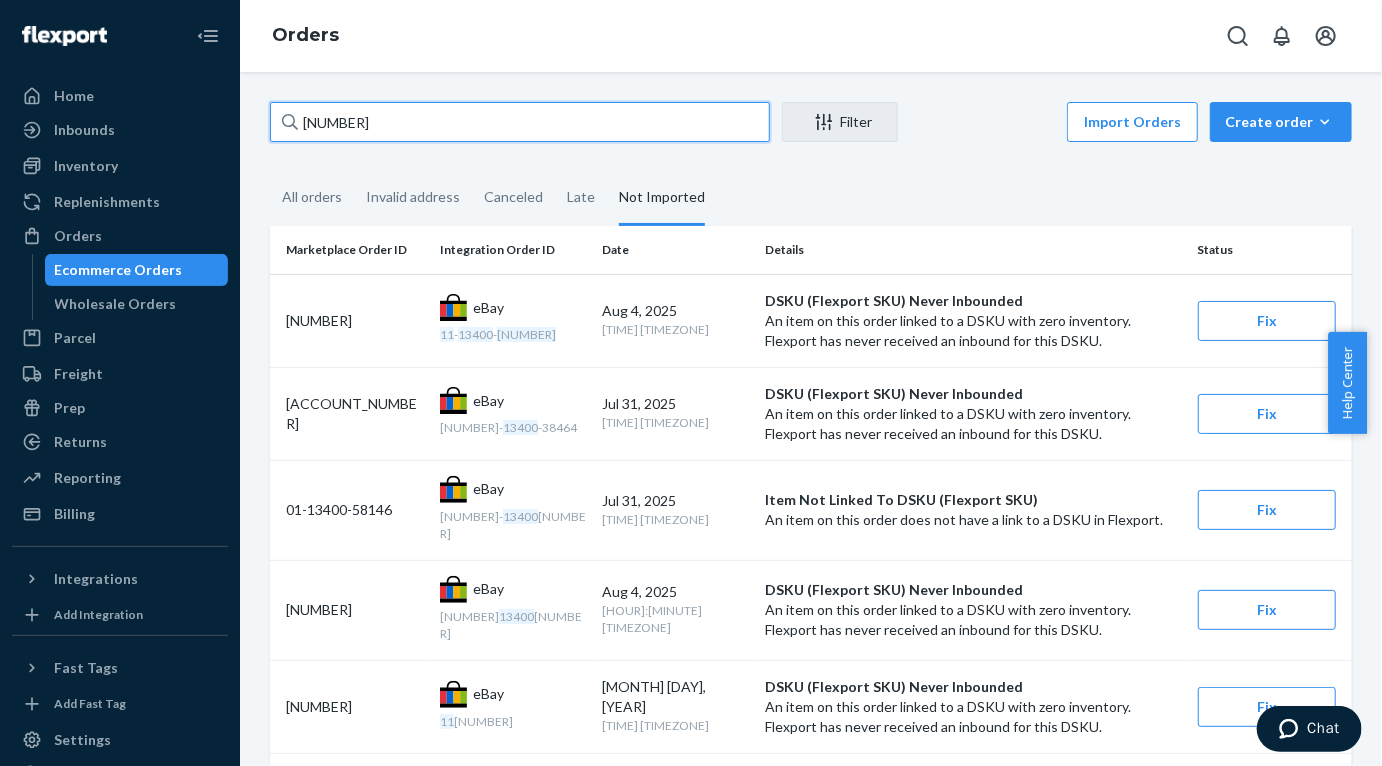 drag, startPoint x: 427, startPoint y: 122, endPoint x: 288, endPoint y: 134, distance: 139.51703 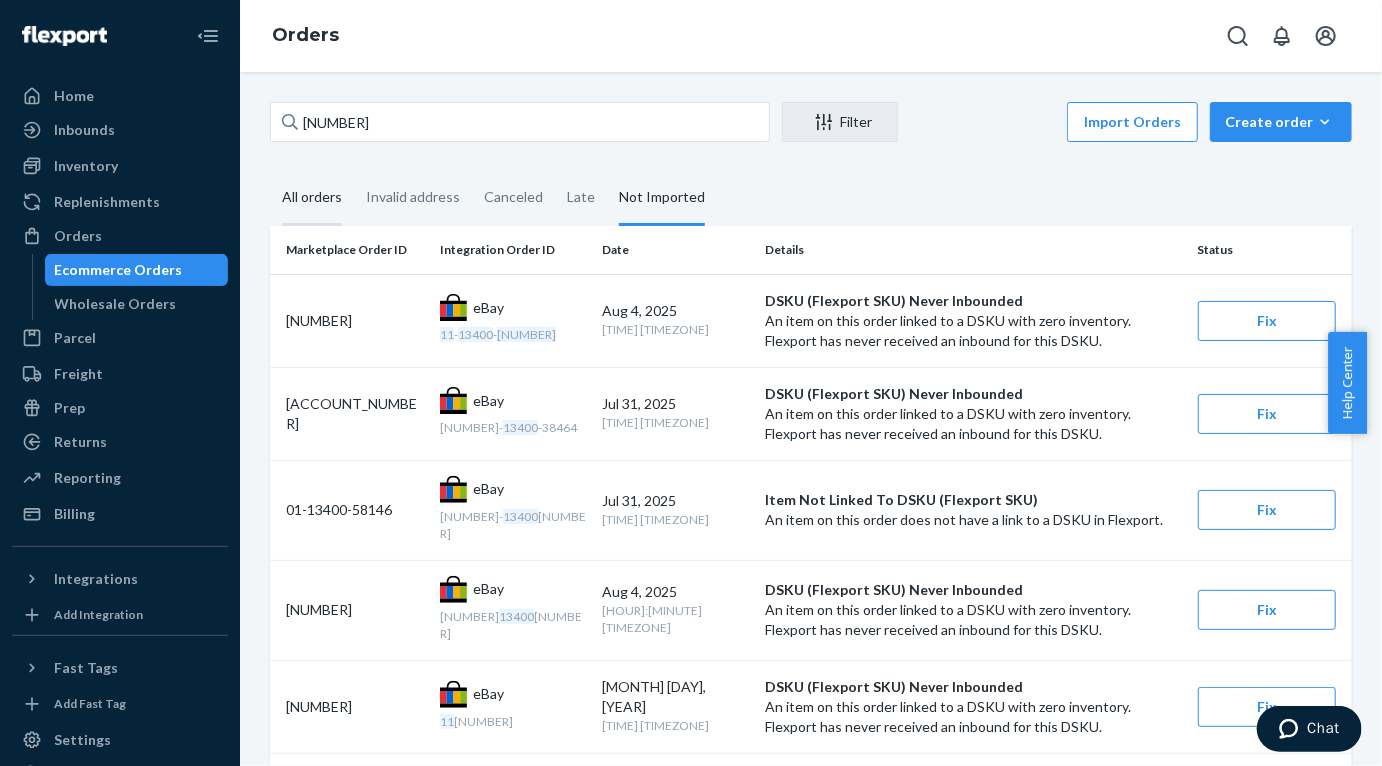 click on "All orders" at bounding box center (312, 198) 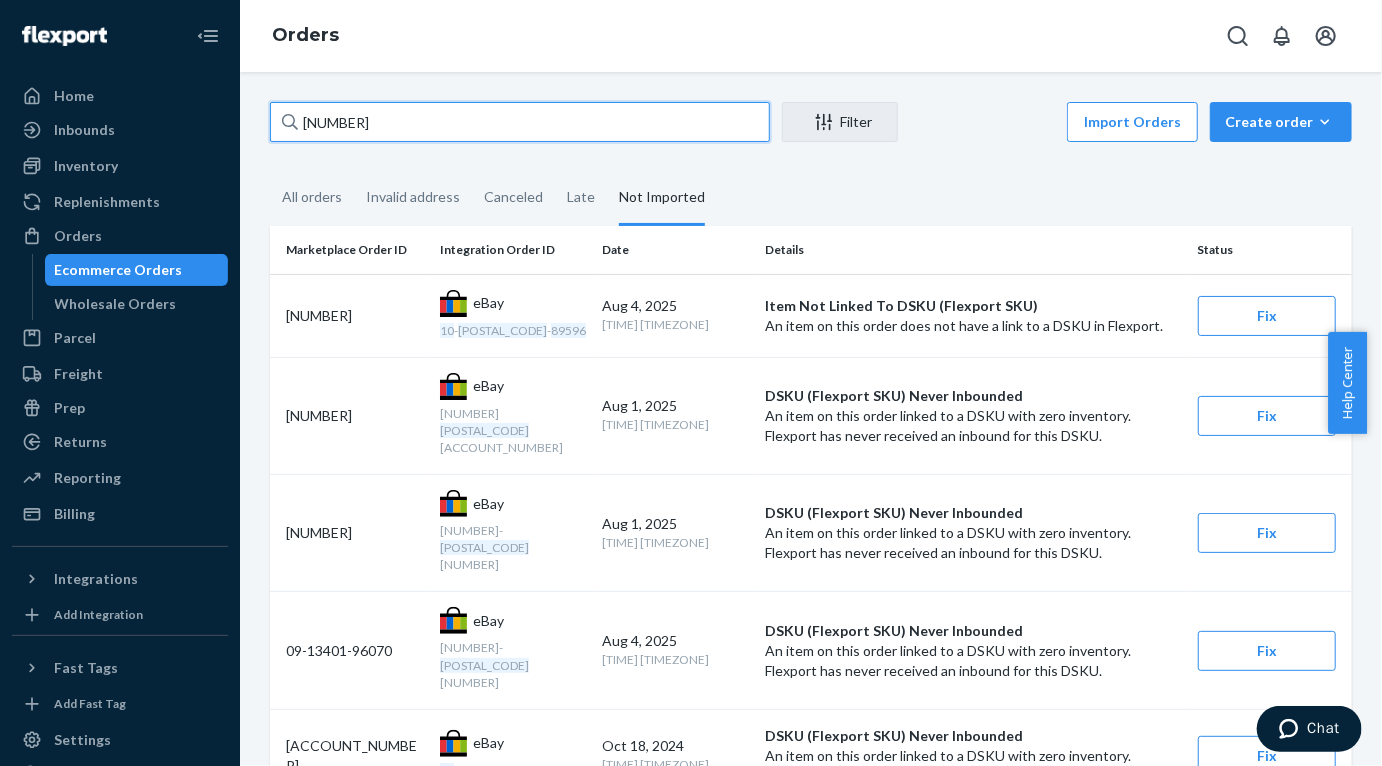 drag, startPoint x: 450, startPoint y: 129, endPoint x: 282, endPoint y: 110, distance: 169.07098 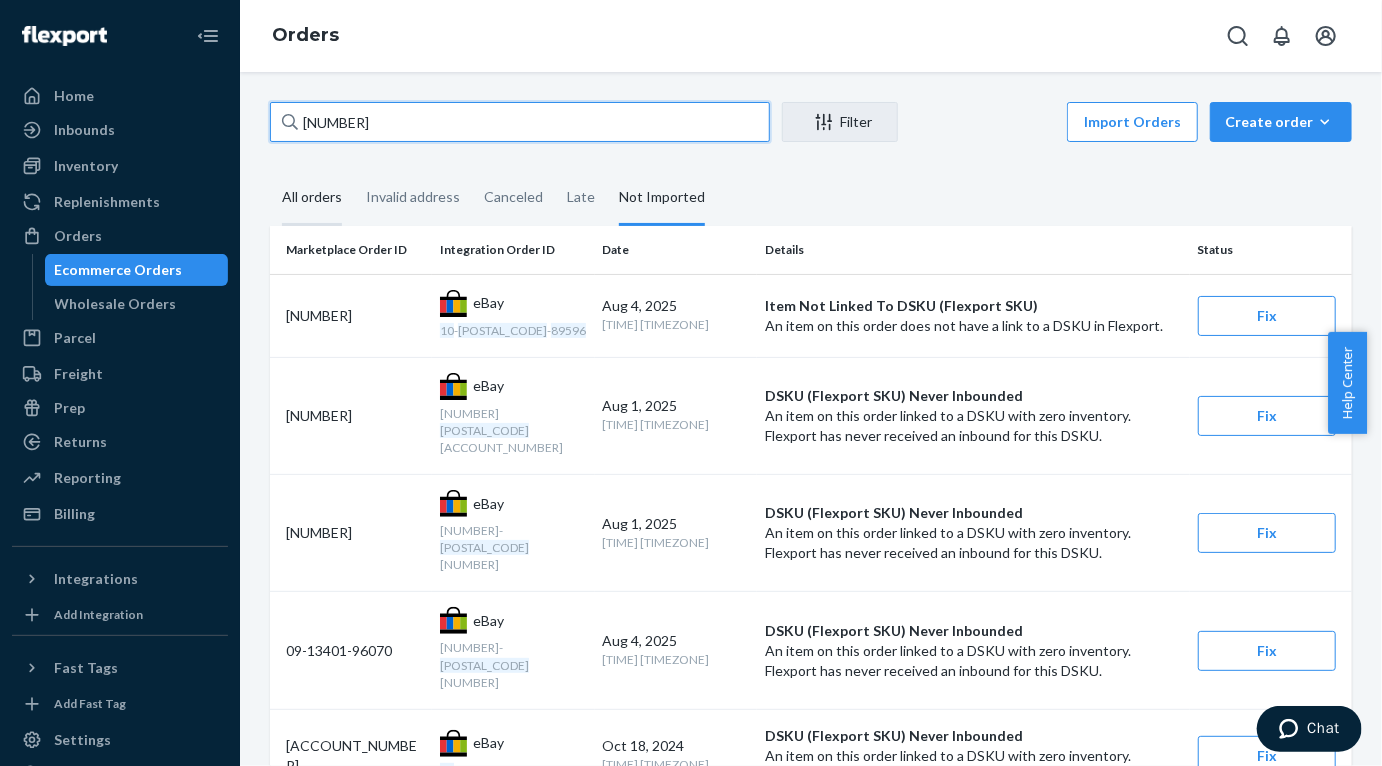paste on "[NUMBER]" 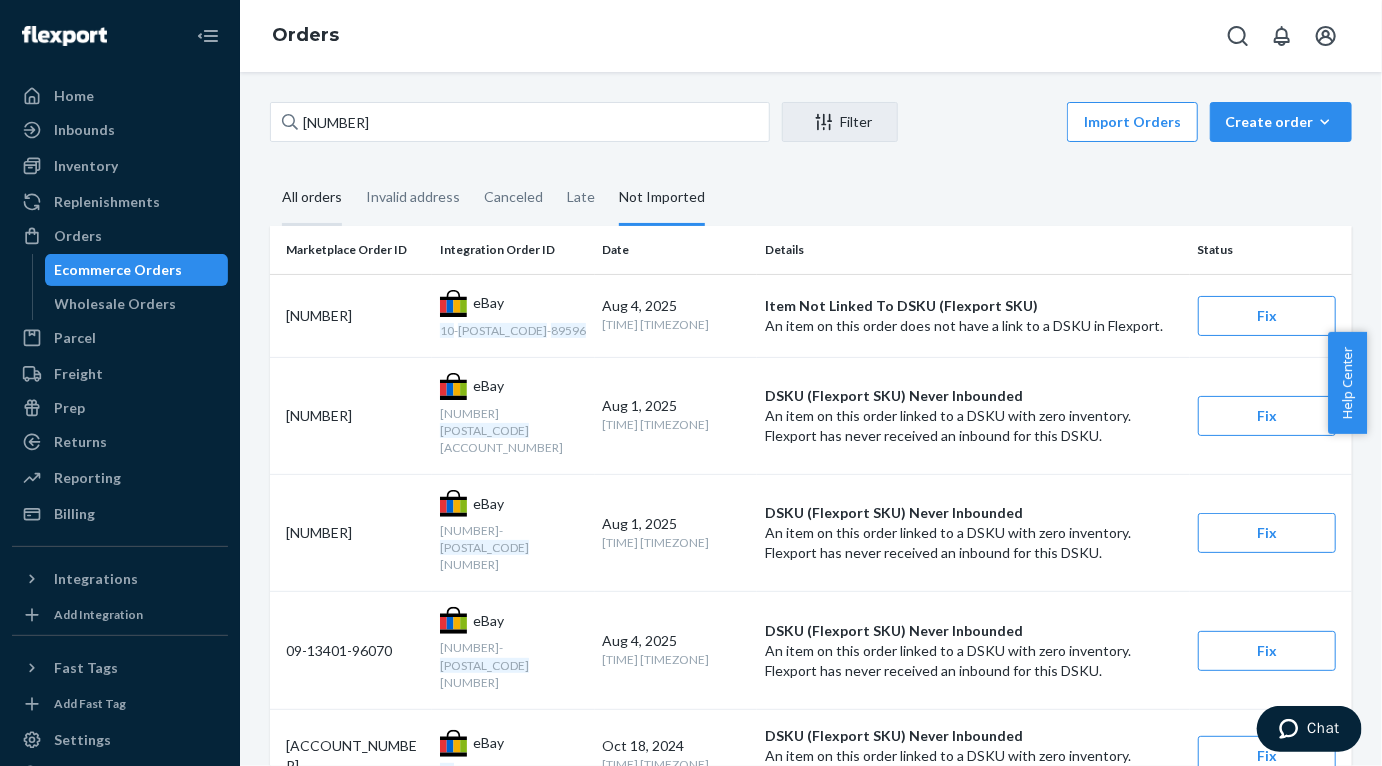 click on "All orders" at bounding box center [312, 198] 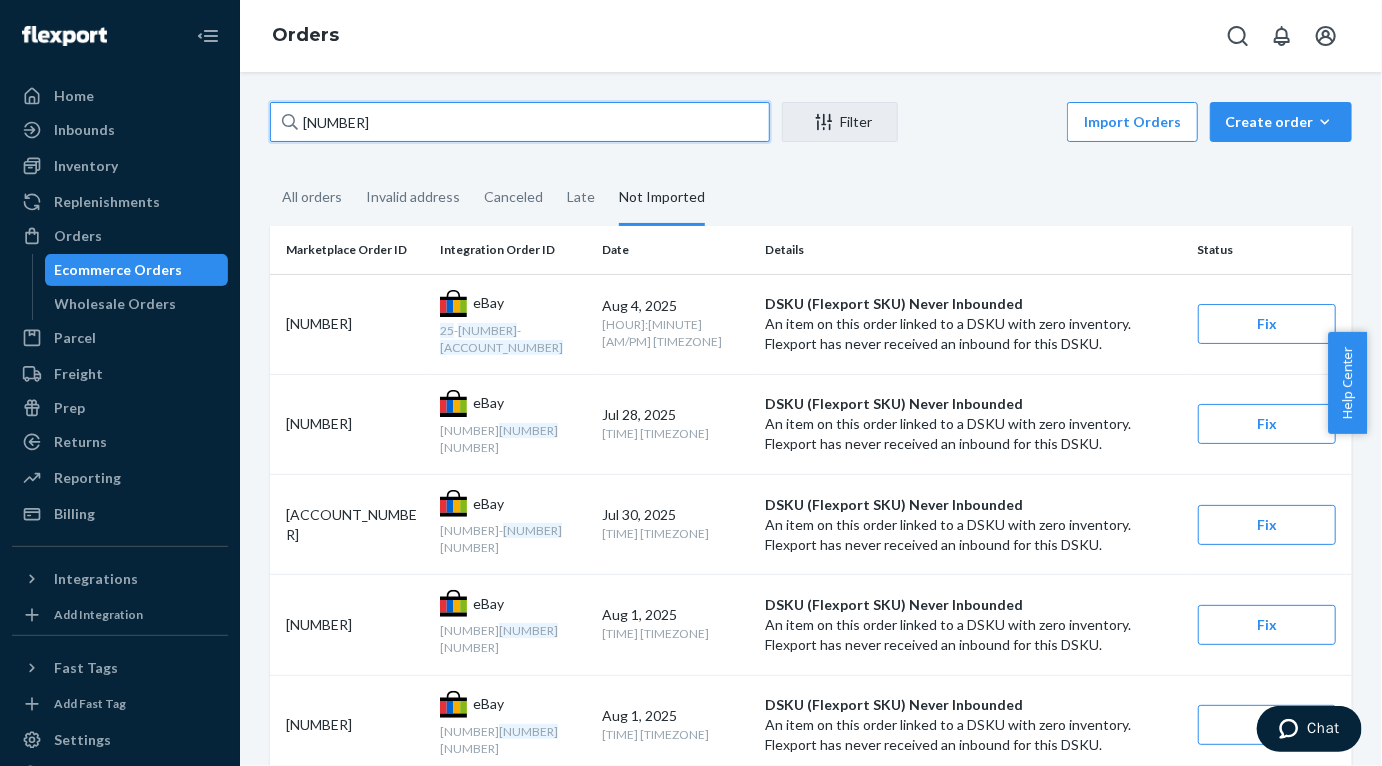 drag, startPoint x: 458, startPoint y: 133, endPoint x: 283, endPoint y: 121, distance: 175.41095 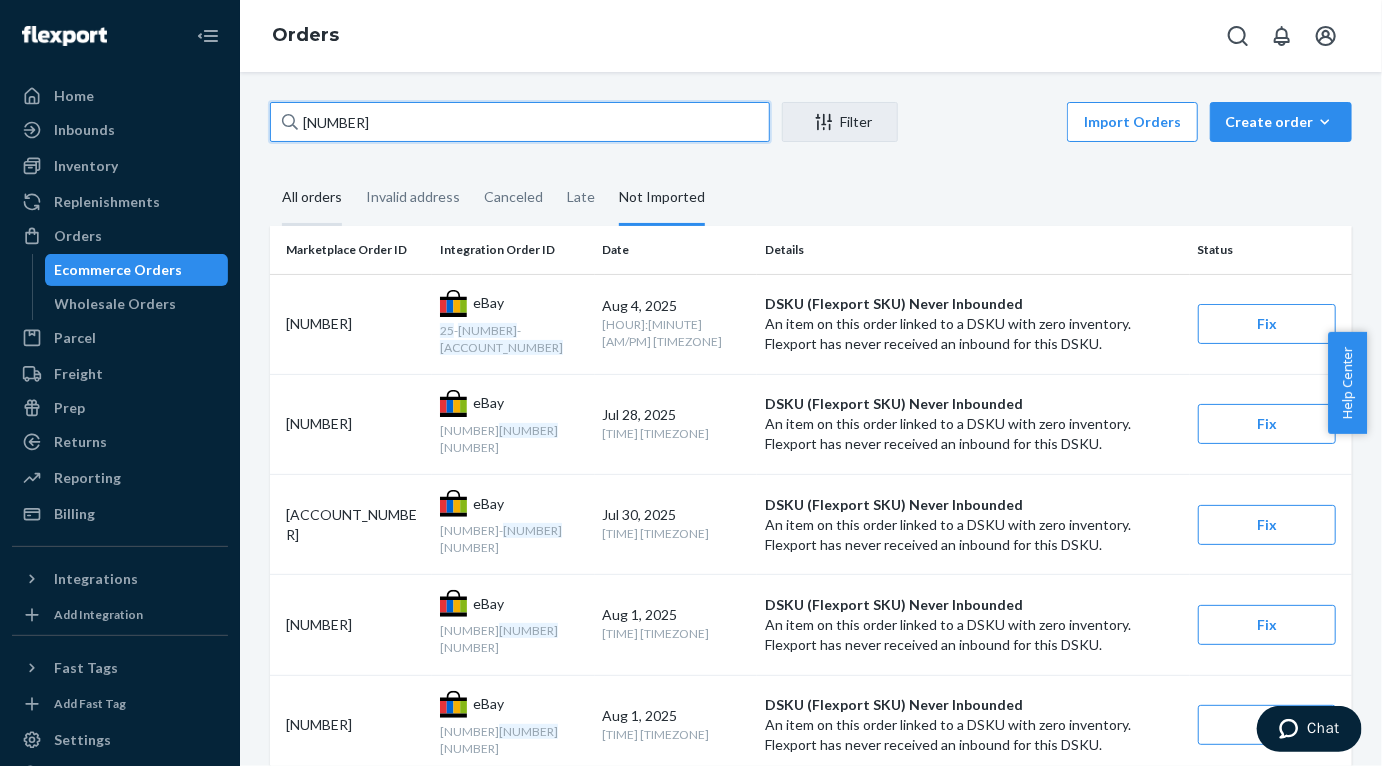 paste on "[NUMBER]" 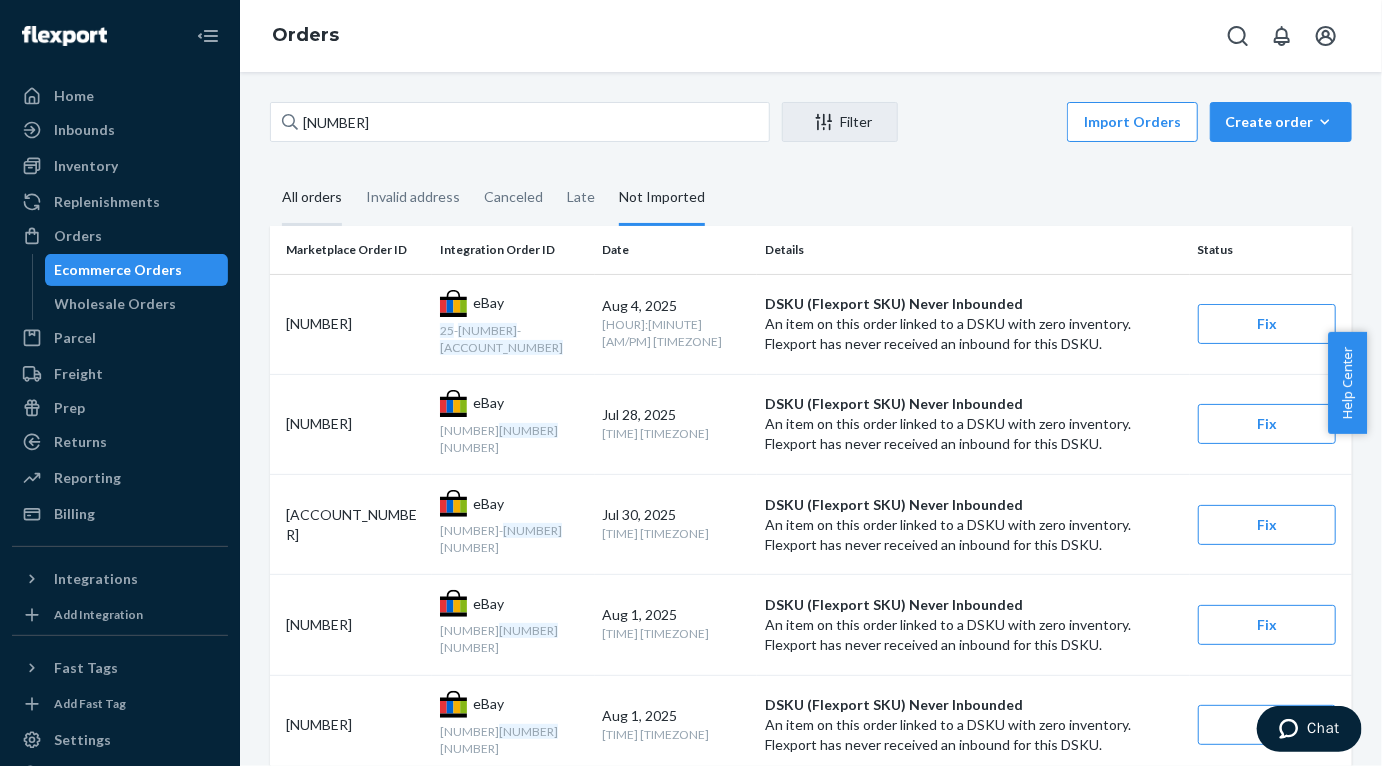 click on "All orders" at bounding box center [312, 198] 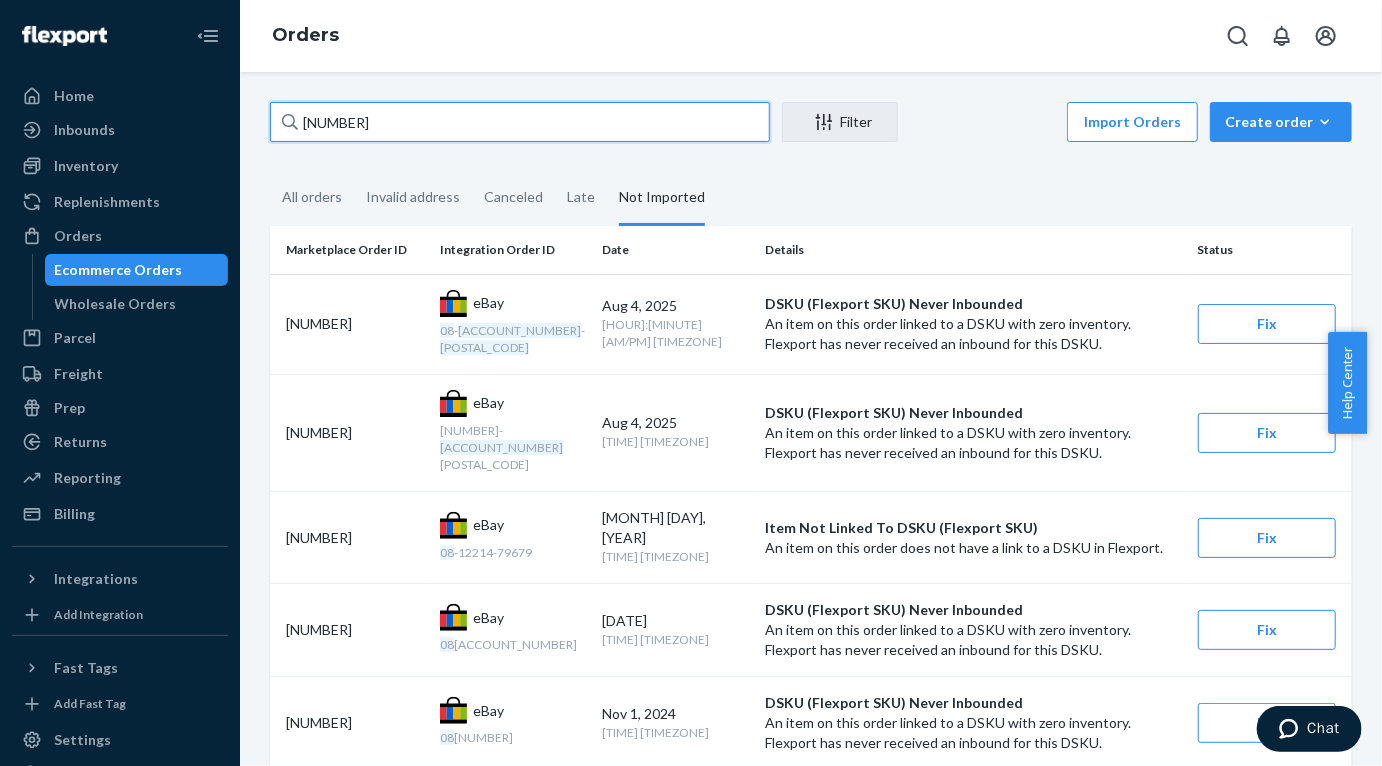 drag, startPoint x: 434, startPoint y: 120, endPoint x: 286, endPoint y: 106, distance: 148.66069 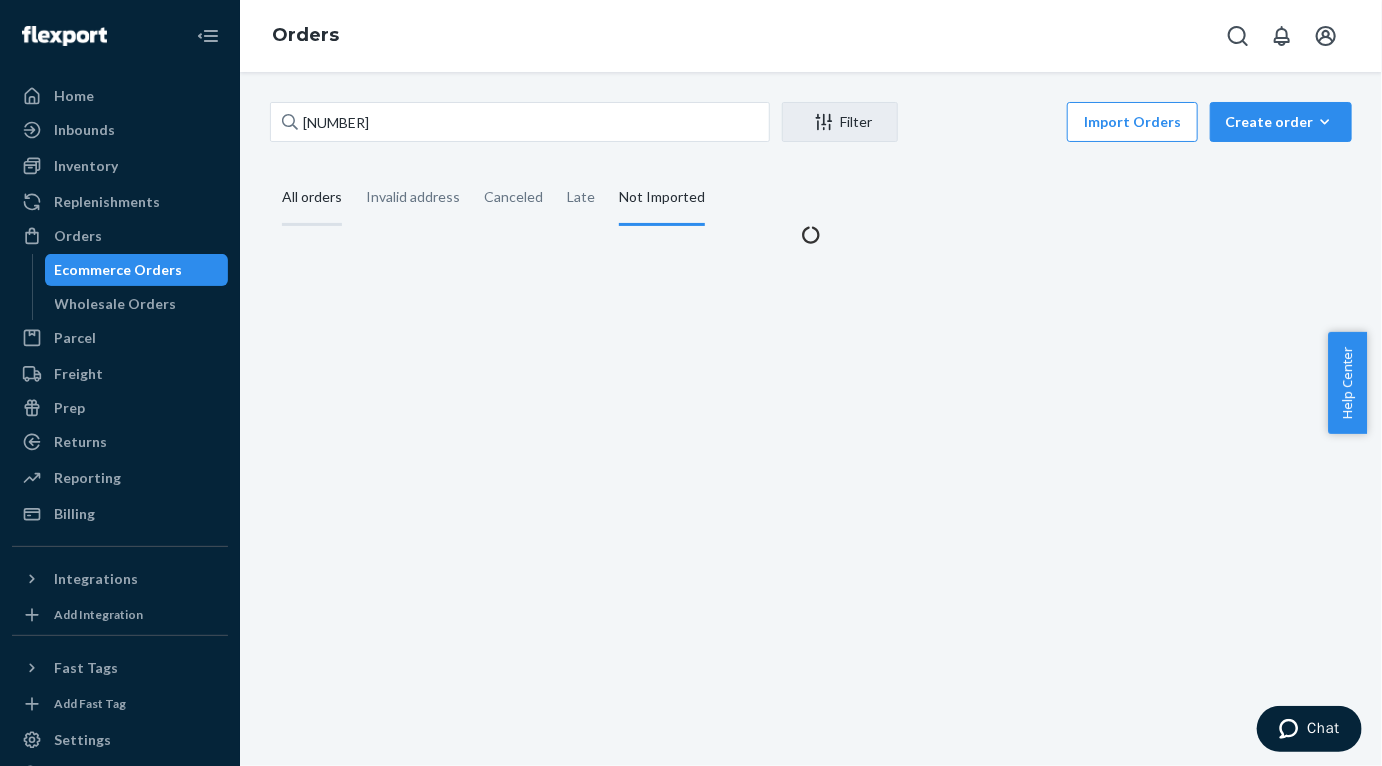 click on "All orders" at bounding box center [312, 198] 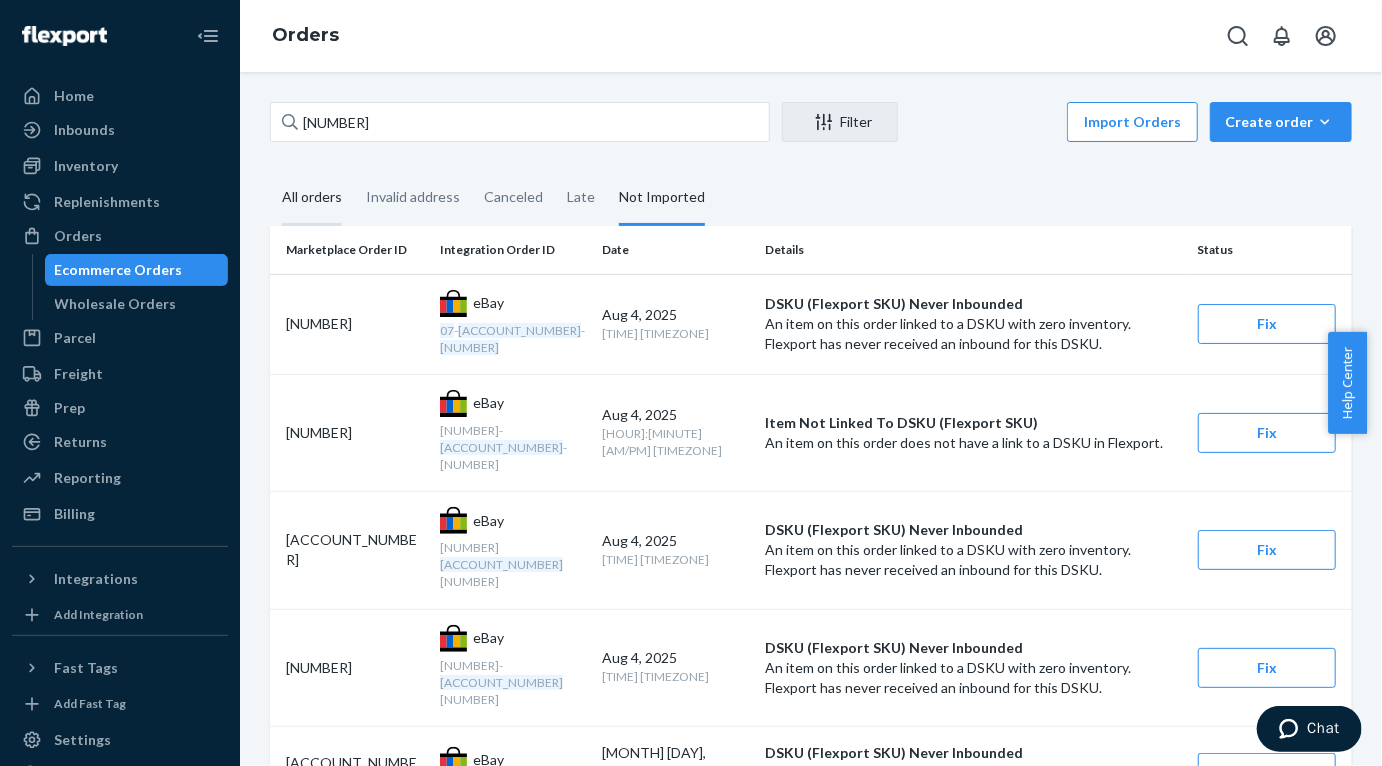 click on "All orders" at bounding box center (312, 198) 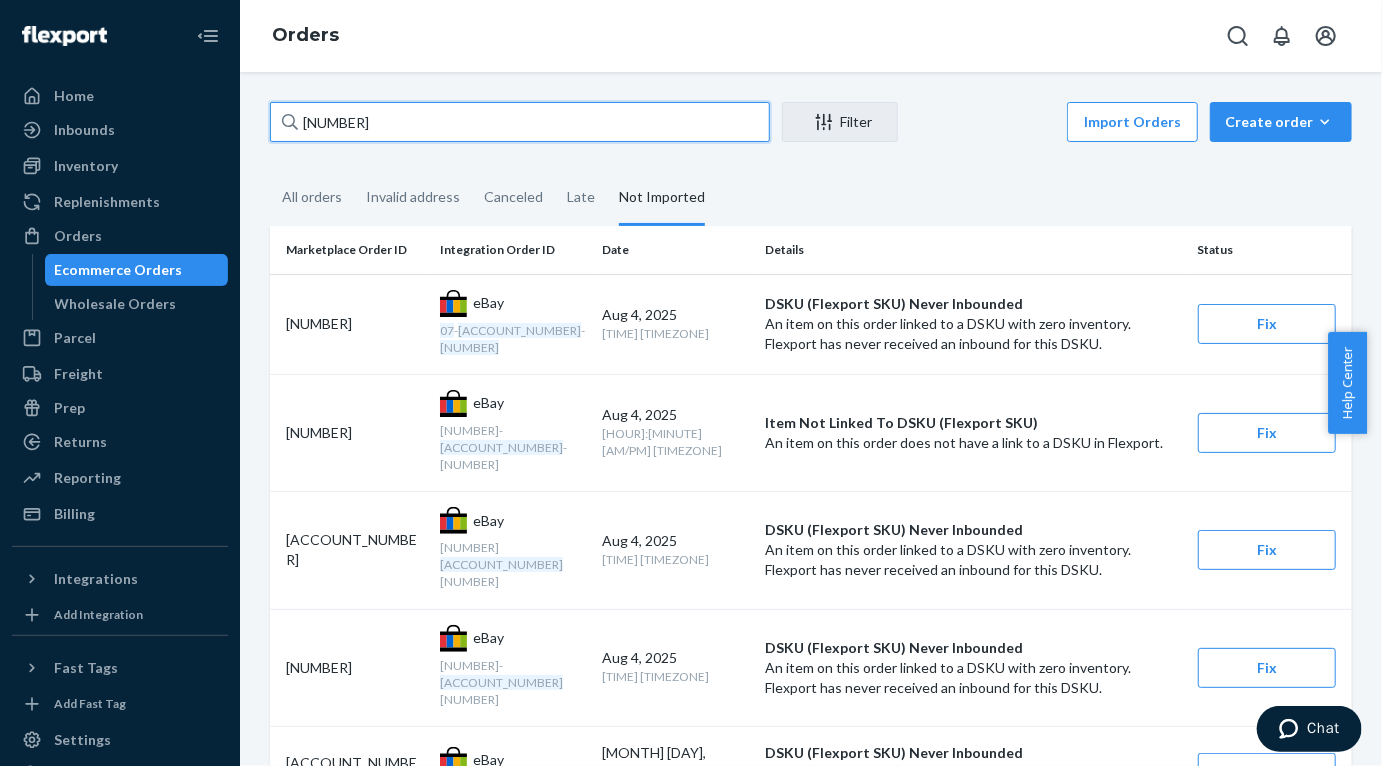 drag, startPoint x: 450, startPoint y: 127, endPoint x: 286, endPoint y: 115, distance: 164.43843 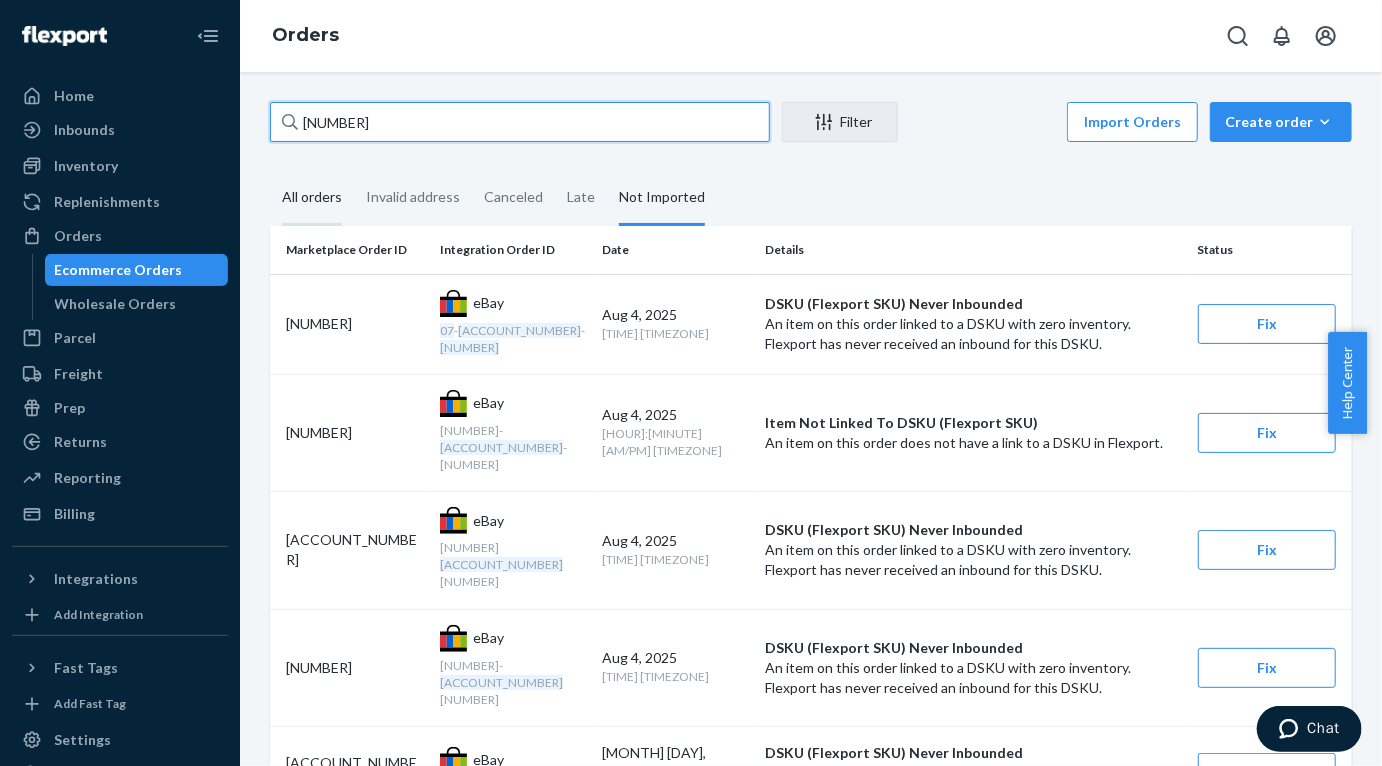 paste on "[NUMBER]" 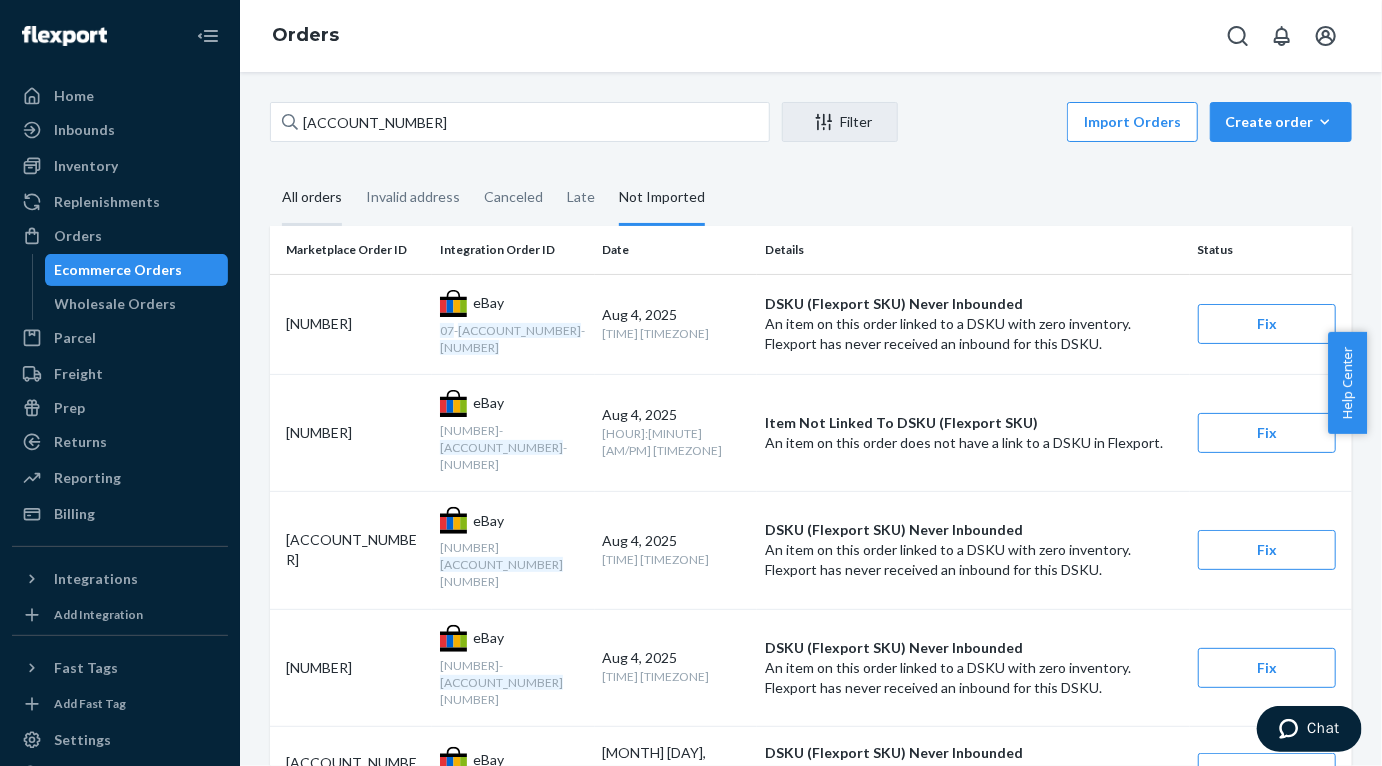click on "All orders" at bounding box center [312, 198] 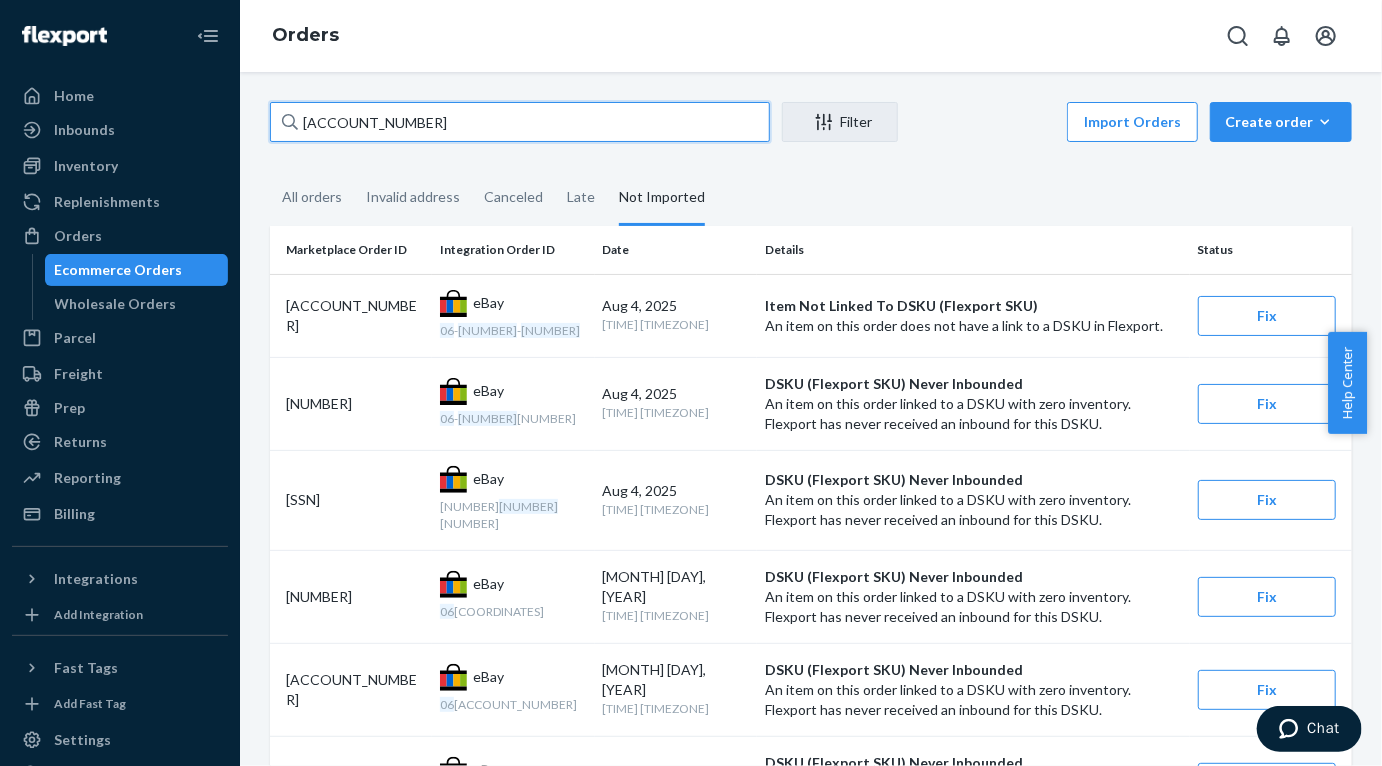 drag, startPoint x: 429, startPoint y: 123, endPoint x: 282, endPoint y: 110, distance: 147.57372 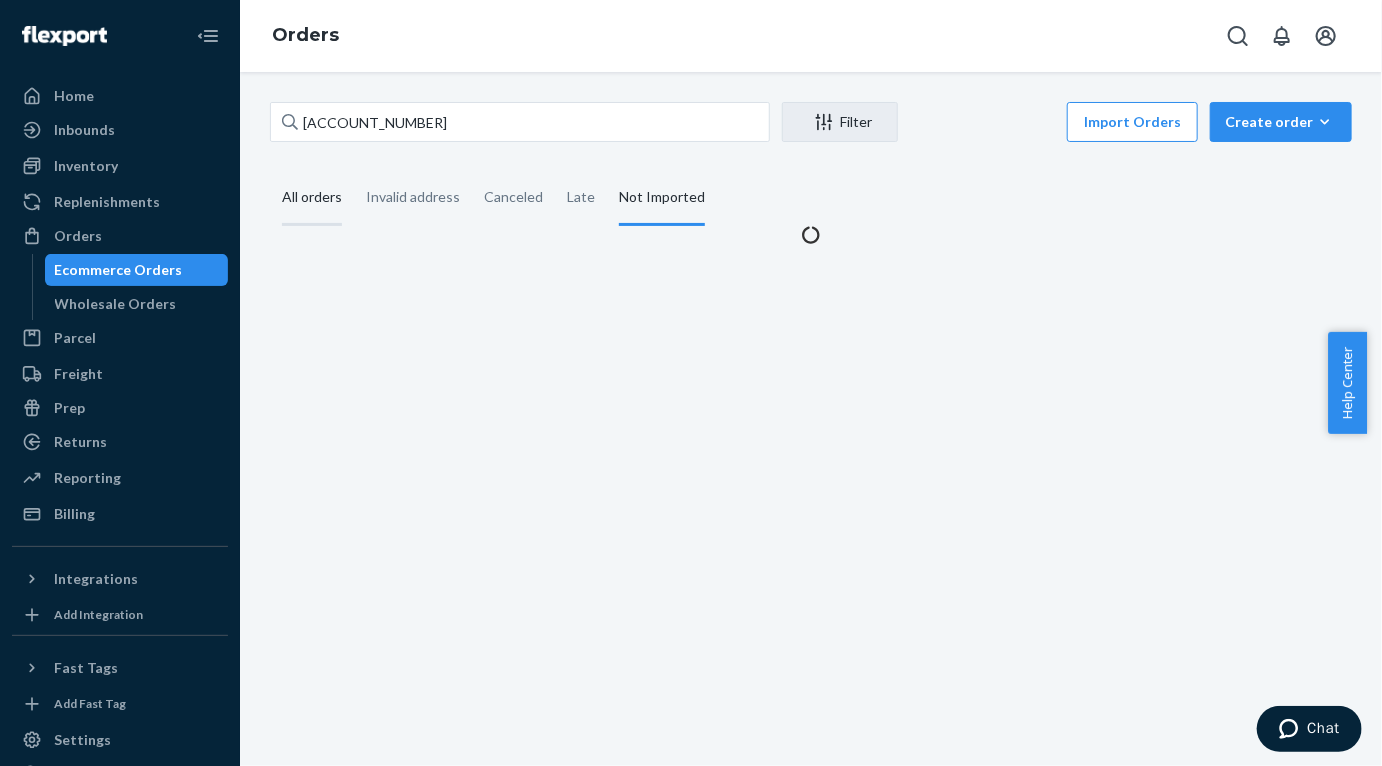 click on "All orders" at bounding box center (312, 198) 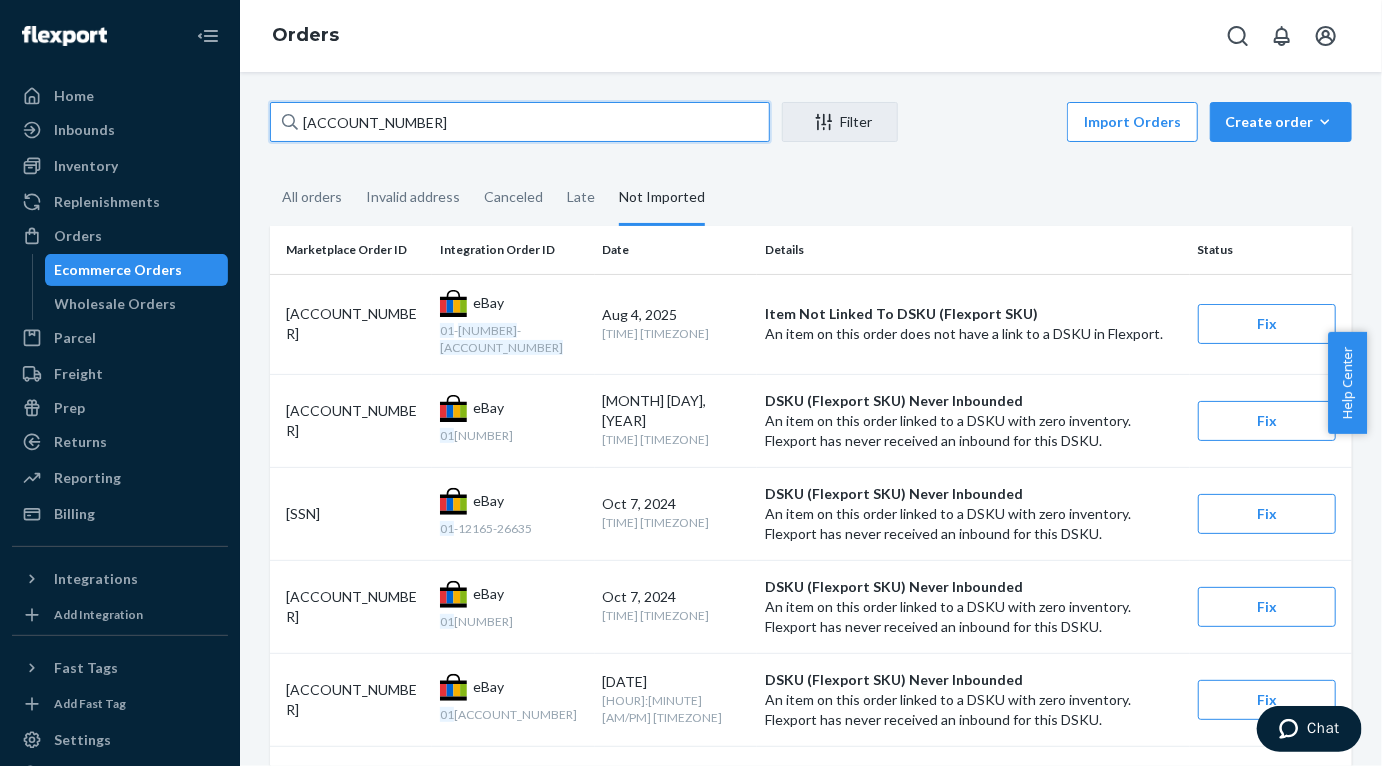 drag, startPoint x: 449, startPoint y: 114, endPoint x: 272, endPoint y: 110, distance: 177.0452 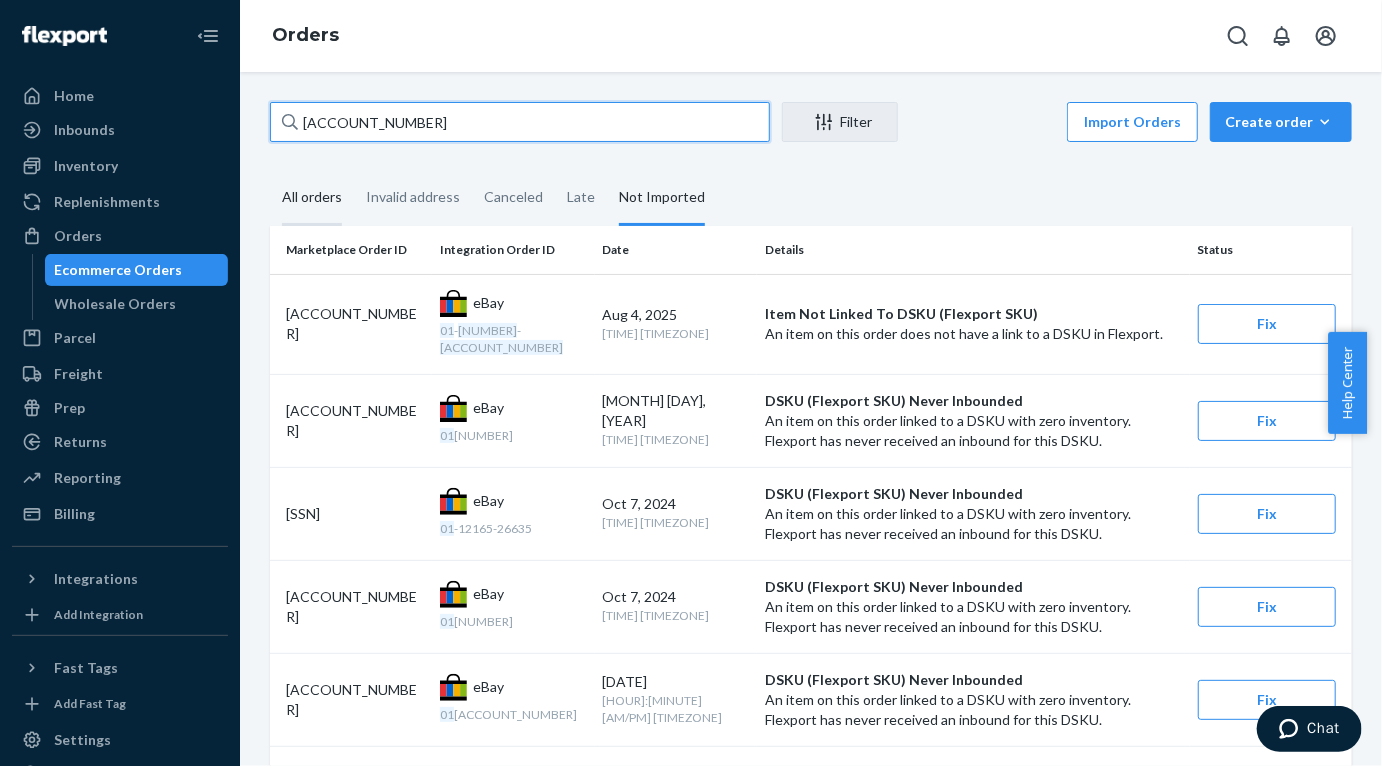 paste on "[NUMBER]" 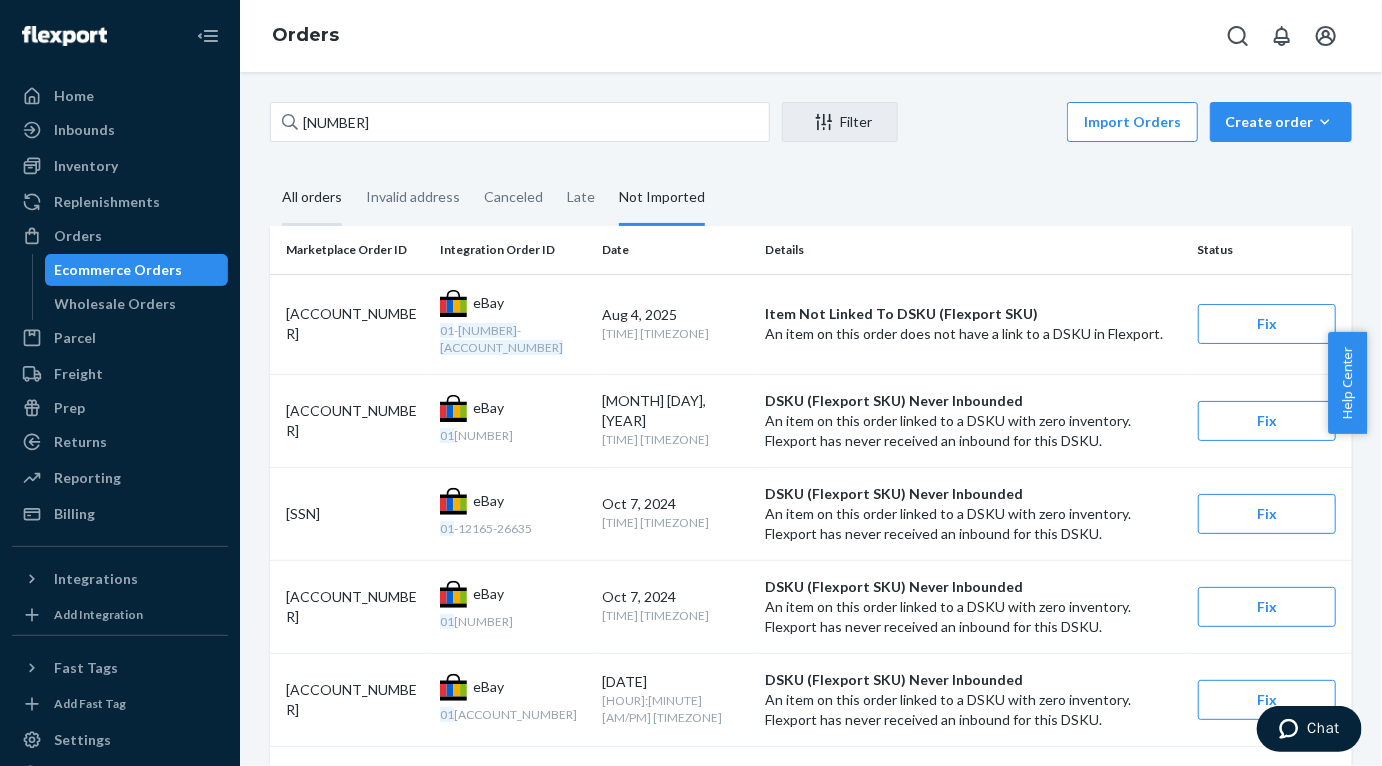 click on "All orders" at bounding box center (312, 198) 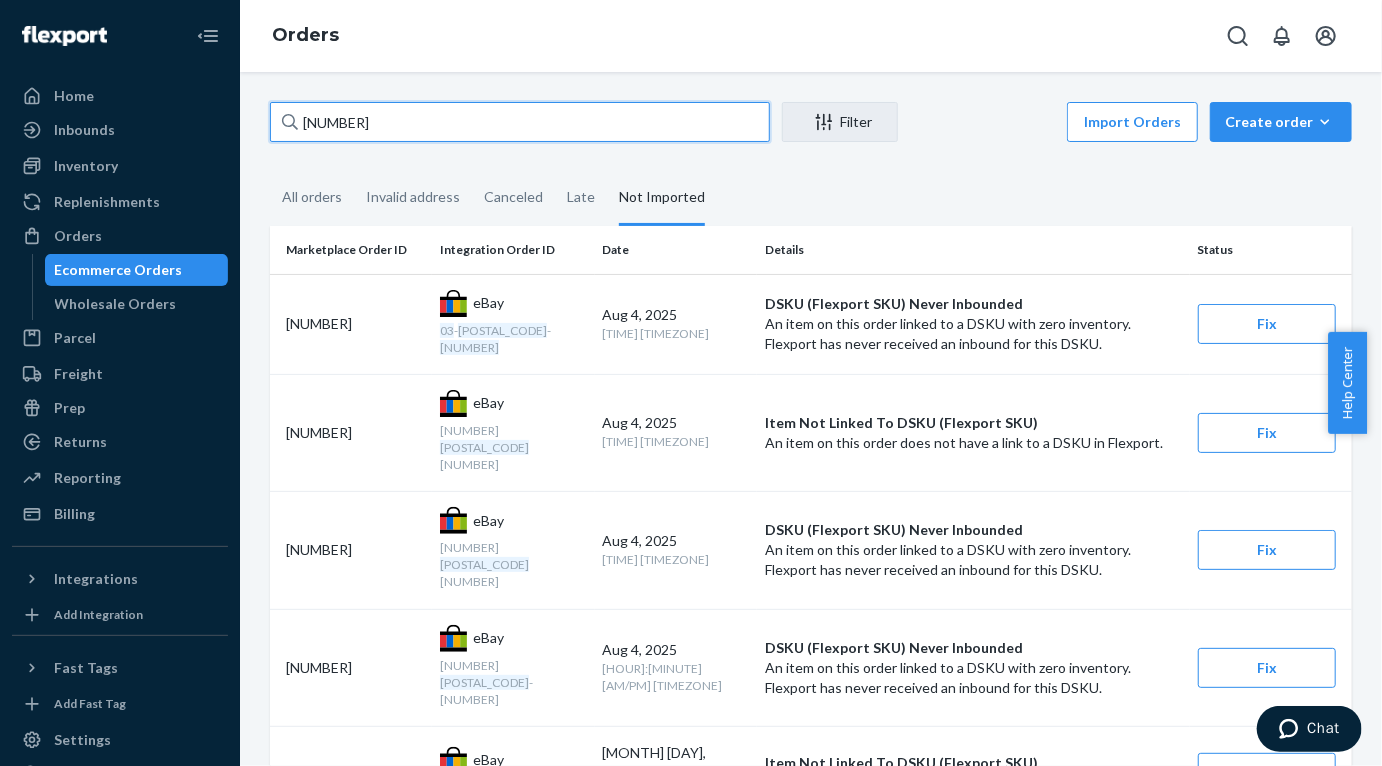 drag, startPoint x: 413, startPoint y: 125, endPoint x: 281, endPoint y: 115, distance: 132.37825 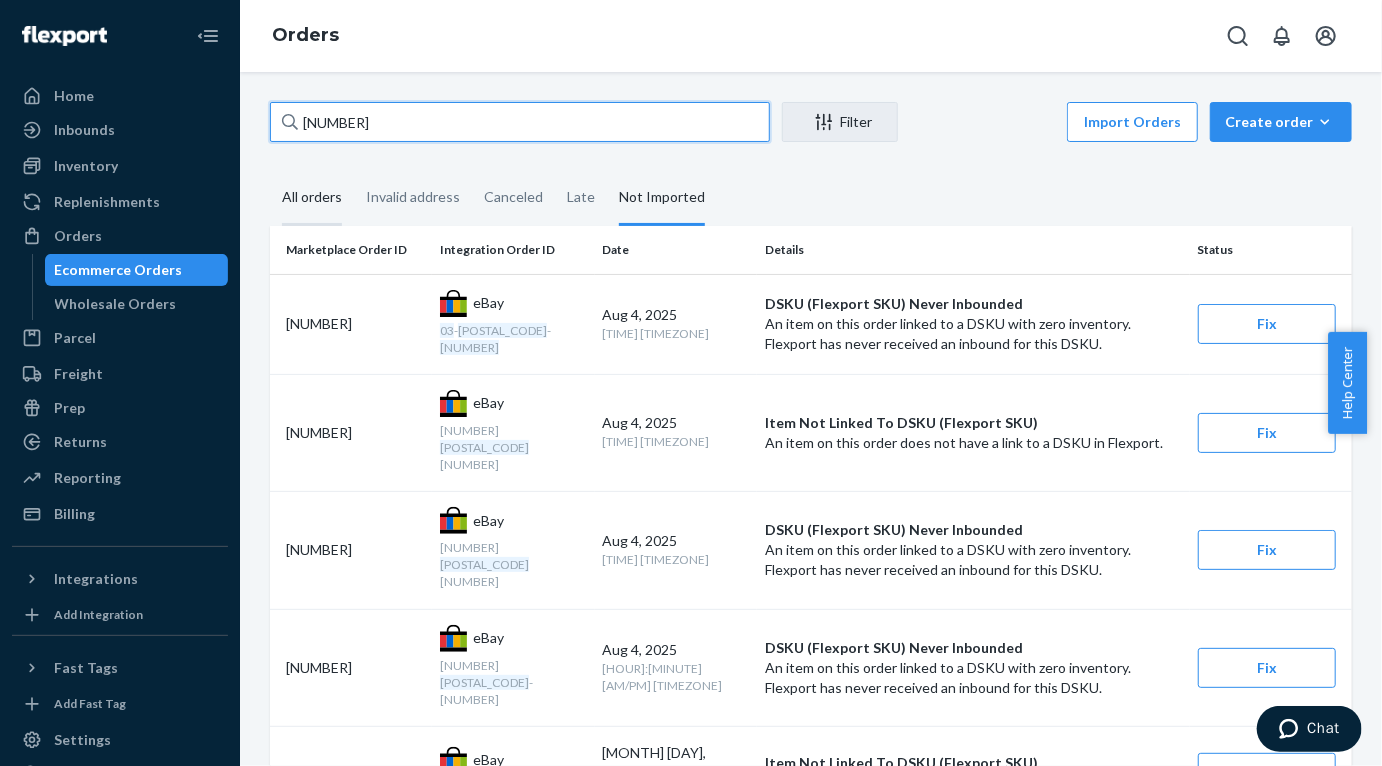 paste on "[NUMBER]" 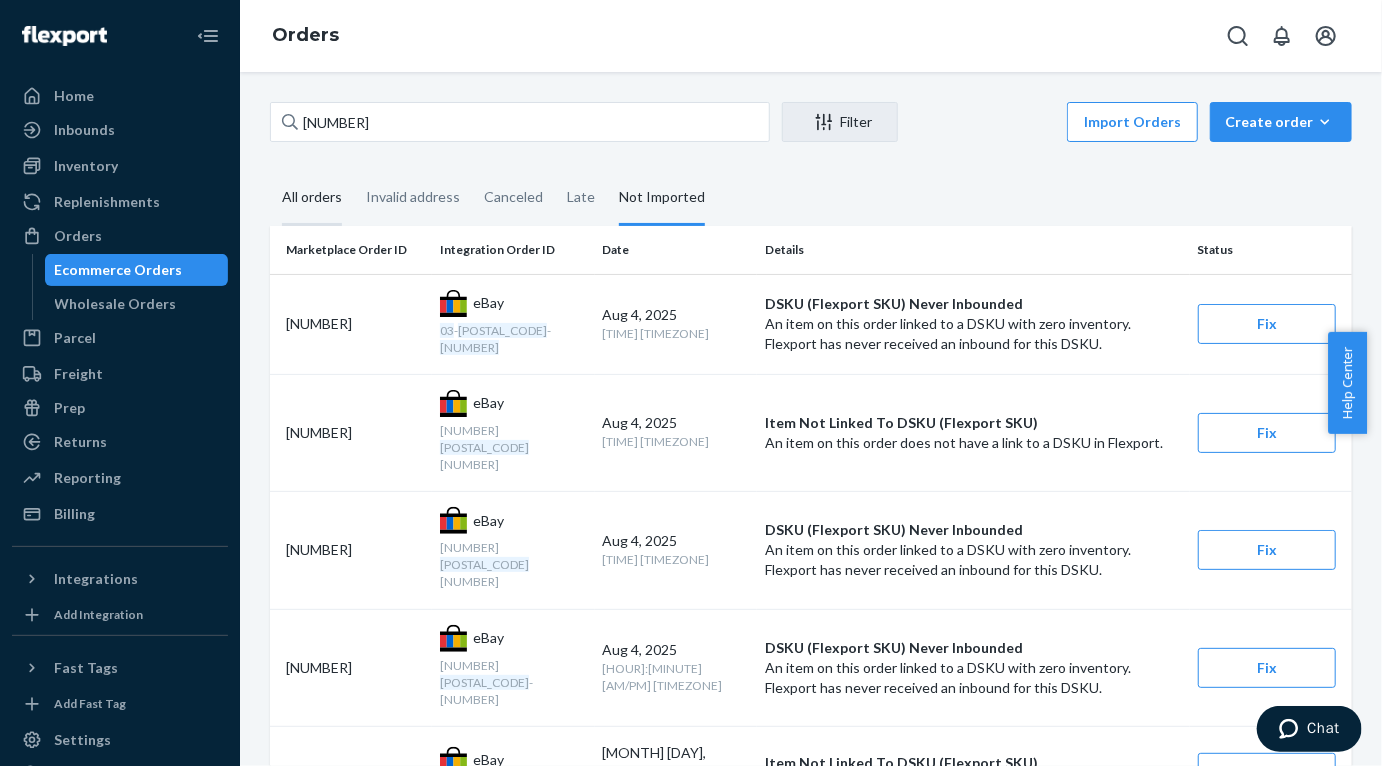 click on "All orders" at bounding box center [312, 198] 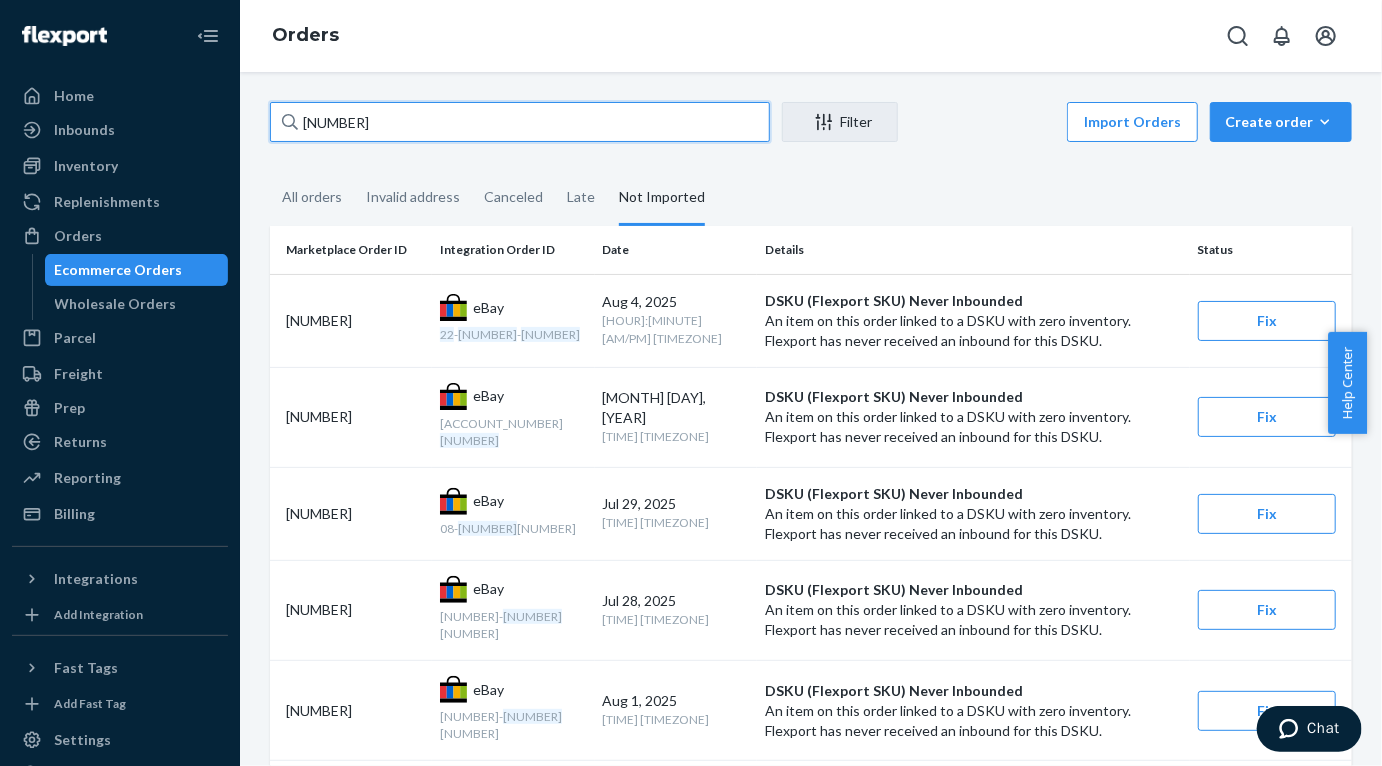 drag, startPoint x: 426, startPoint y: 118, endPoint x: 270, endPoint y: 118, distance: 156 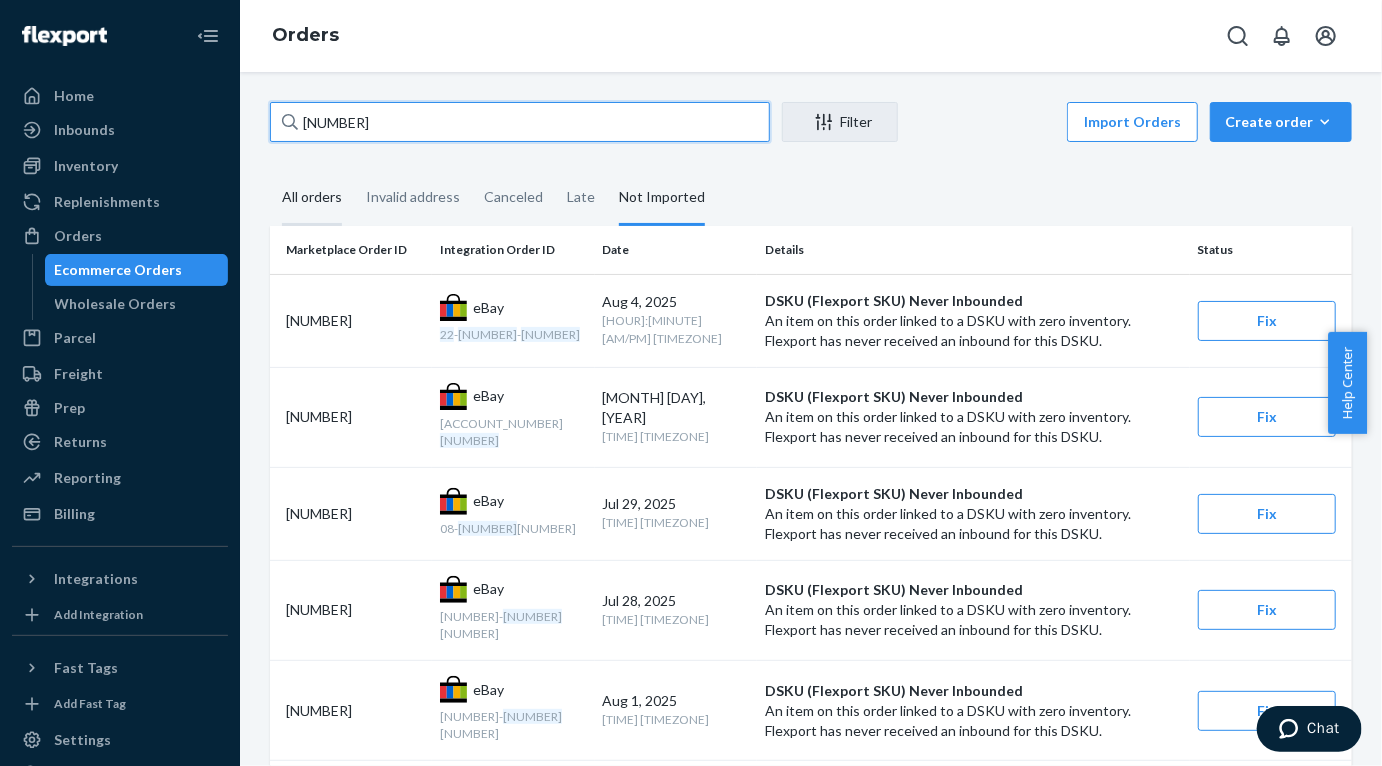 paste on "[NUMBER]" 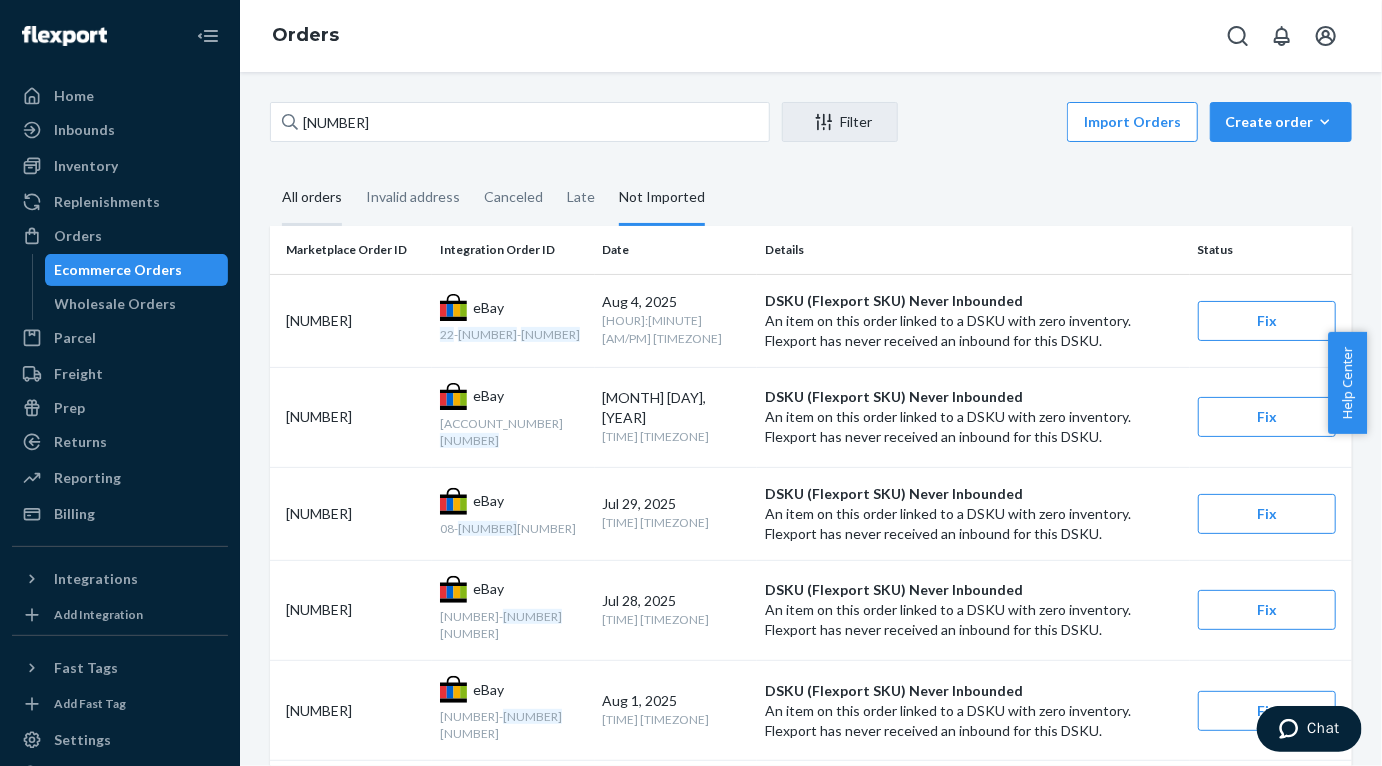 click on "All orders" at bounding box center [312, 198] 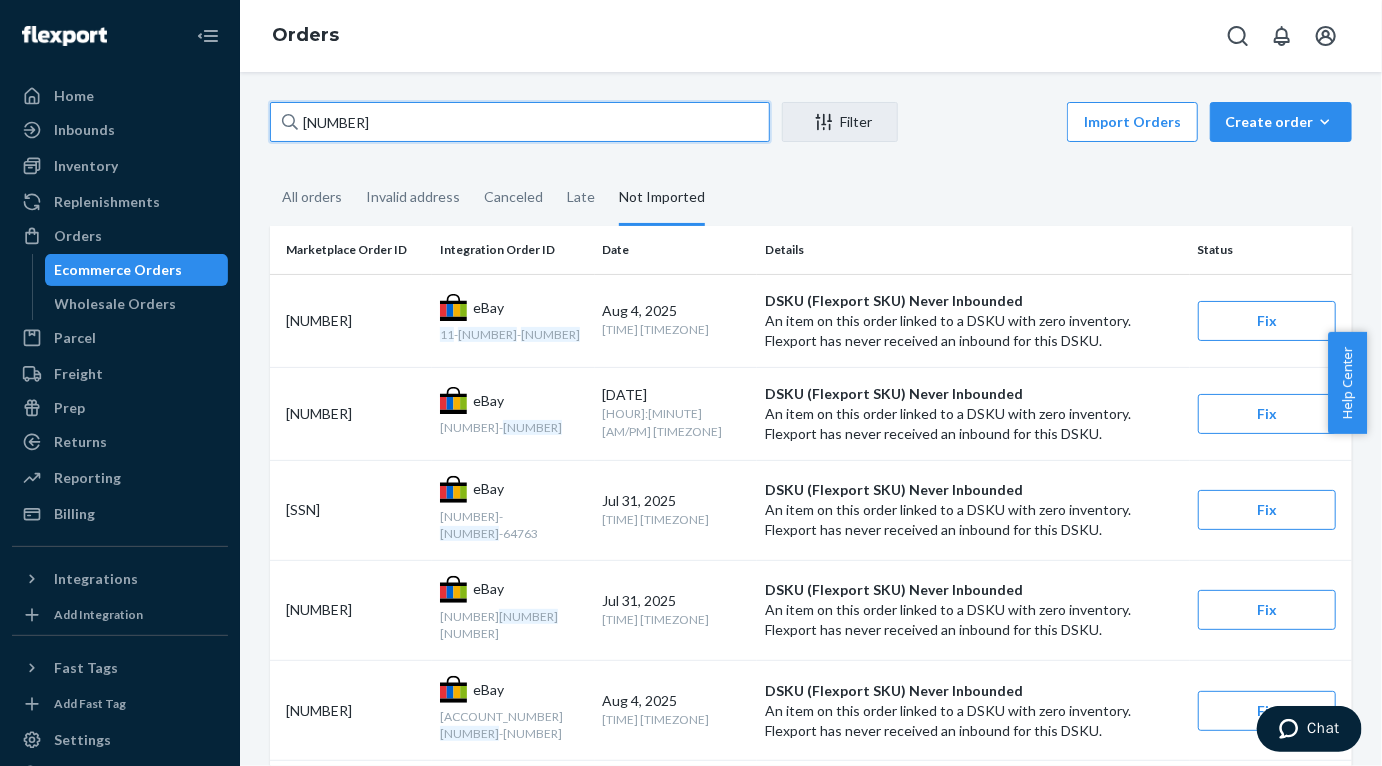 drag, startPoint x: 429, startPoint y: 124, endPoint x: 270, endPoint y: 105, distance: 160.1312 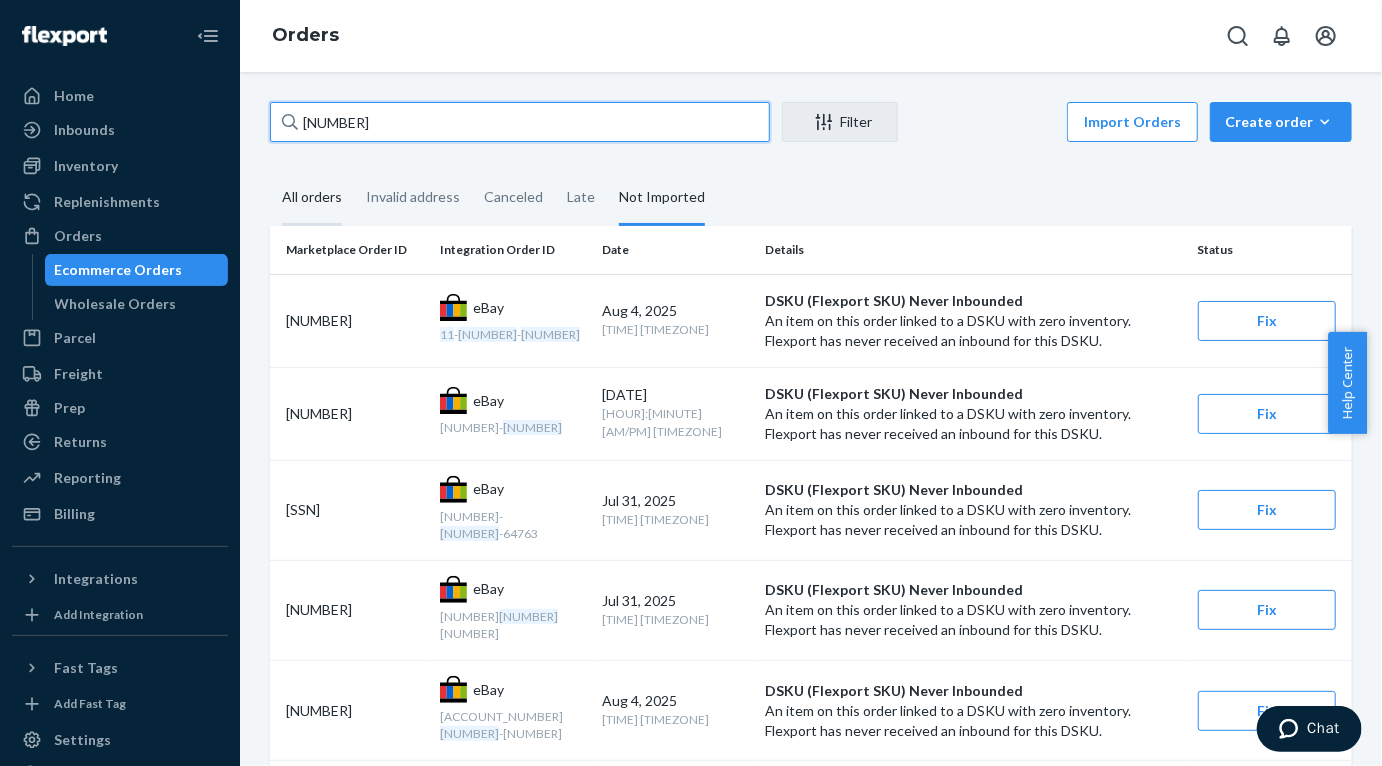 paste on "[ACCOUNT_NUMBER]" 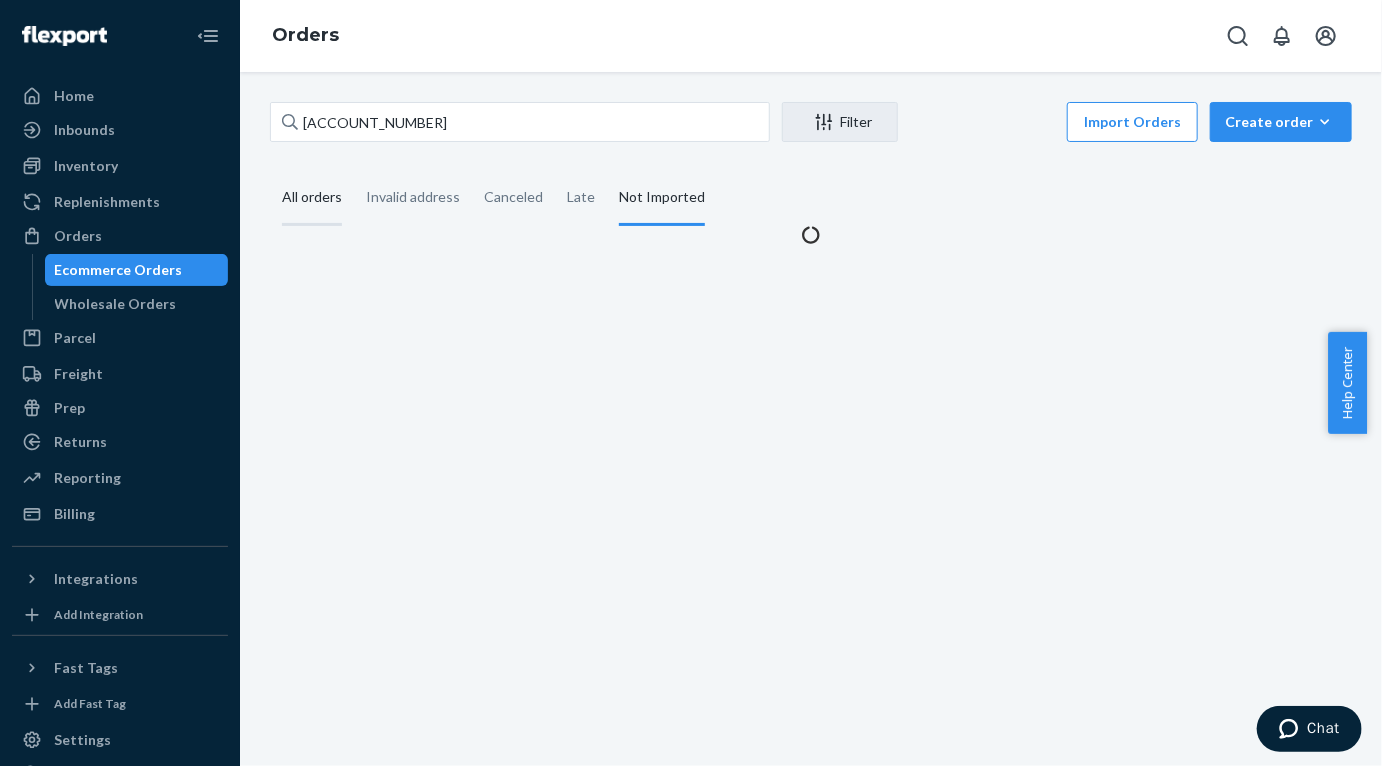click on "All orders" at bounding box center (312, 198) 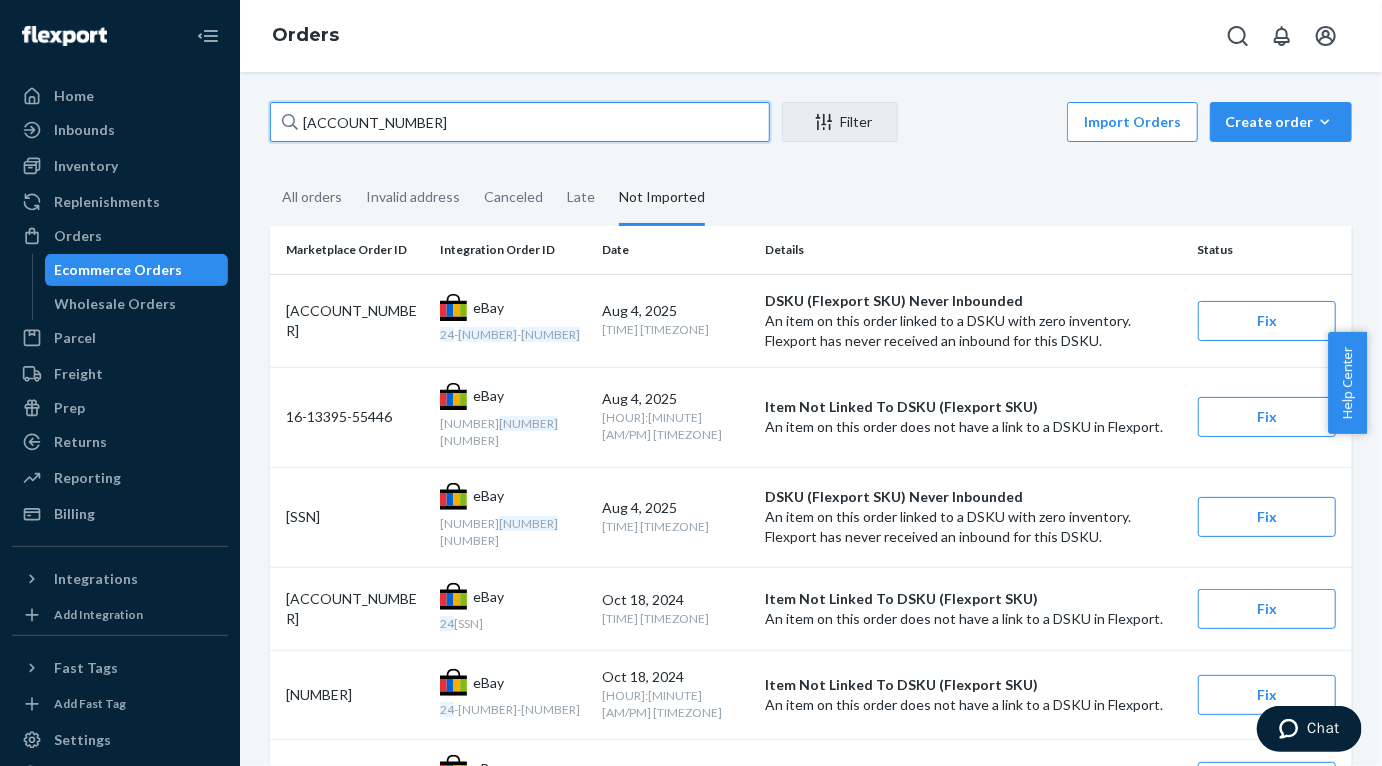 drag, startPoint x: 397, startPoint y: 121, endPoint x: 262, endPoint y: 120, distance: 135.00371 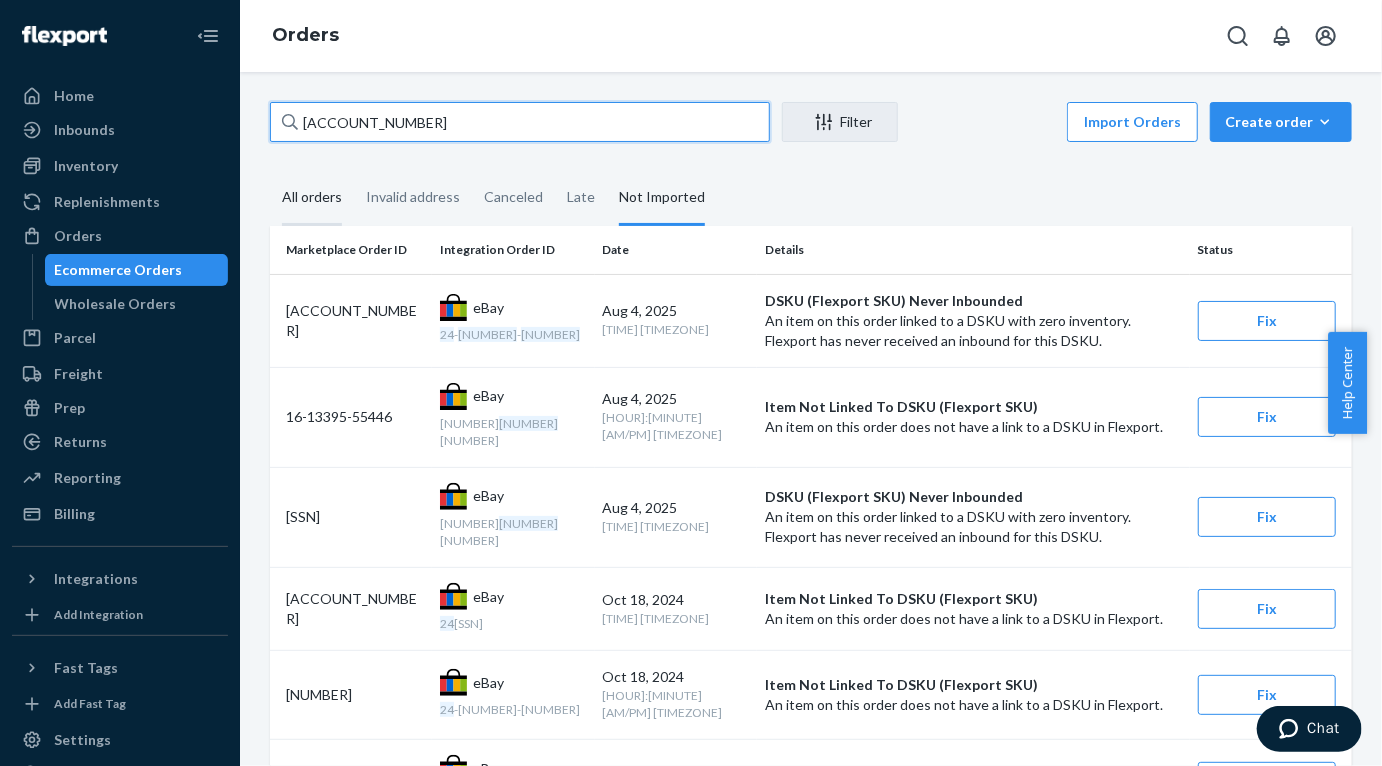 paste on "[NUMBER]" 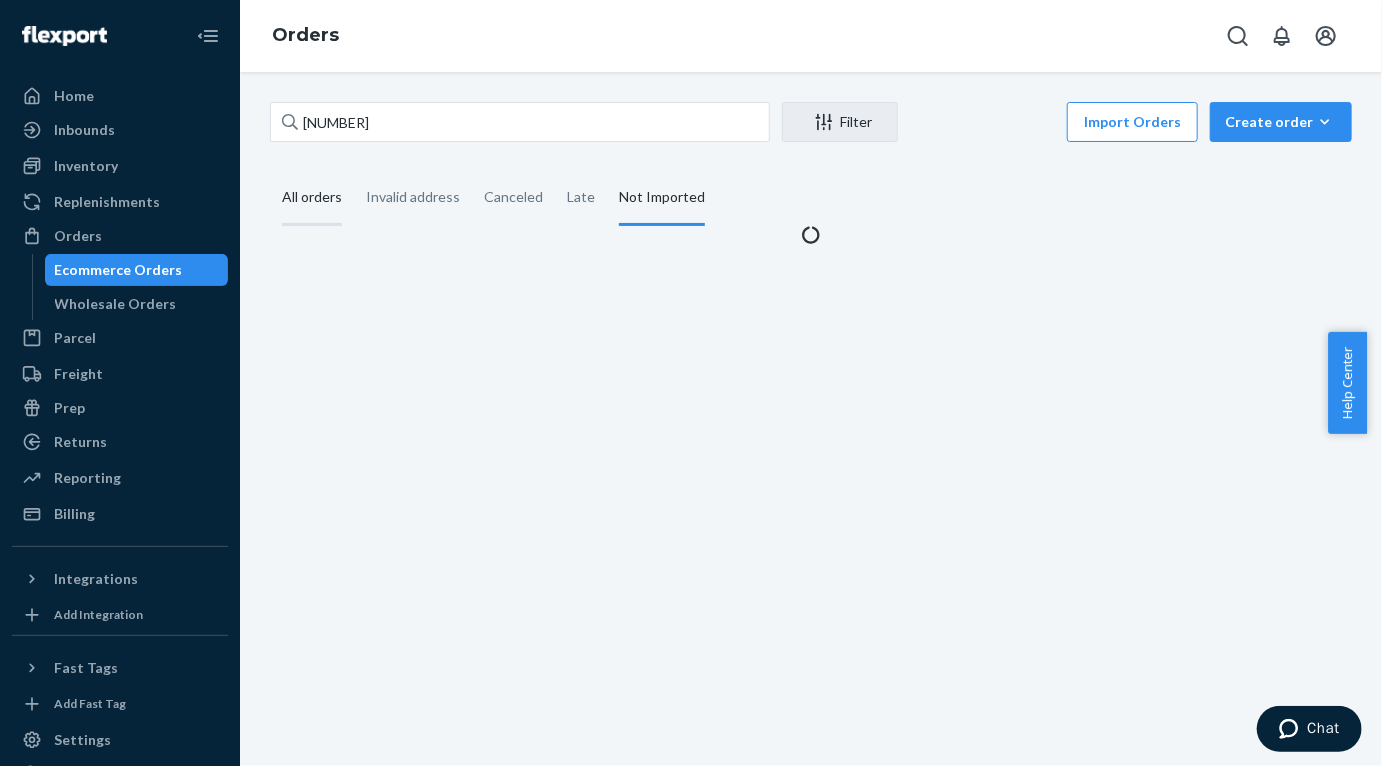 click on "All orders" at bounding box center [312, 198] 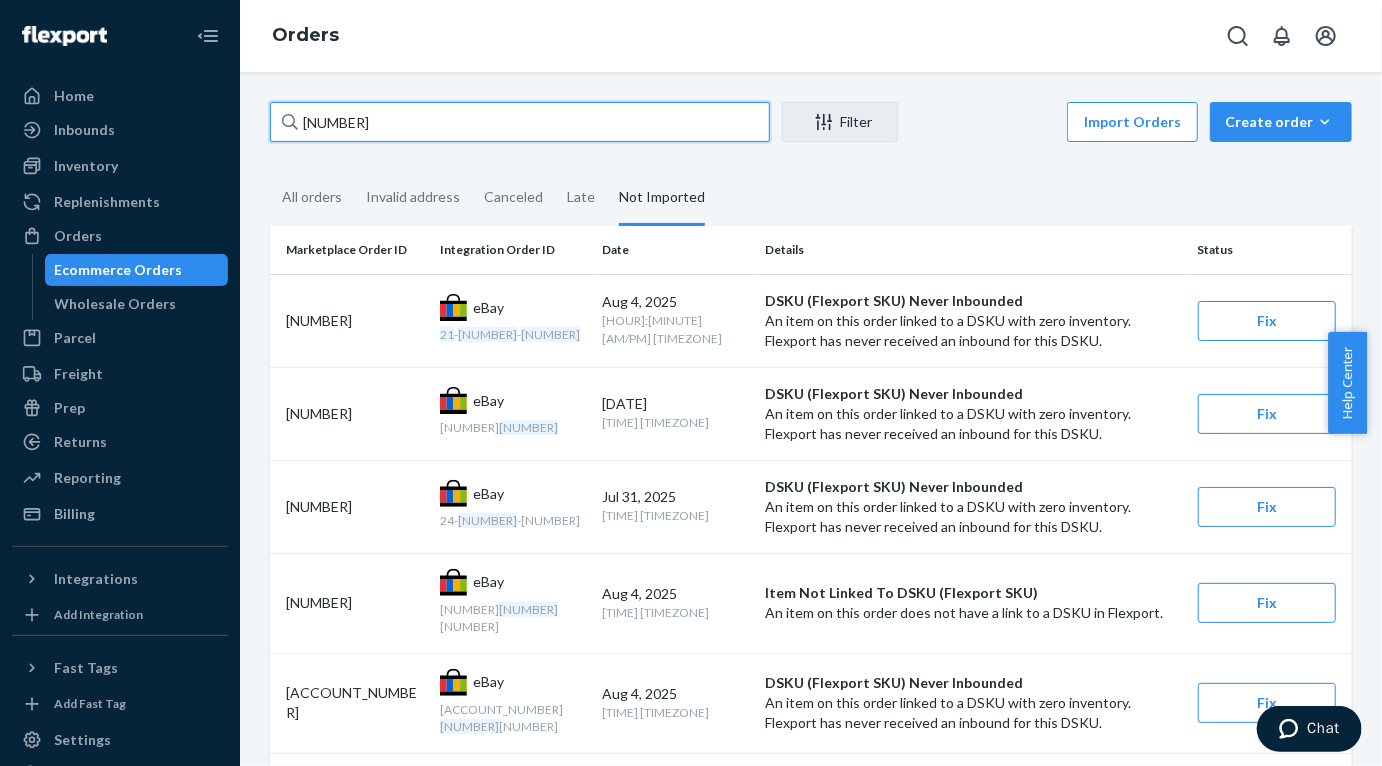 drag, startPoint x: 434, startPoint y: 125, endPoint x: 291, endPoint y: 114, distance: 143.42245 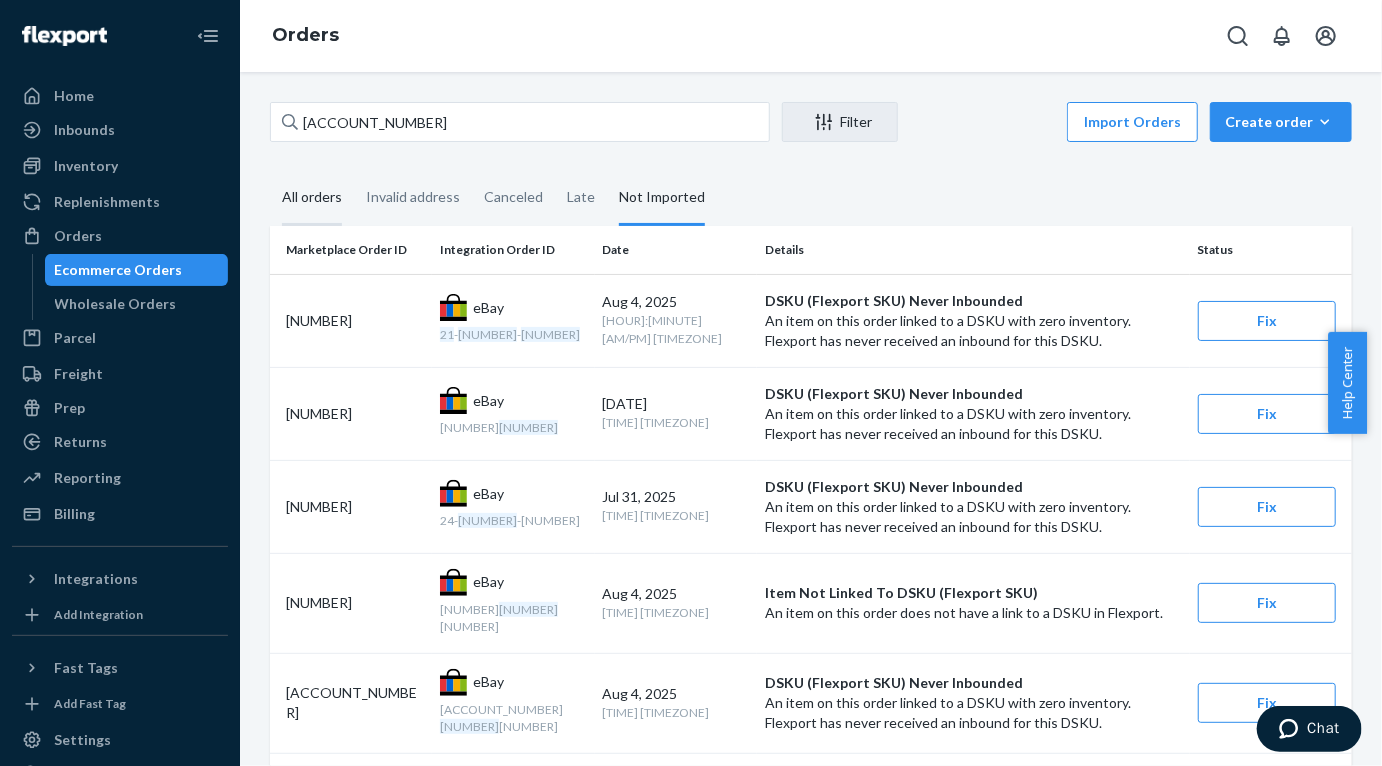 click on "All orders" at bounding box center [312, 198] 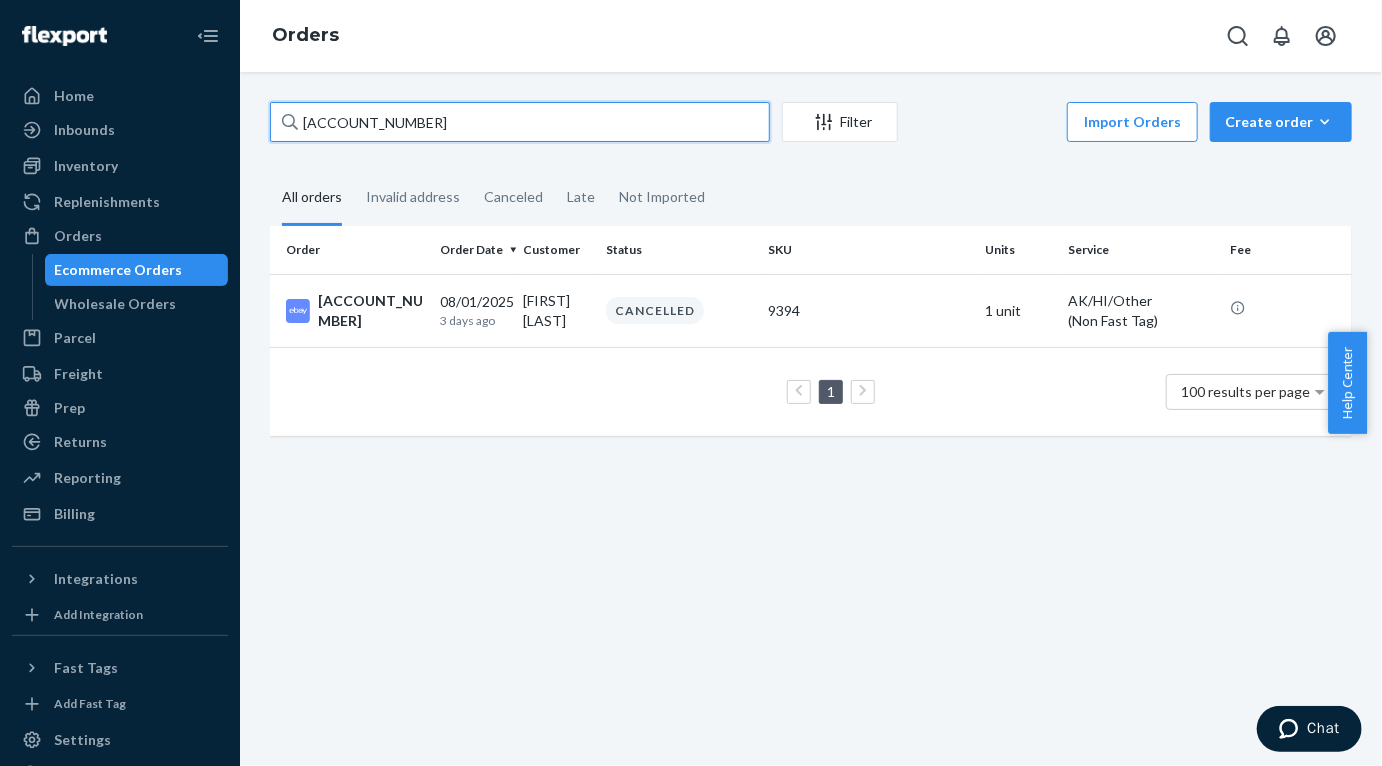 drag, startPoint x: 408, startPoint y: 125, endPoint x: 295, endPoint y: 114, distance: 113.534134 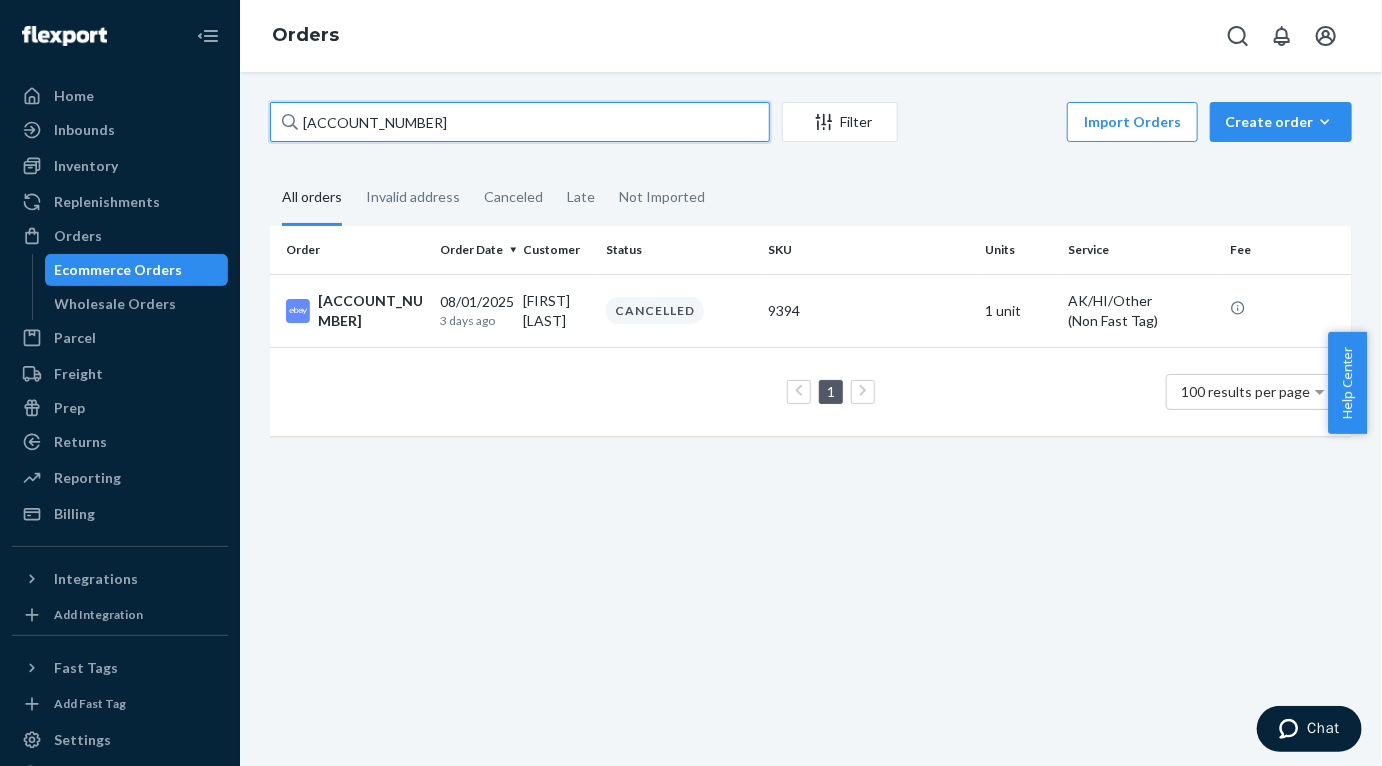 paste on "[NUMBER]" 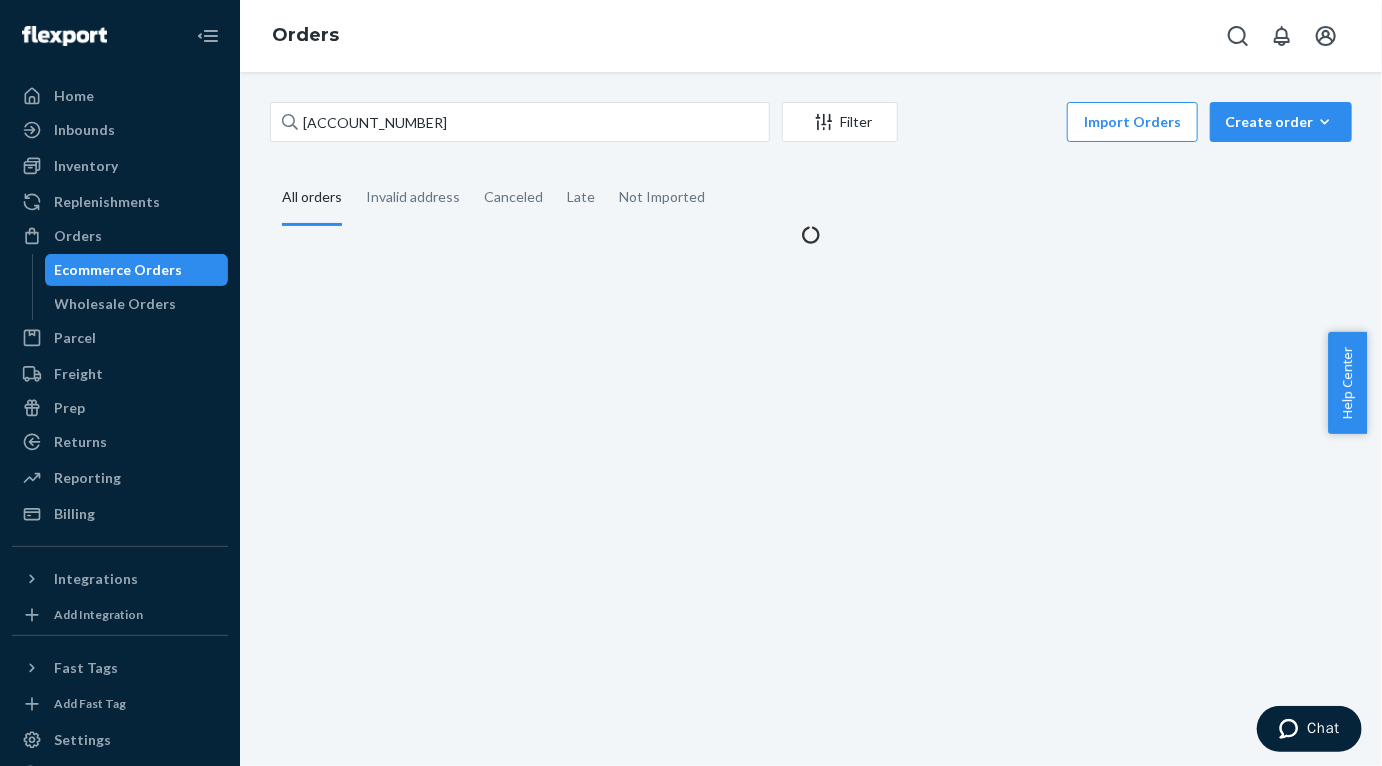 click on "All orders" at bounding box center [312, 198] 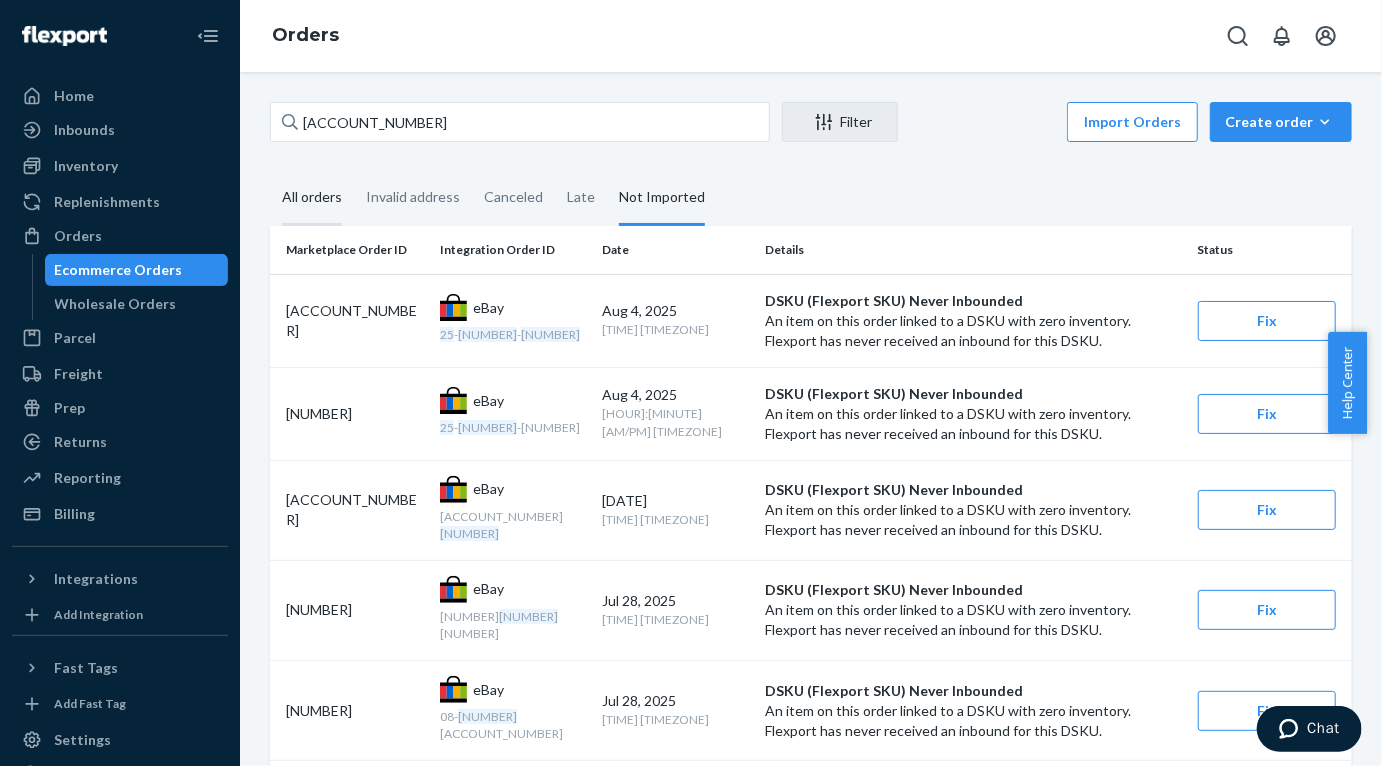 click on "All orders" at bounding box center (312, 198) 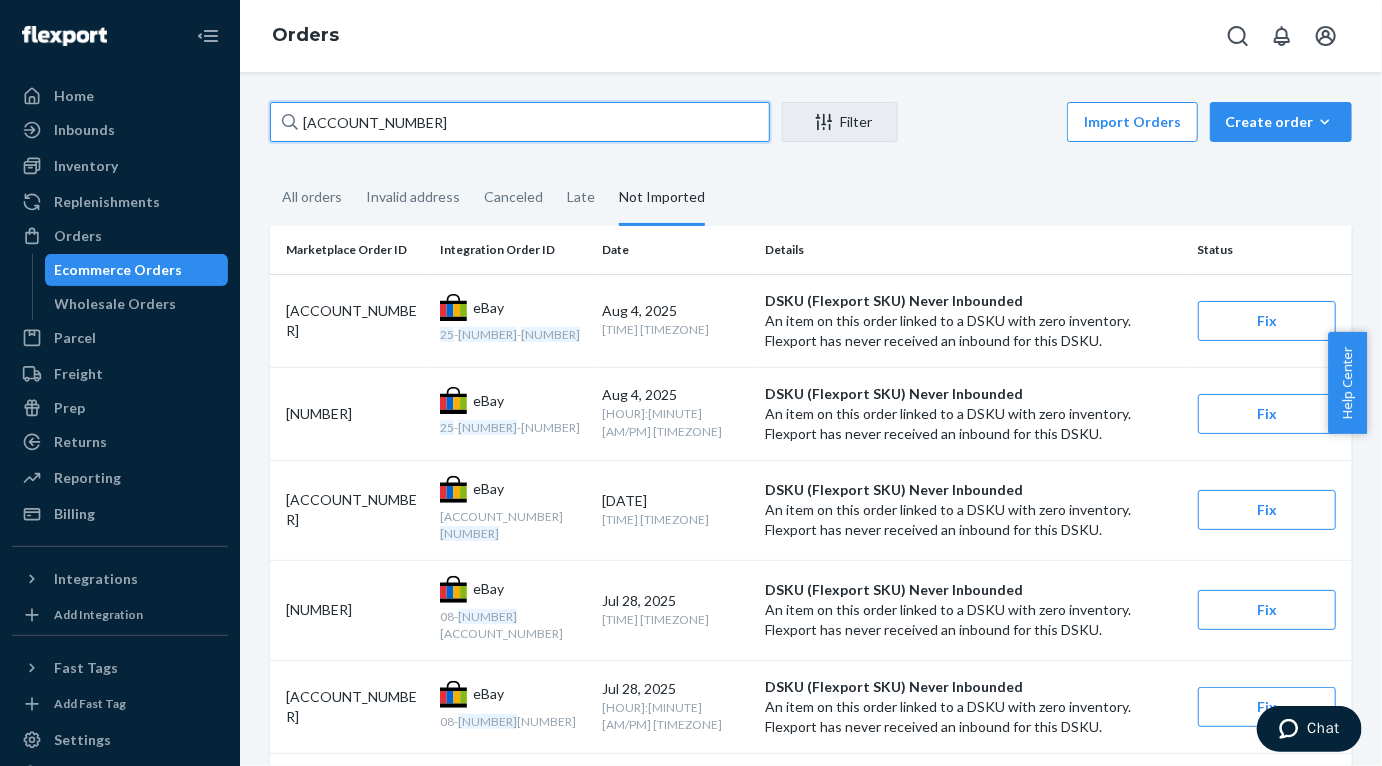 drag, startPoint x: 454, startPoint y: 115, endPoint x: 313, endPoint y: 129, distance: 141.69333 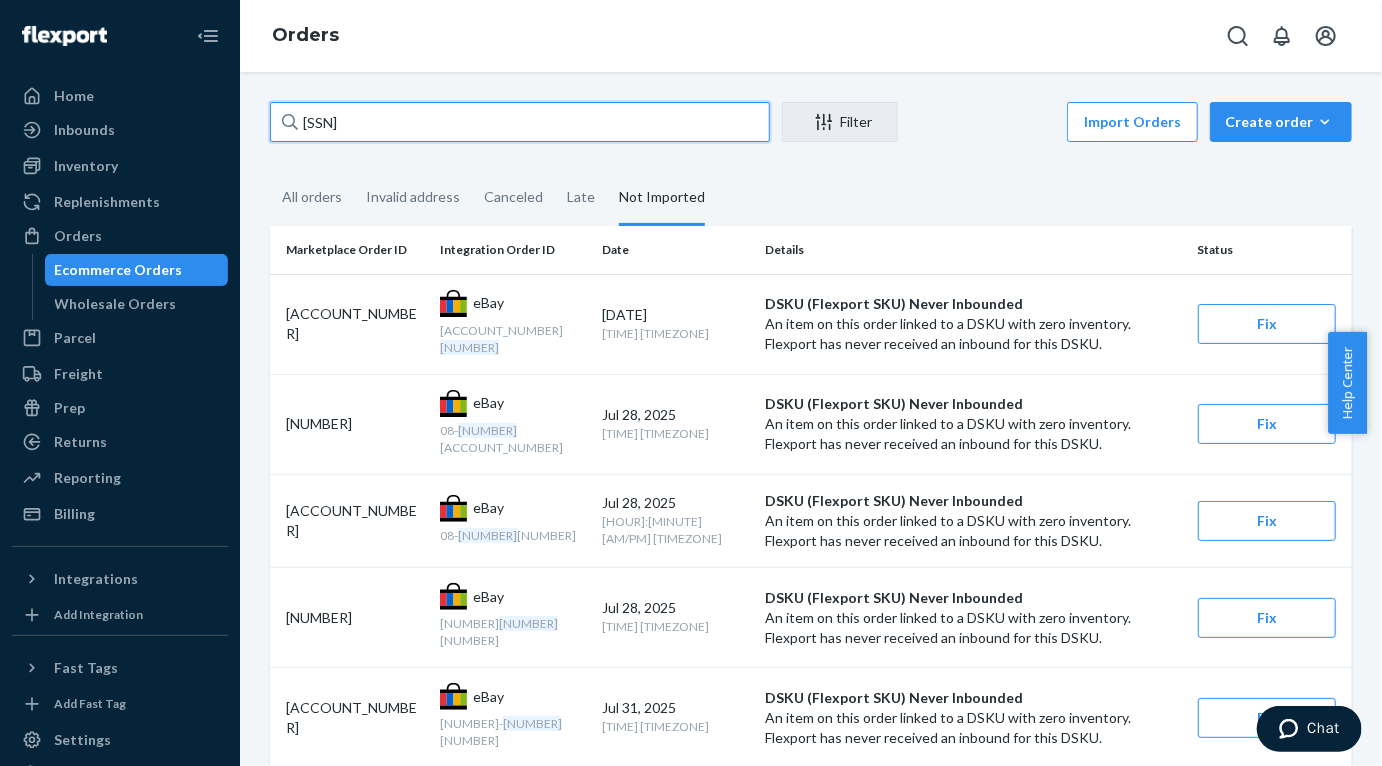 drag, startPoint x: 435, startPoint y: 126, endPoint x: 294, endPoint y: 109, distance: 142.02112 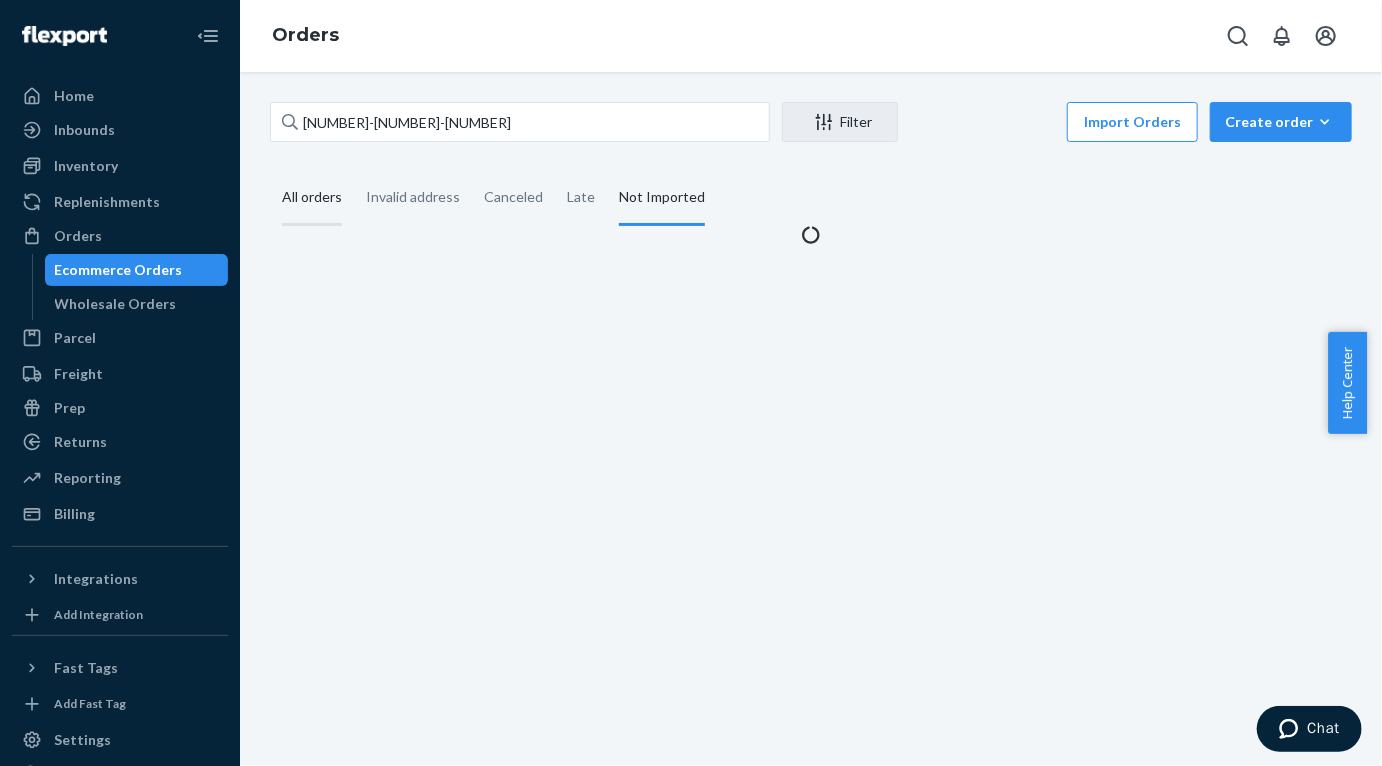 click on "All orders" at bounding box center (312, 198) 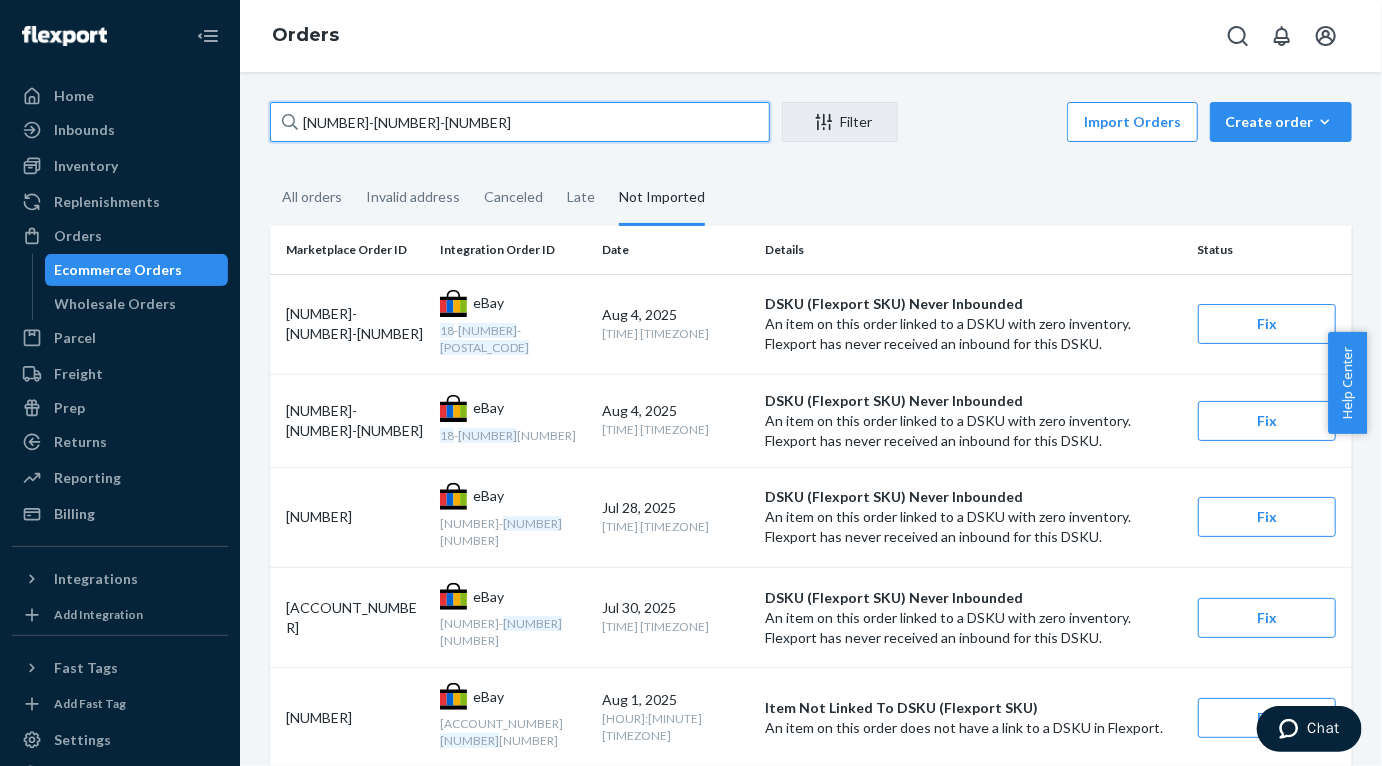 drag, startPoint x: 446, startPoint y: 125, endPoint x: 286, endPoint y: 123, distance: 160.0125 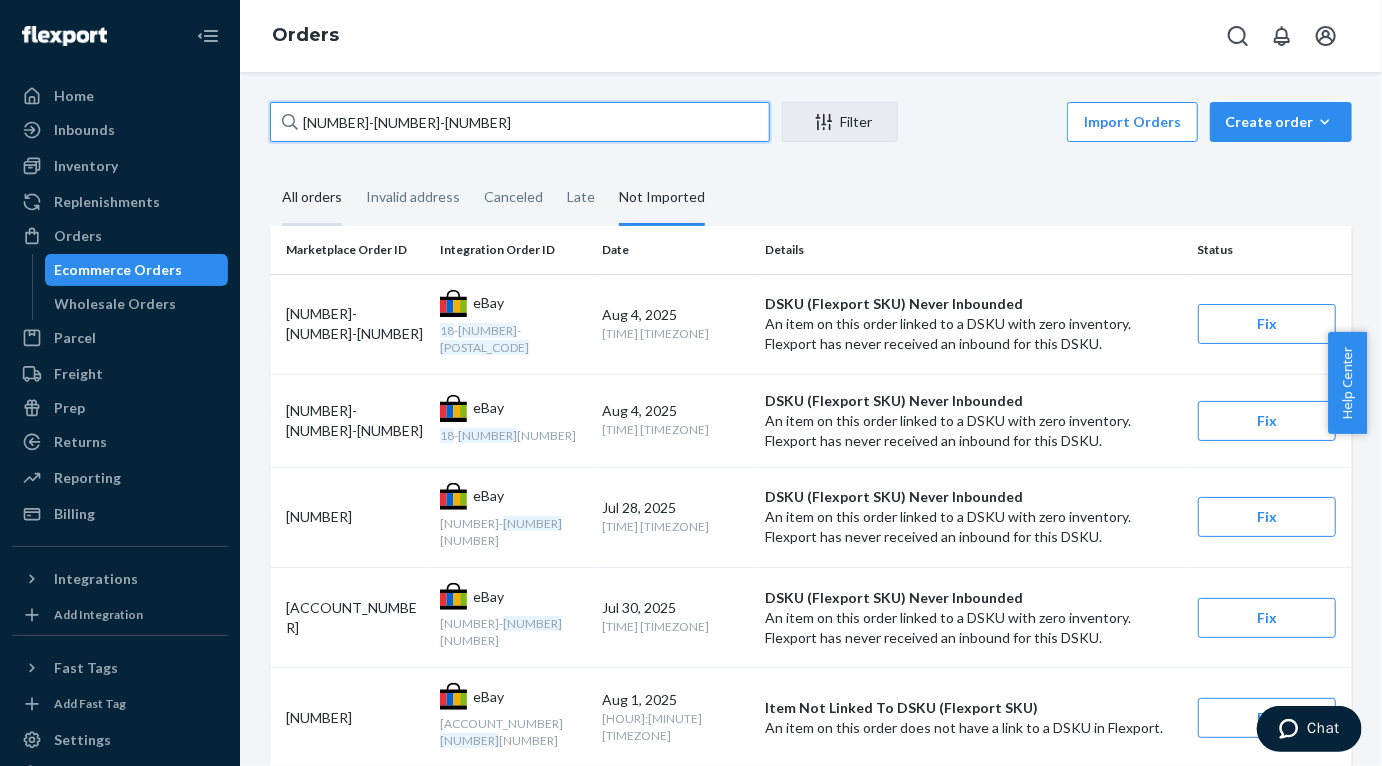 paste on "1241" 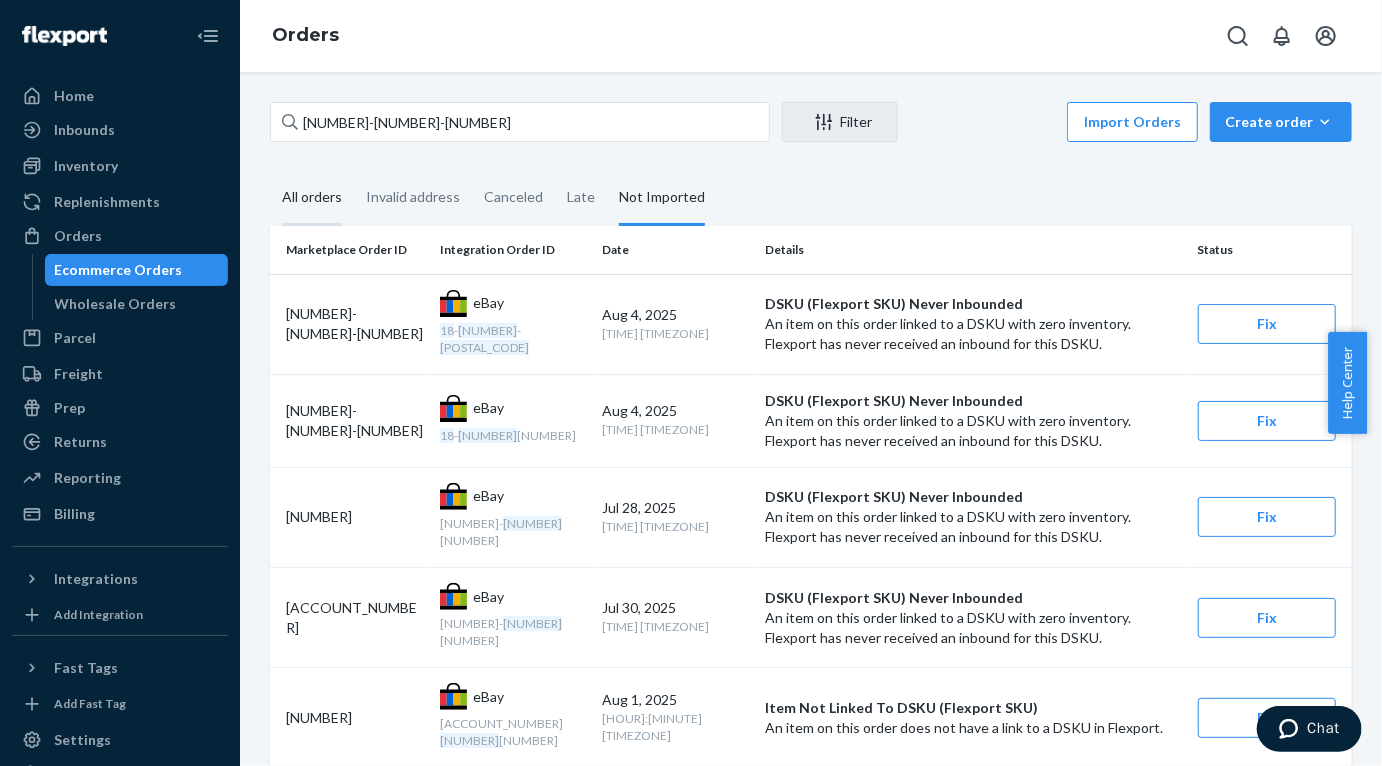 click on "All orders" at bounding box center (312, 198) 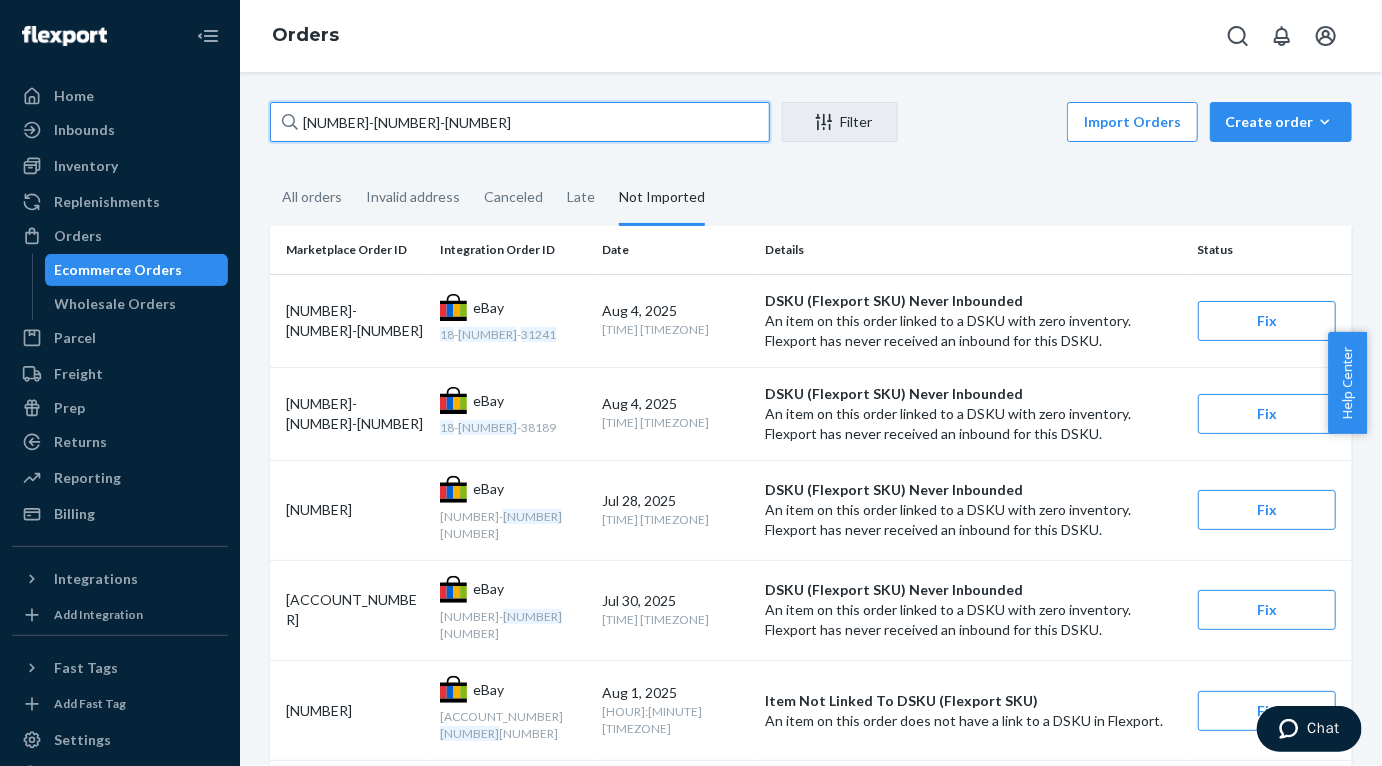 drag, startPoint x: 439, startPoint y: 130, endPoint x: 287, endPoint y: 120, distance: 152.3286 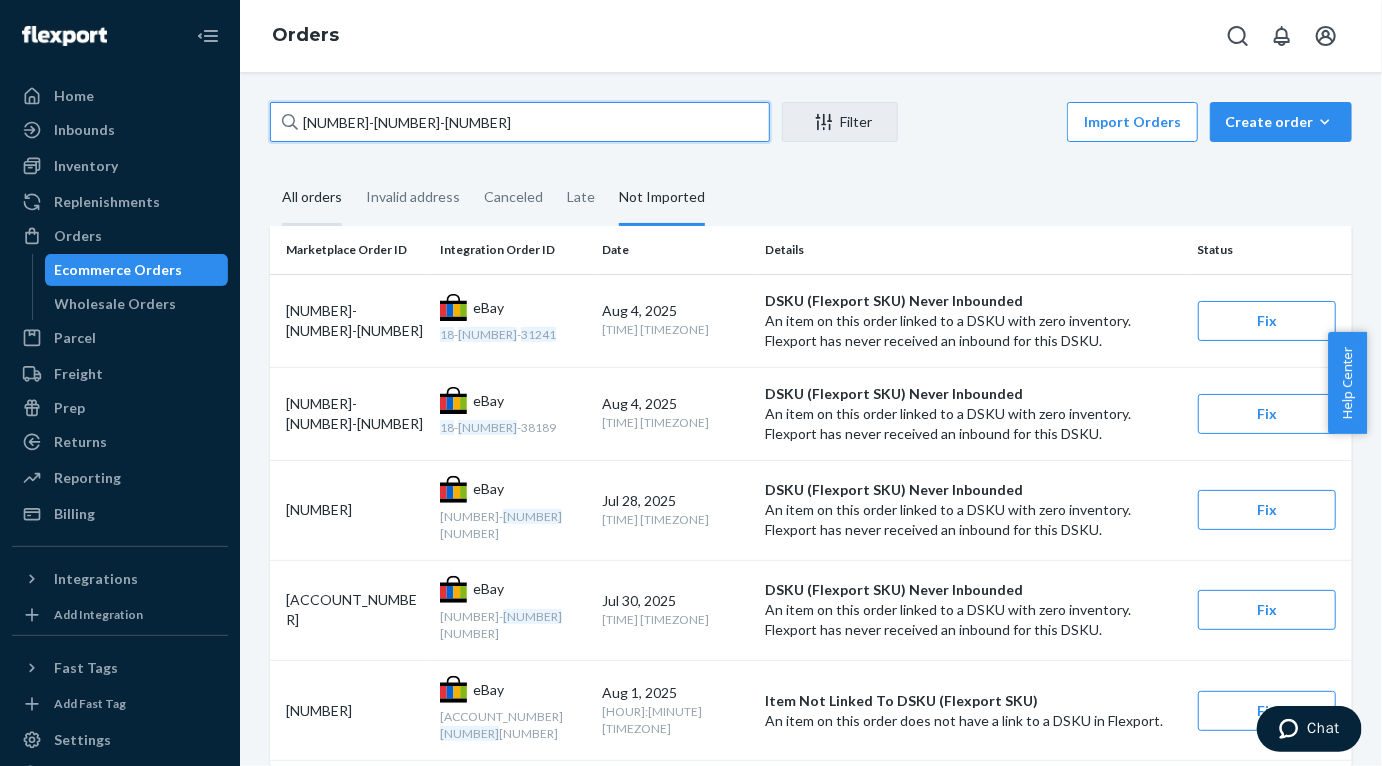 paste on "[NUMBER]" 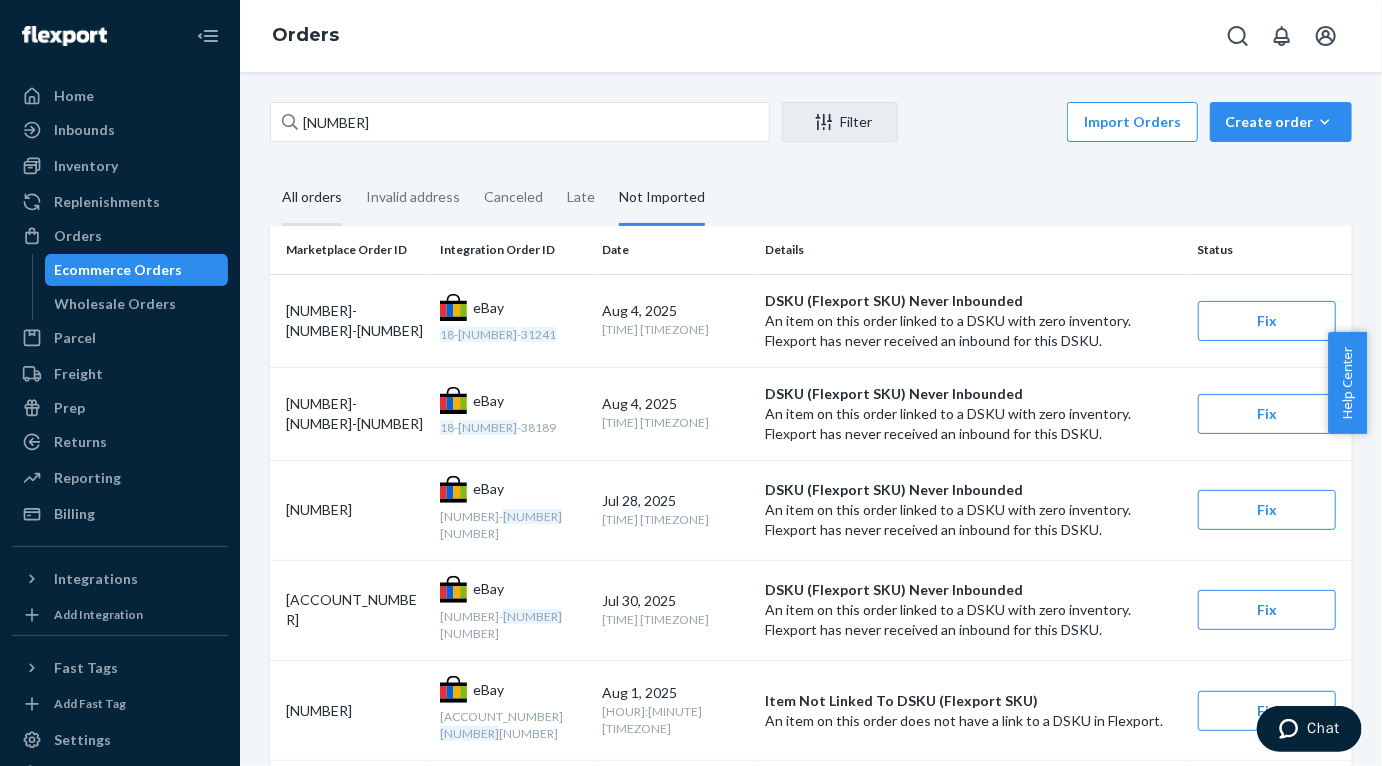 click on "All orders" at bounding box center (312, 198) 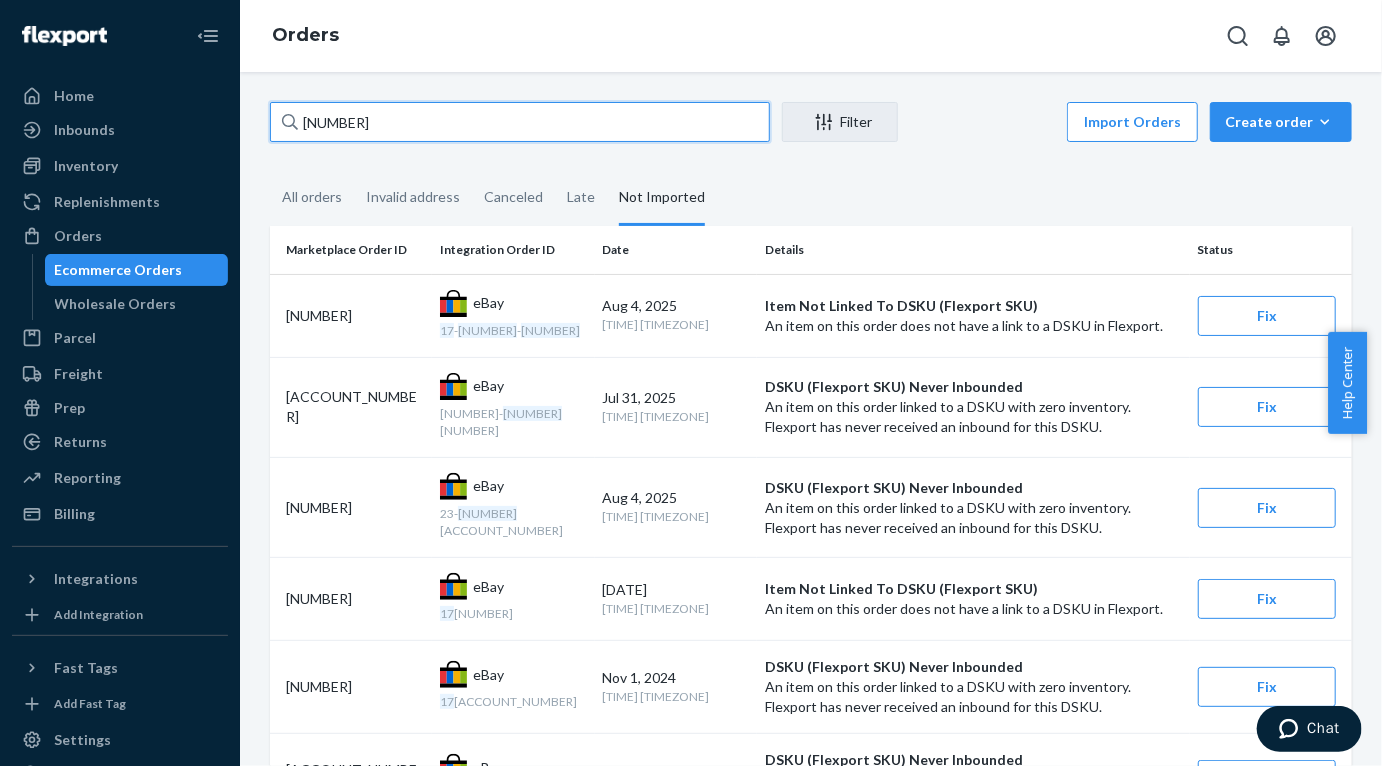 drag, startPoint x: 429, startPoint y: 118, endPoint x: 289, endPoint y: 110, distance: 140.22838 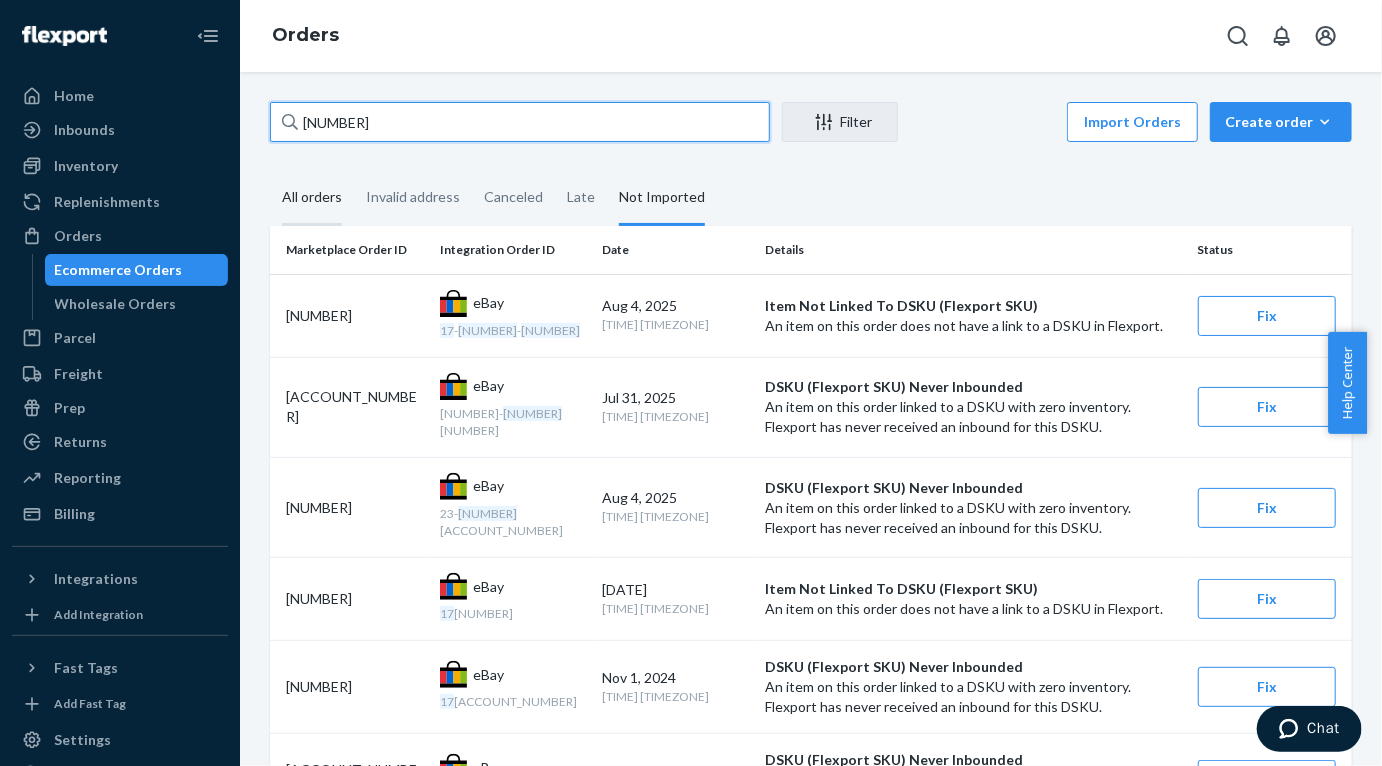 paste on "[NUMBER]" 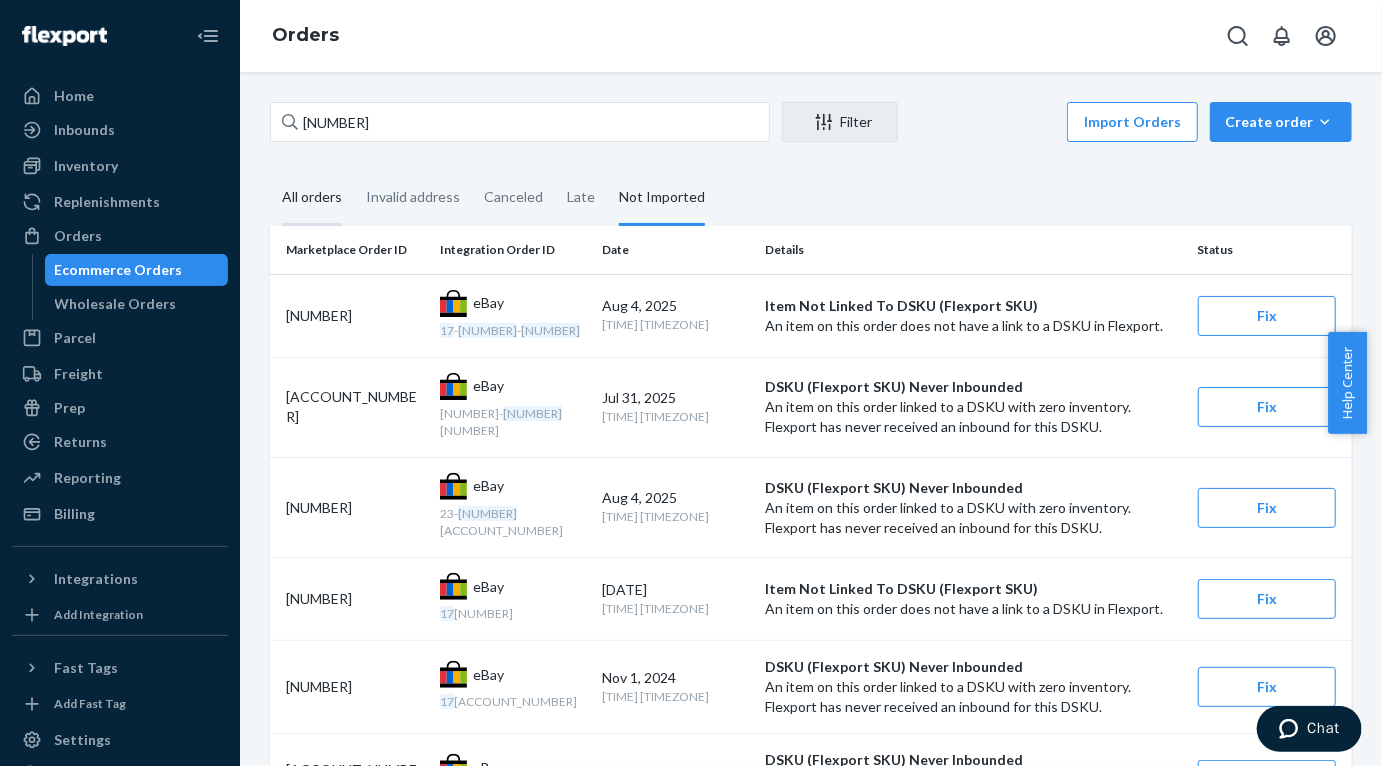 click on "All orders" at bounding box center (312, 198) 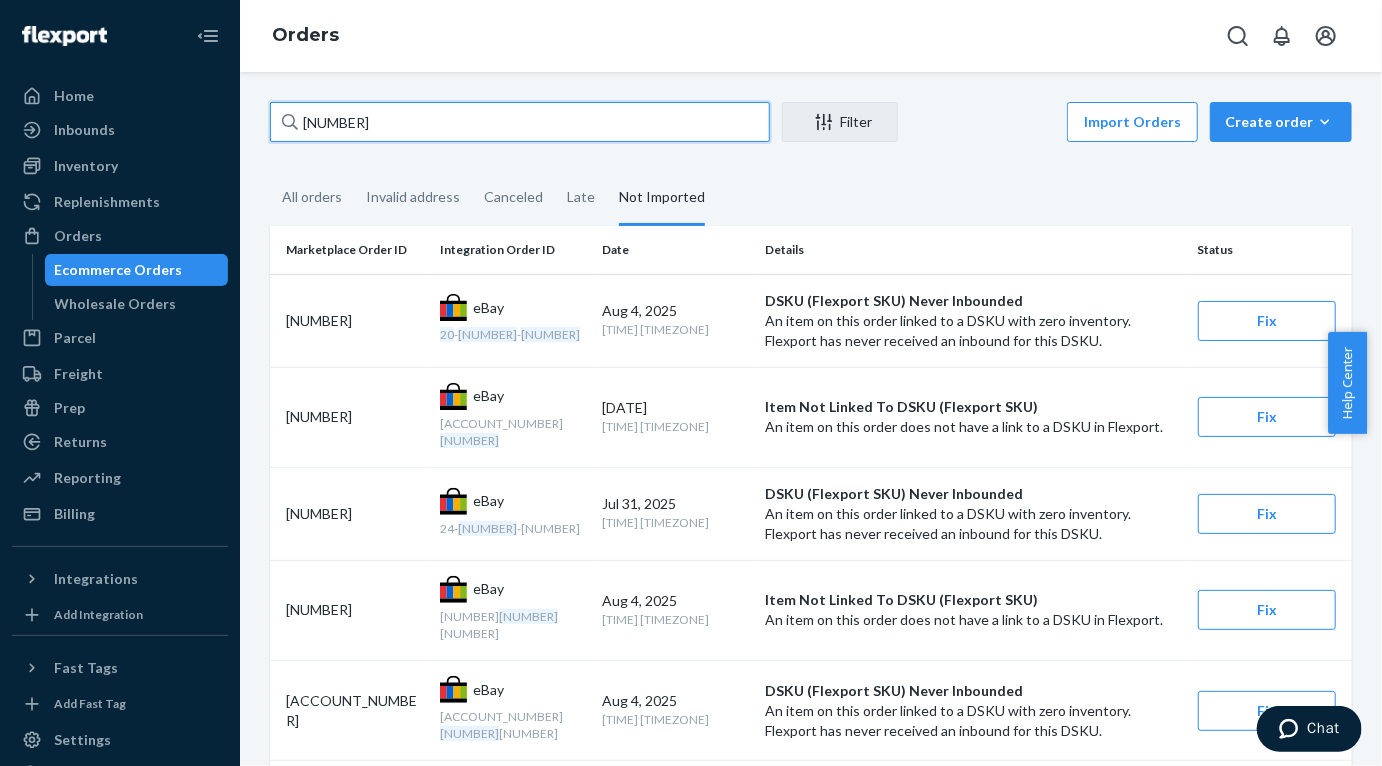 drag, startPoint x: 437, startPoint y: 117, endPoint x: 289, endPoint y: 127, distance: 148.33745 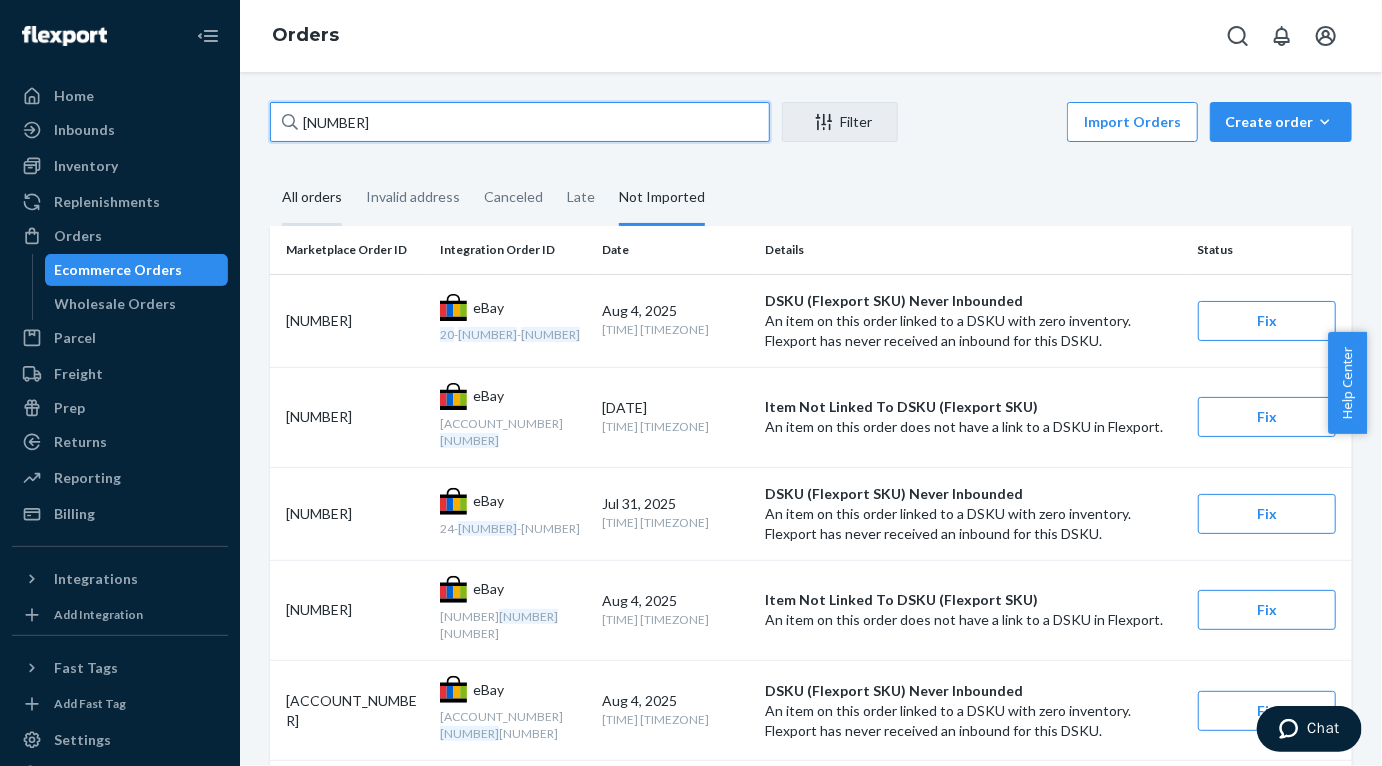 paste on "[ACCOUNT_NUMBER]" 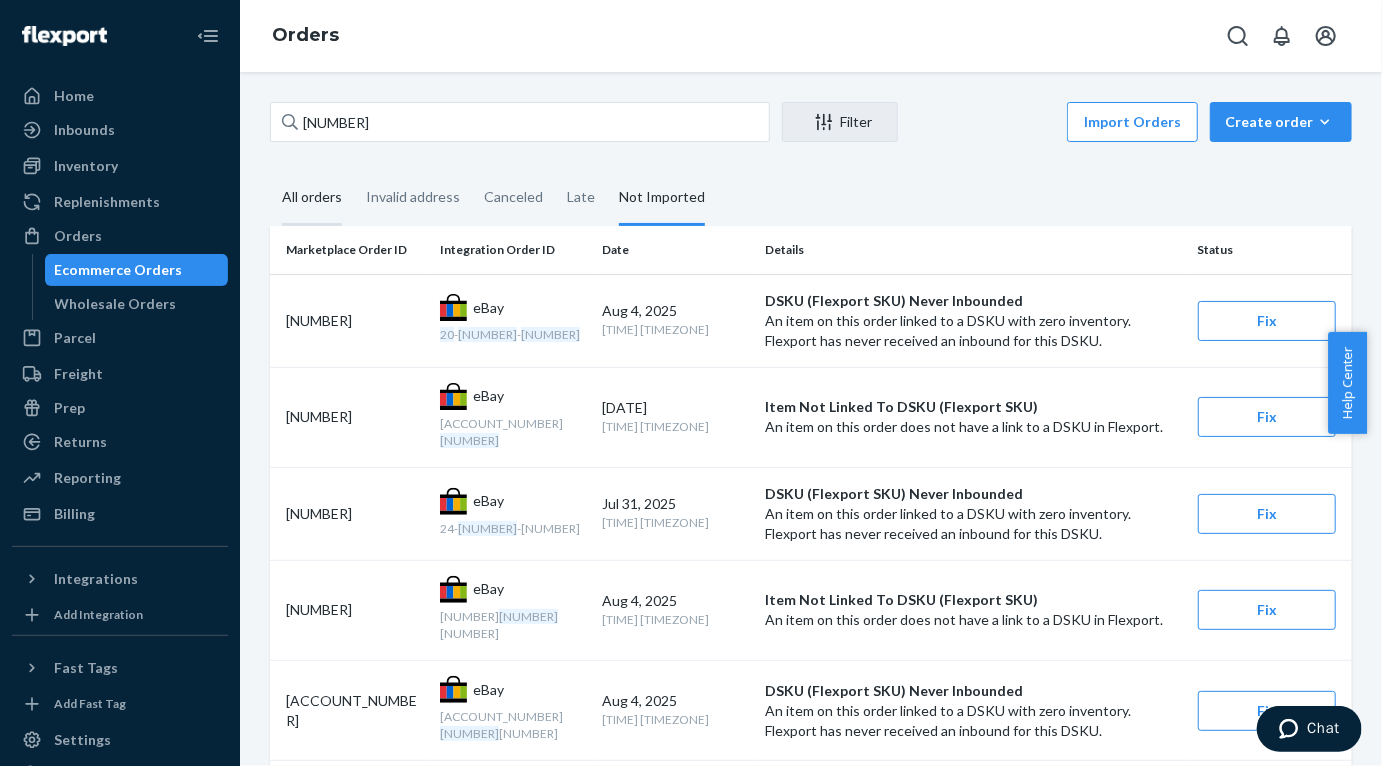 click on "All orders" at bounding box center (312, 198) 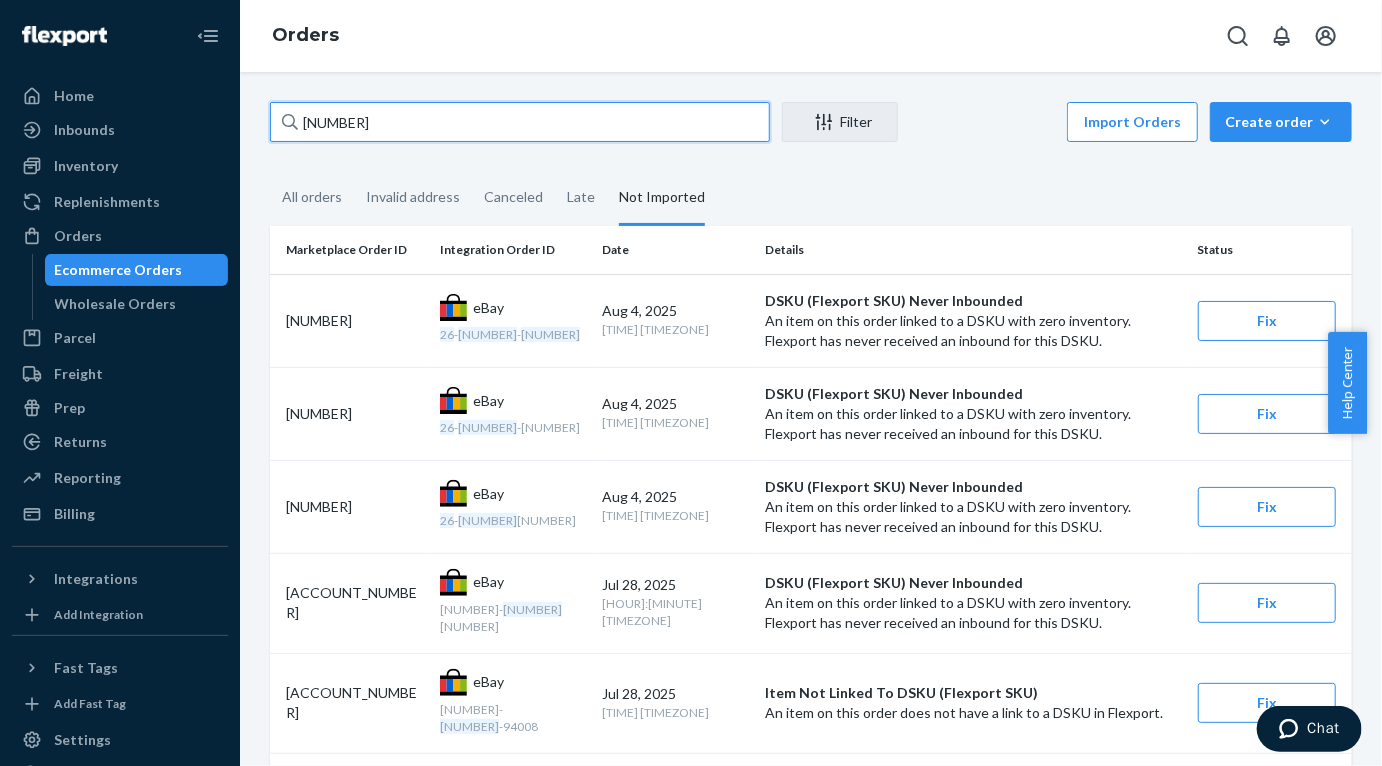 drag, startPoint x: 450, startPoint y: 128, endPoint x: 292, endPoint y: 120, distance: 158.20241 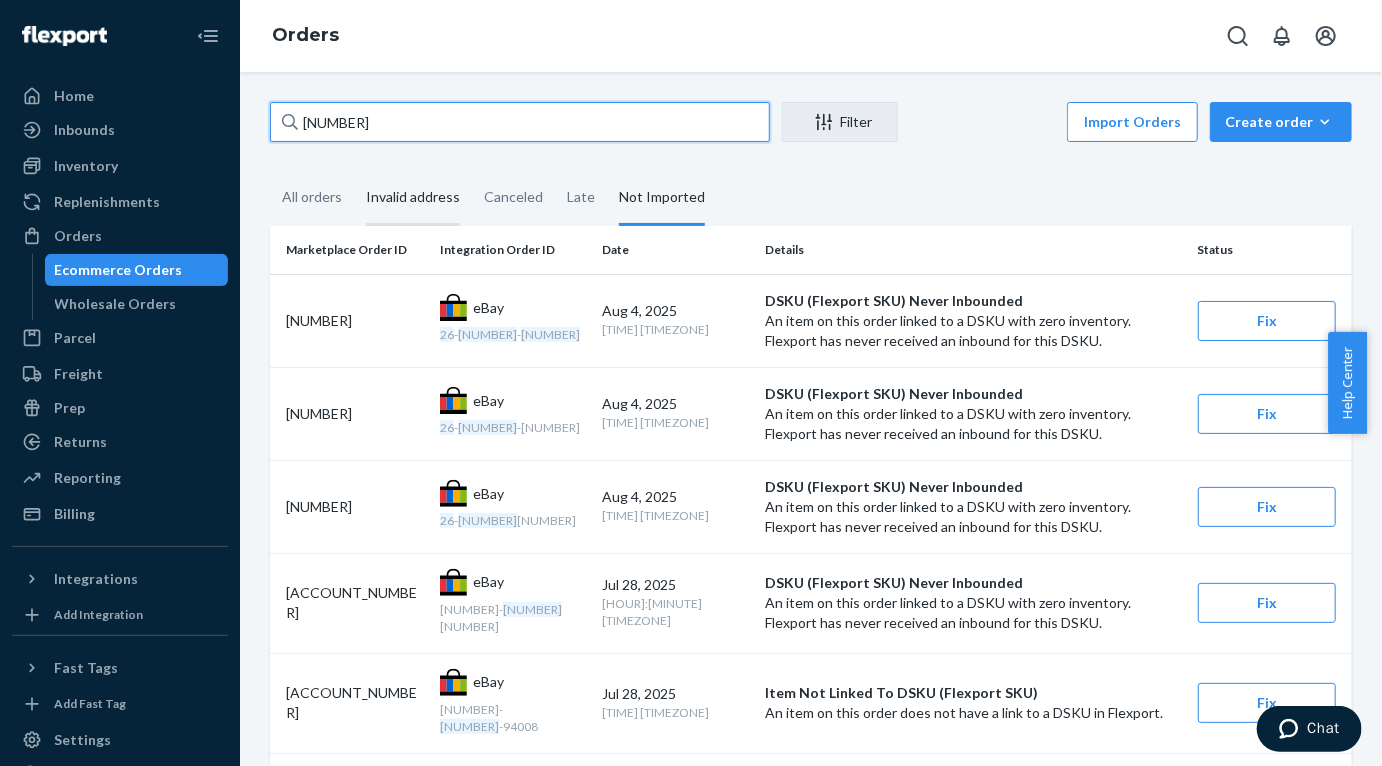 paste on "[NUMBER]" 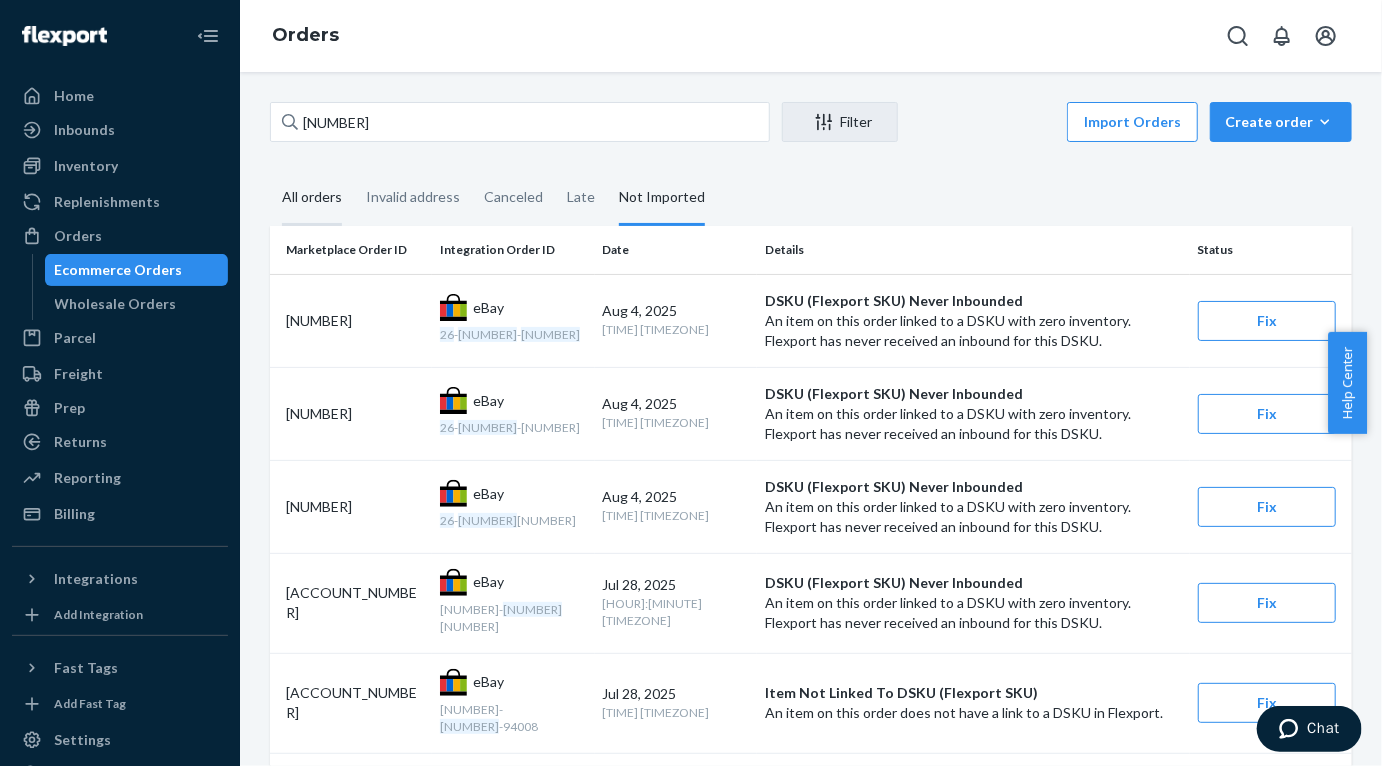 click on "All orders" at bounding box center (312, 198) 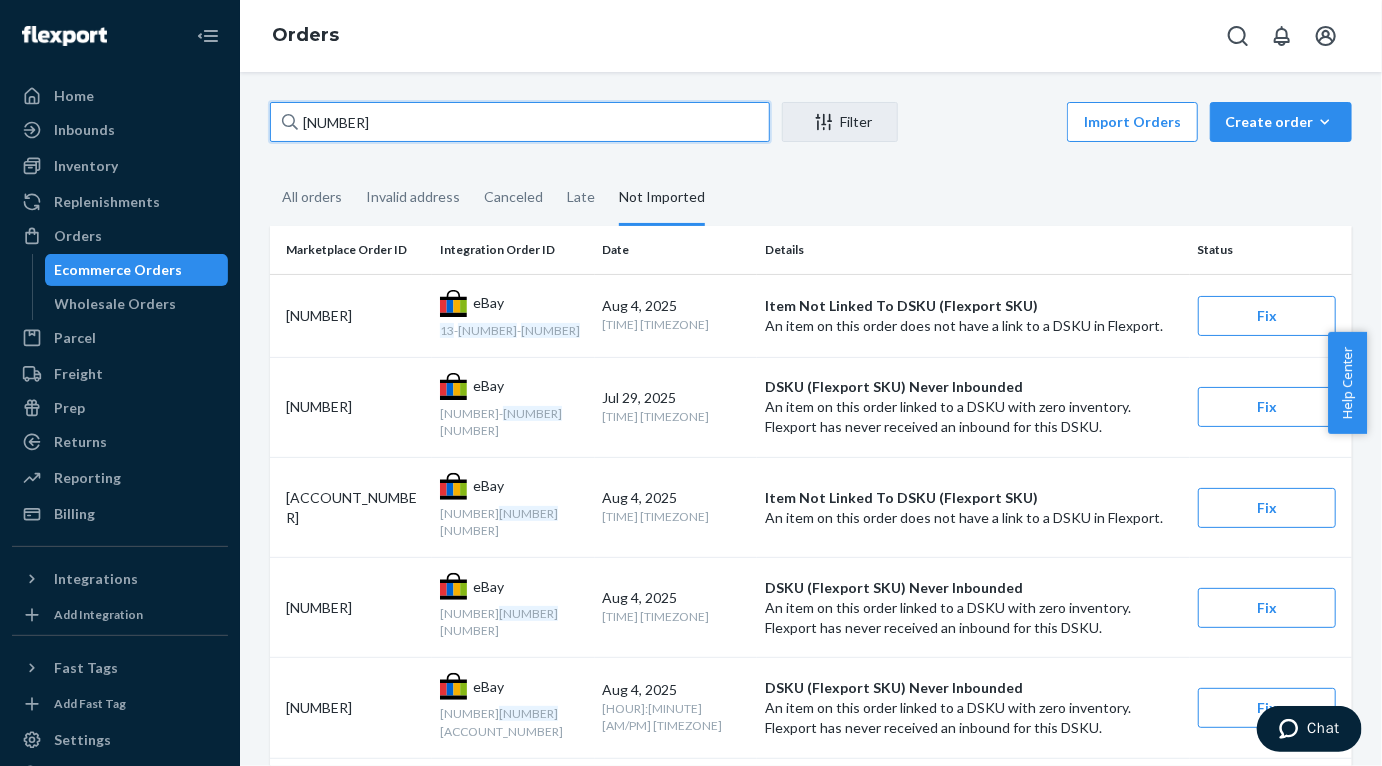 drag, startPoint x: 444, startPoint y: 125, endPoint x: 297, endPoint y: 122, distance: 147.03061 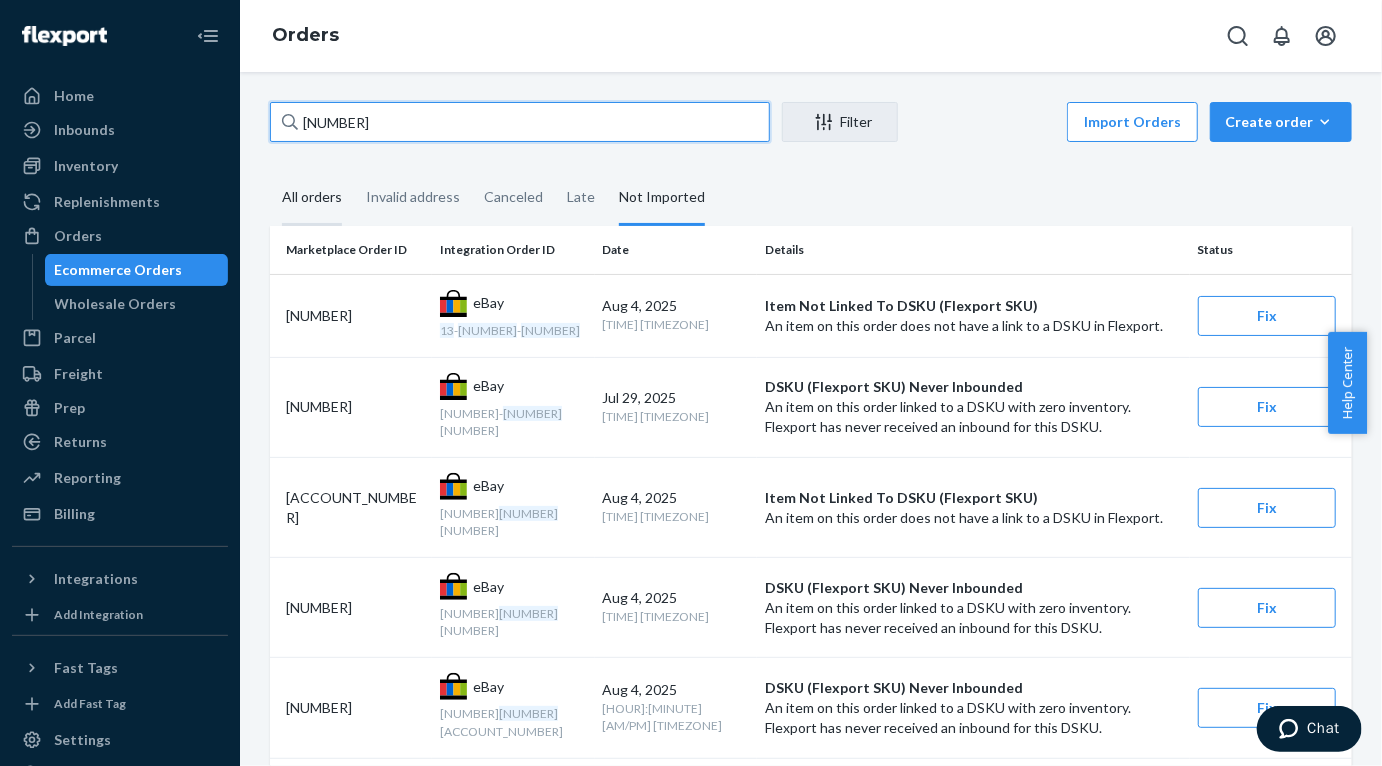 paste on "[SSN]" 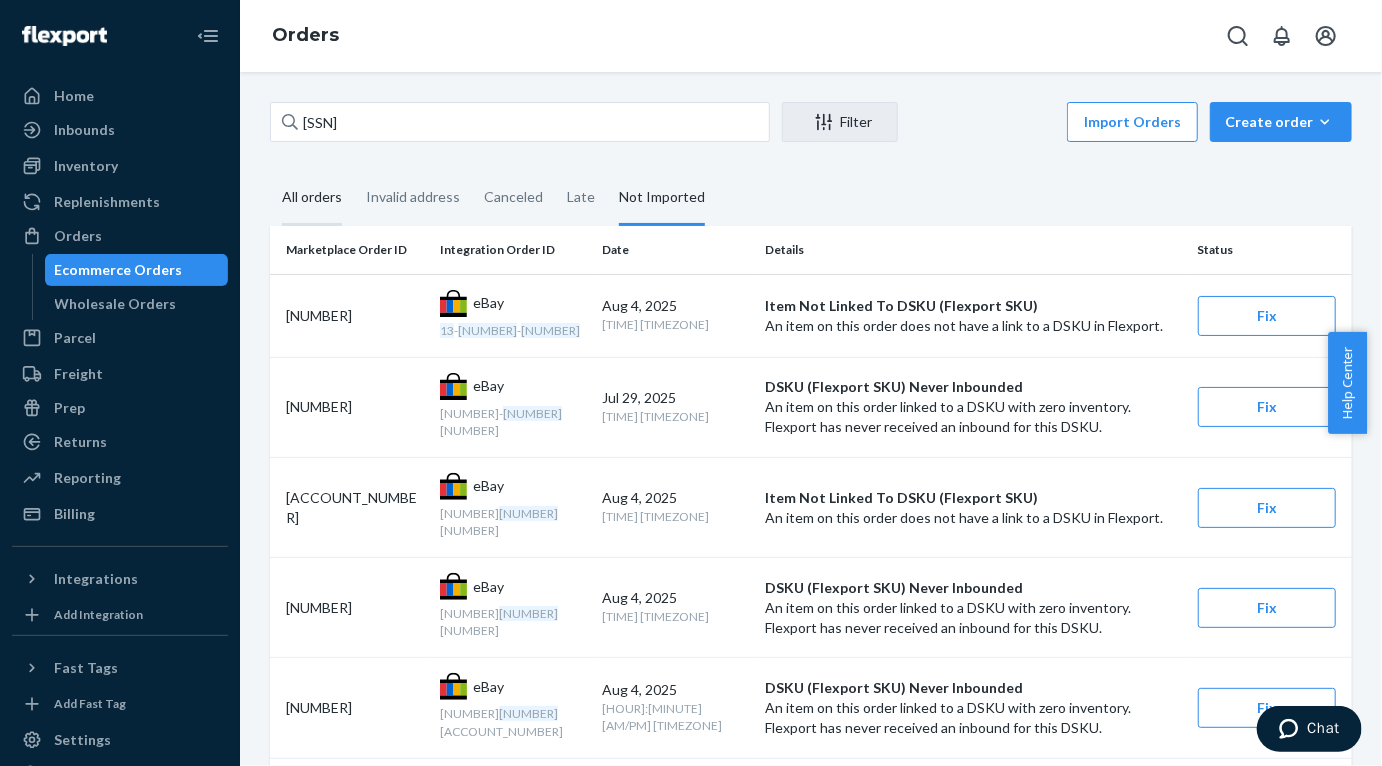 click on "All orders" at bounding box center (312, 198) 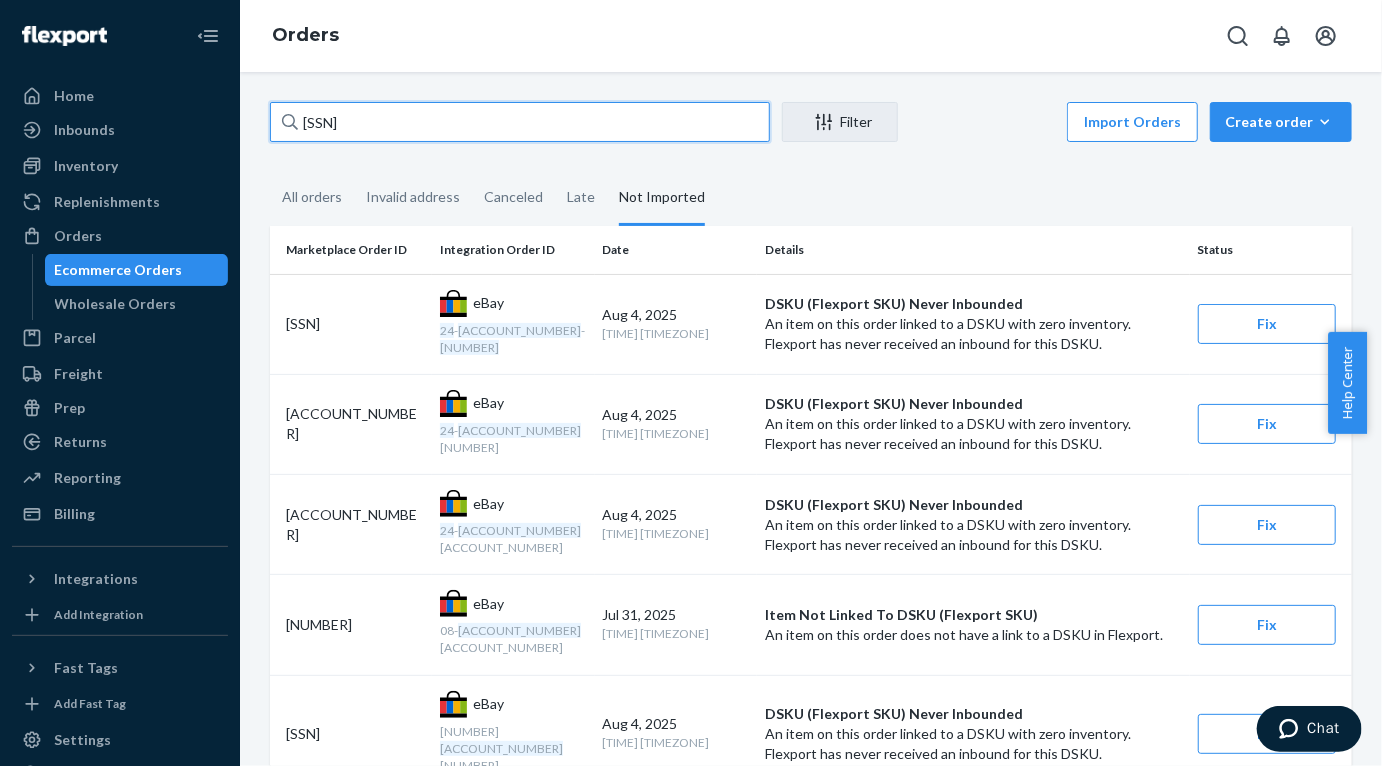 drag, startPoint x: 430, startPoint y: 118, endPoint x: 297, endPoint y: 110, distance: 133.24039 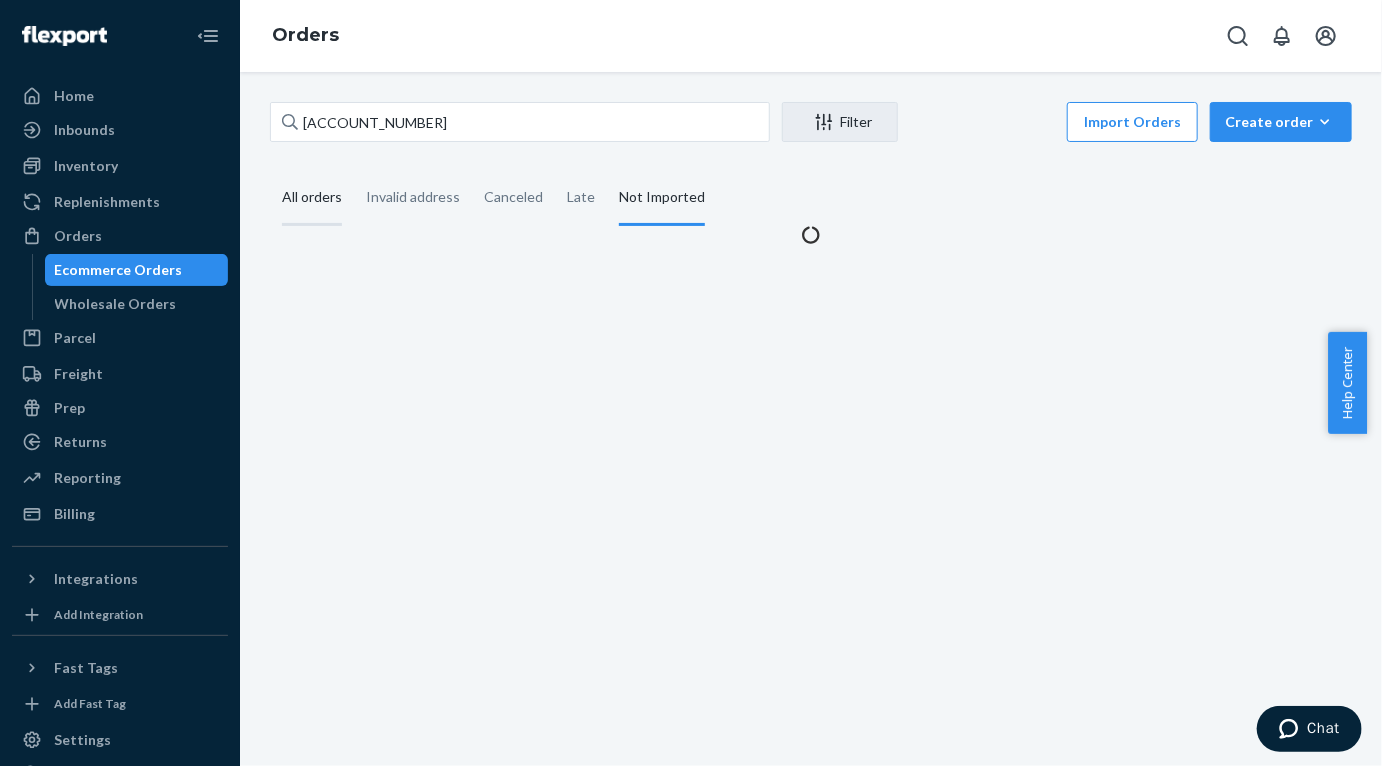 click on "All orders" at bounding box center [312, 198] 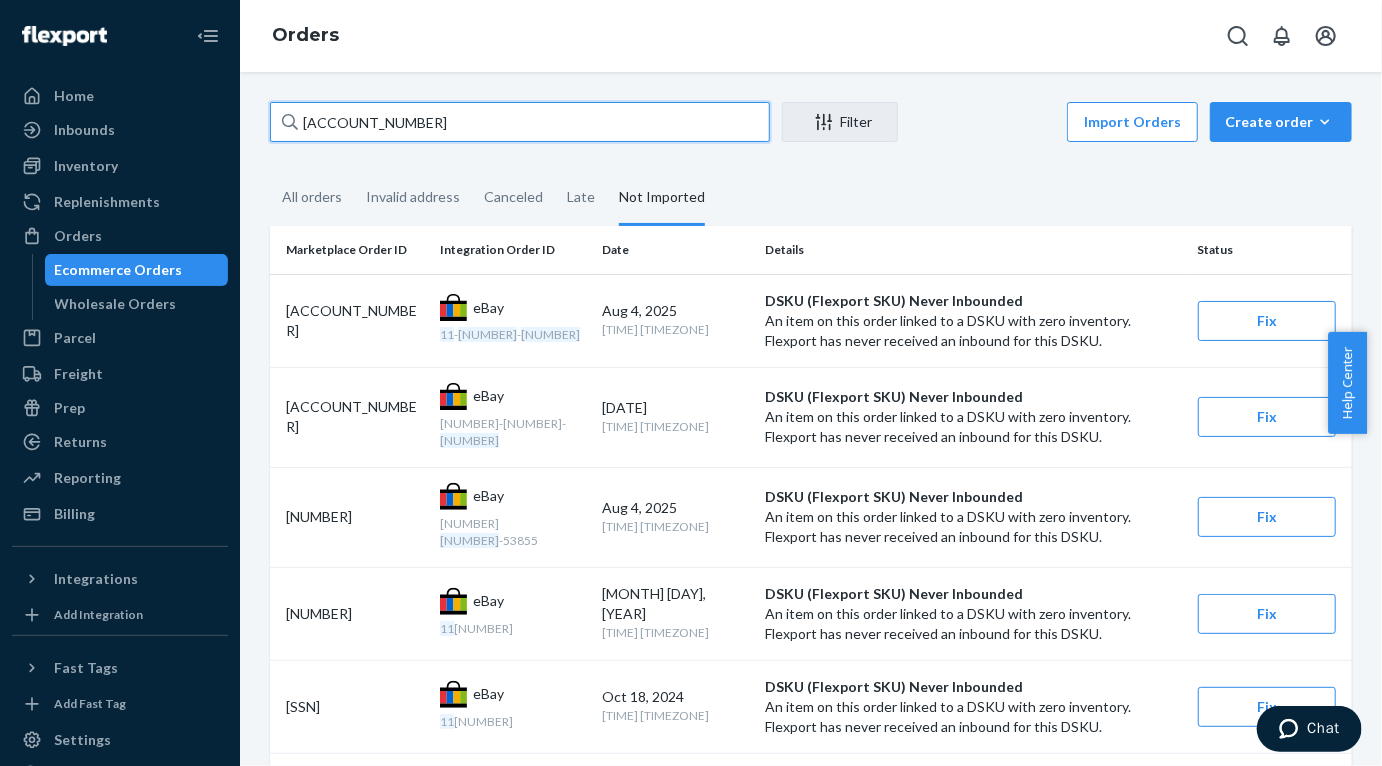 click on "[ACCOUNT_NUMBER]" at bounding box center [520, 122] 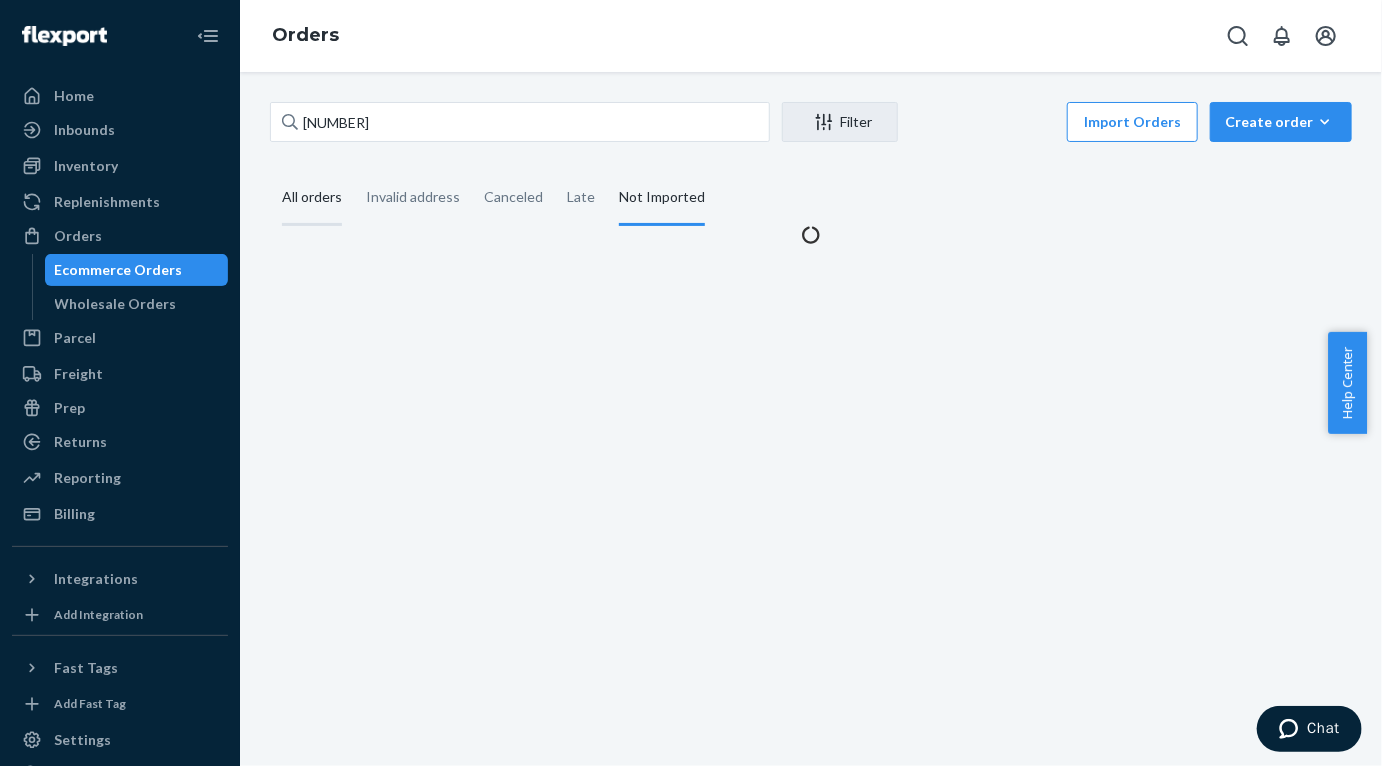 click on "All orders" at bounding box center [312, 198] 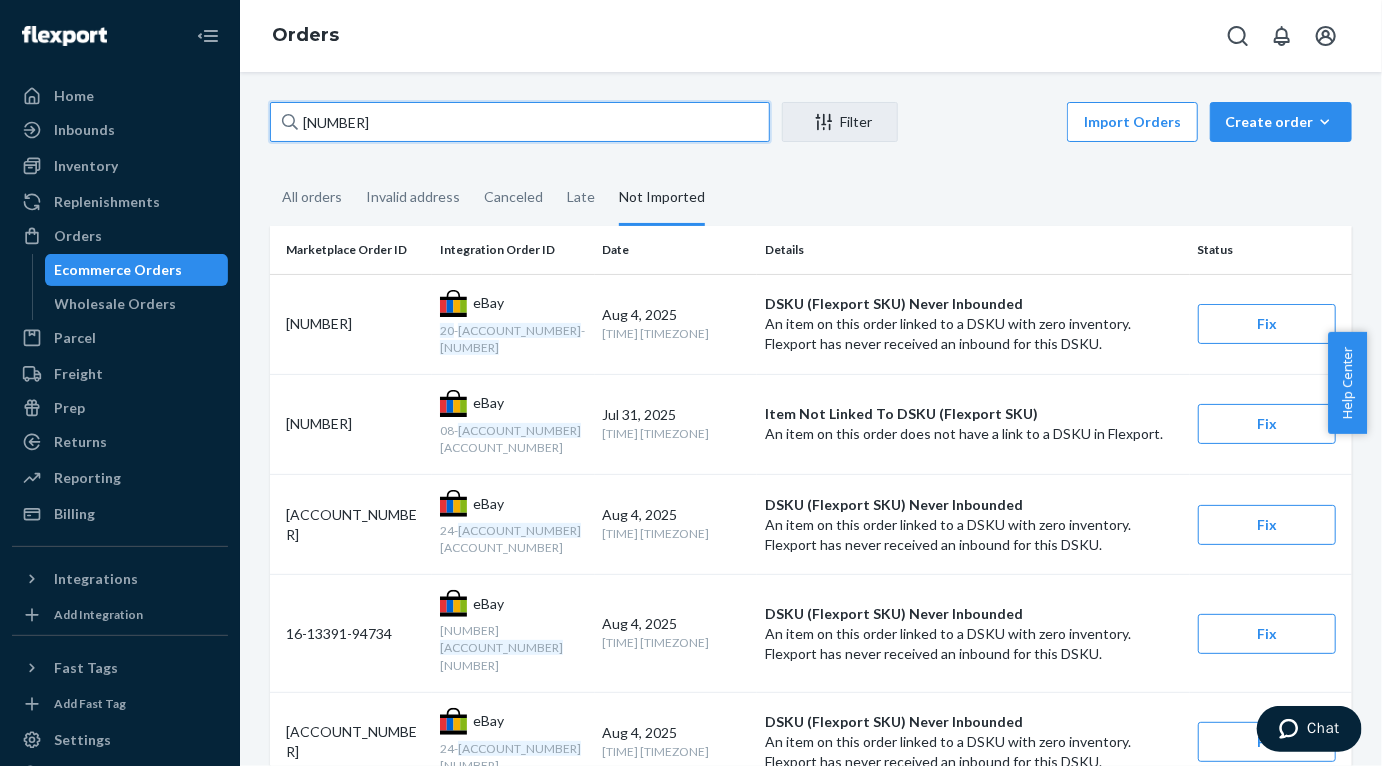 drag, startPoint x: 429, startPoint y: 120, endPoint x: 297, endPoint y: 103, distance: 133.0902 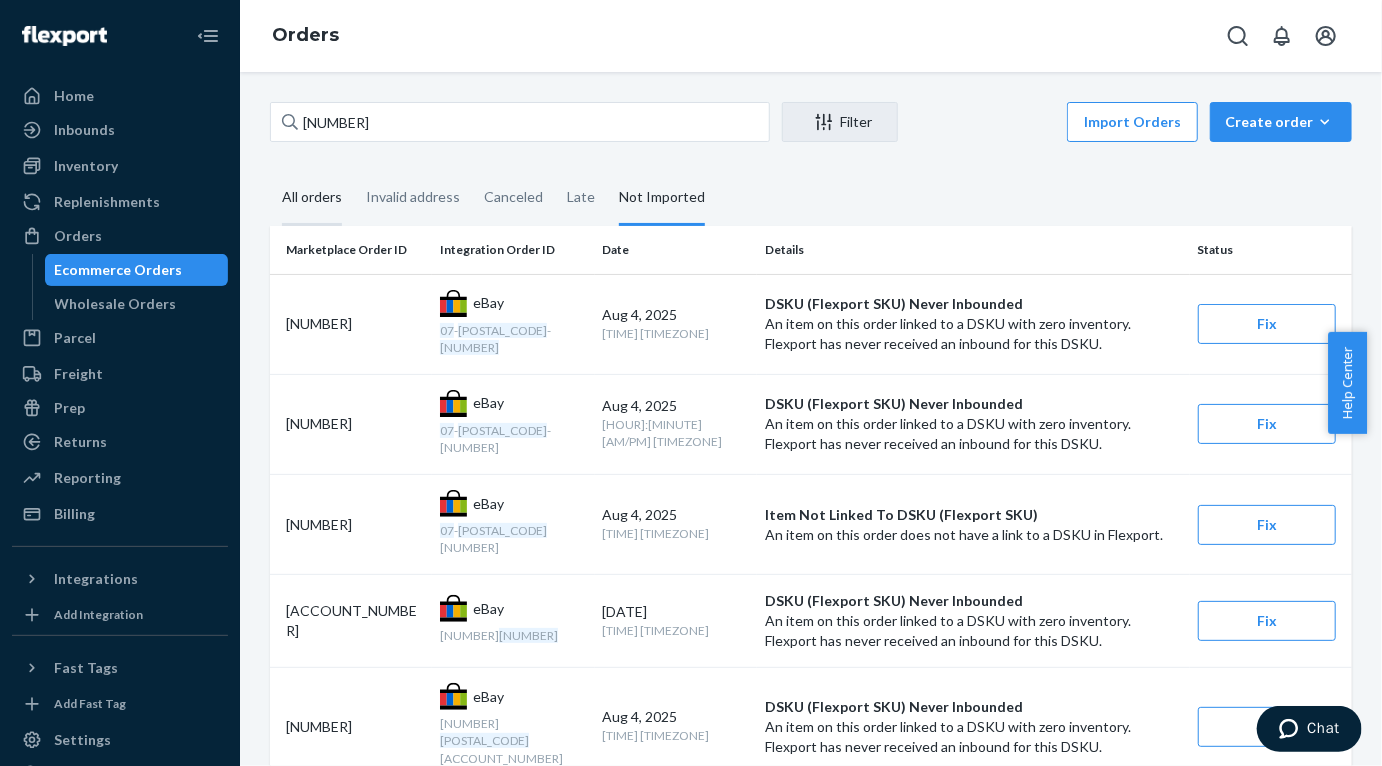 click on "All orders" at bounding box center [312, 198] 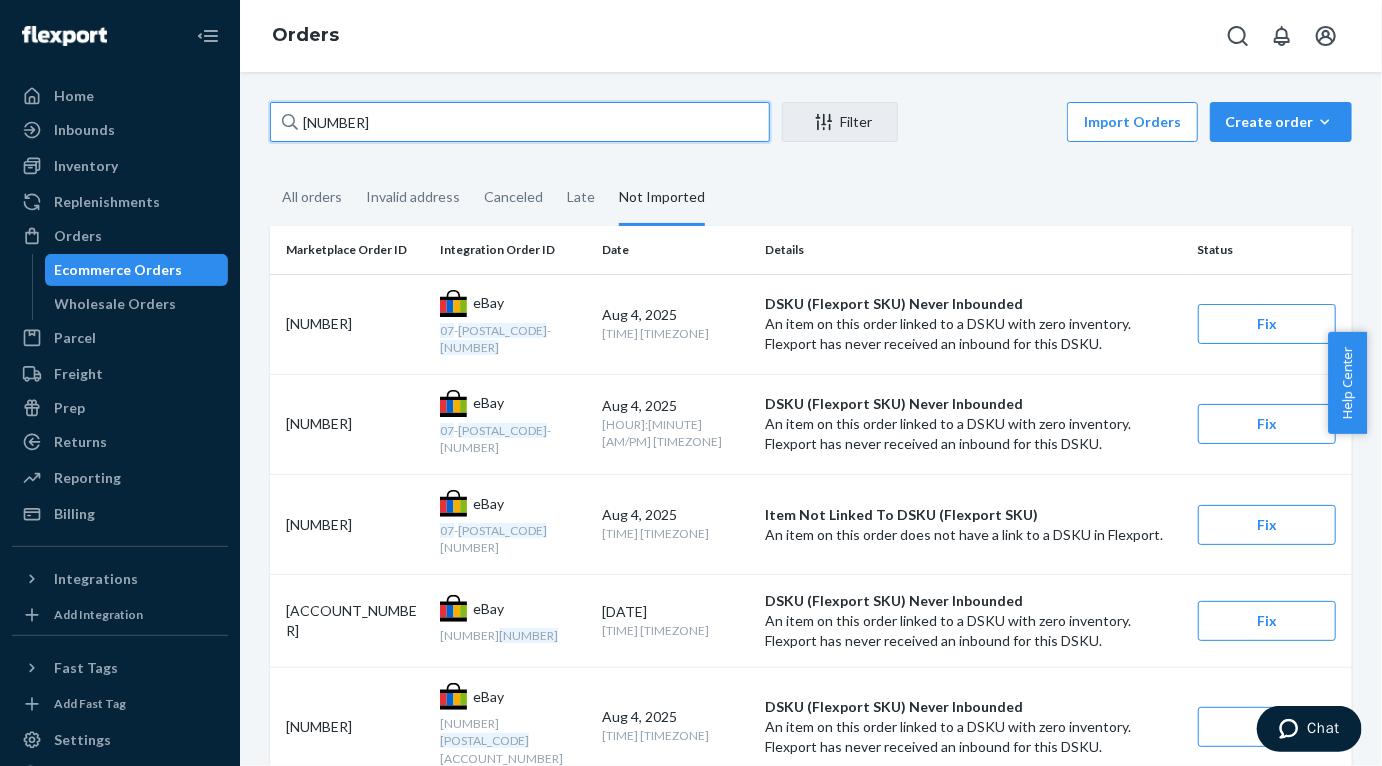 drag, startPoint x: 424, startPoint y: 110, endPoint x: 272, endPoint y: 113, distance: 152.0296 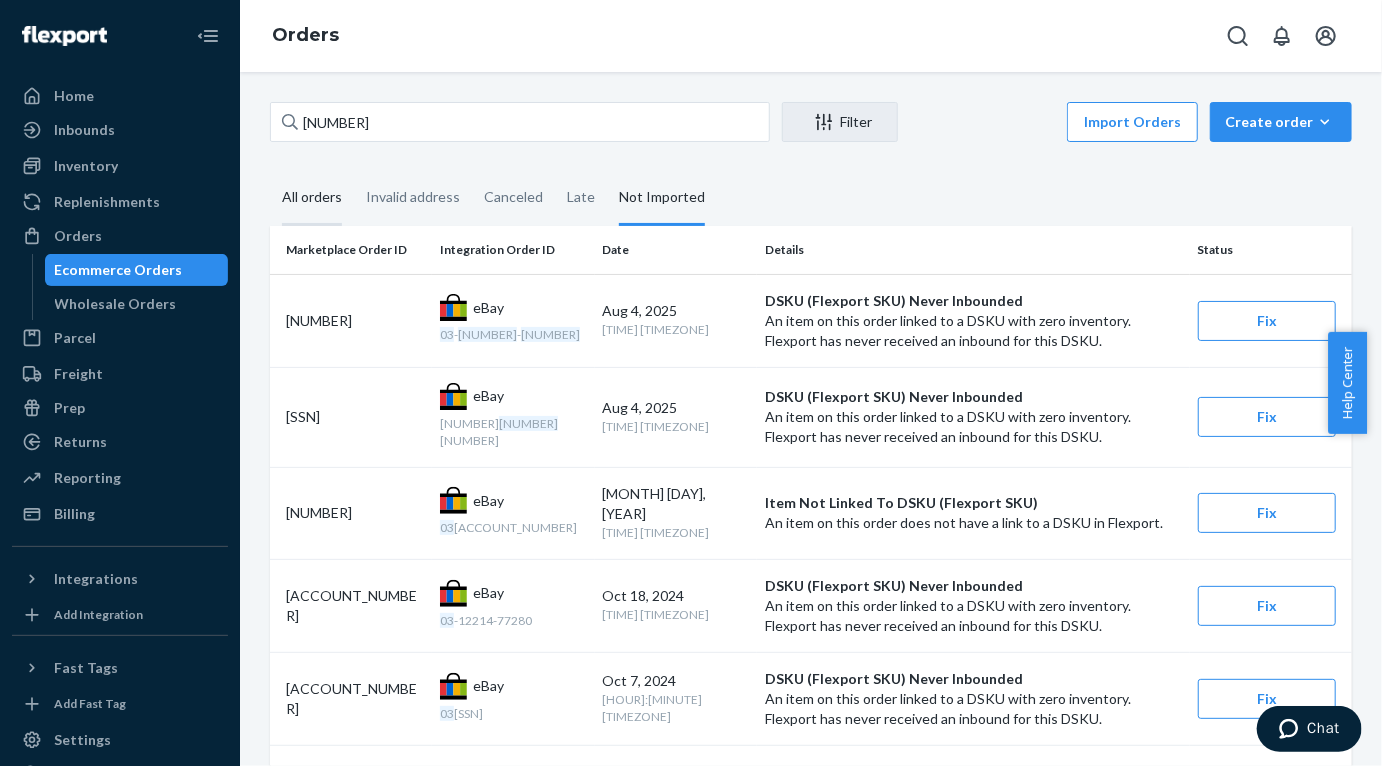 click on "All orders" at bounding box center (312, 198) 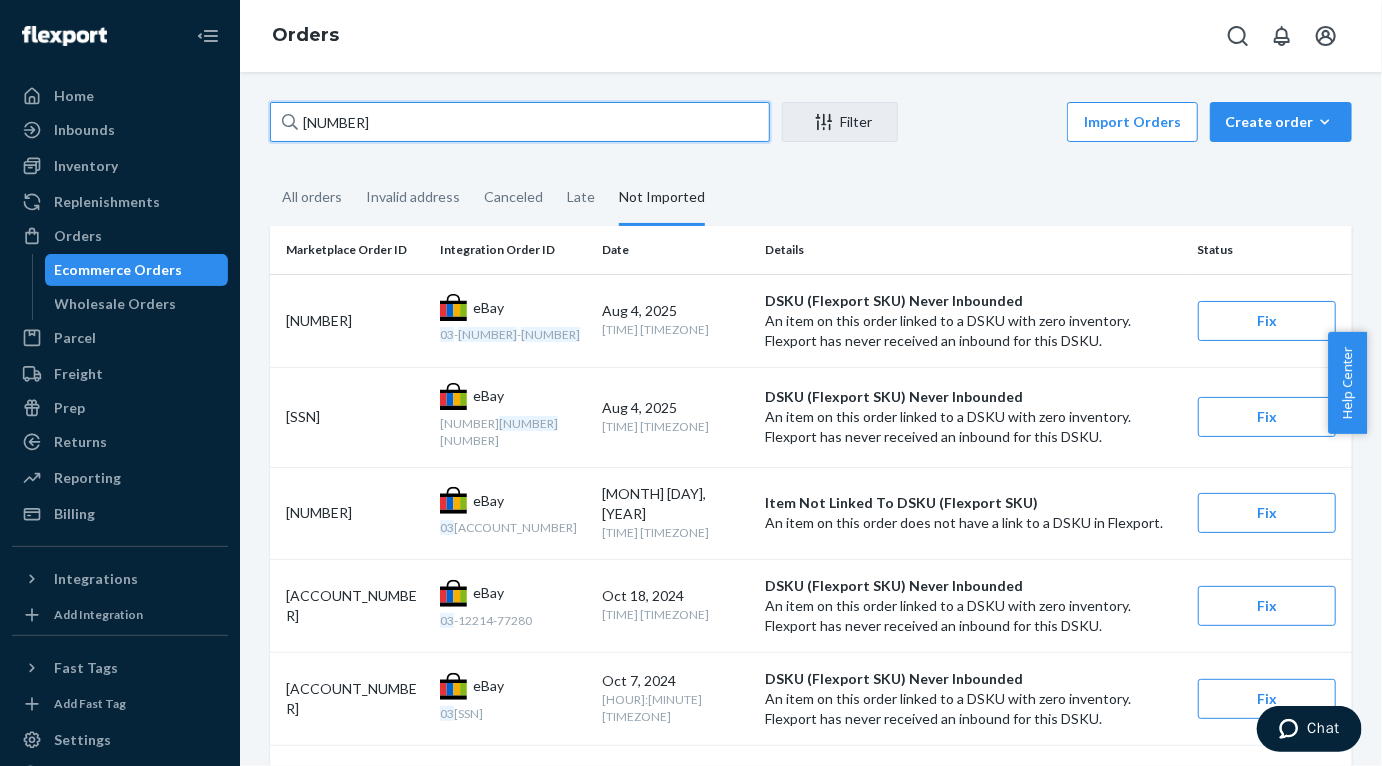 drag, startPoint x: 443, startPoint y: 125, endPoint x: 293, endPoint y: 109, distance: 150.85092 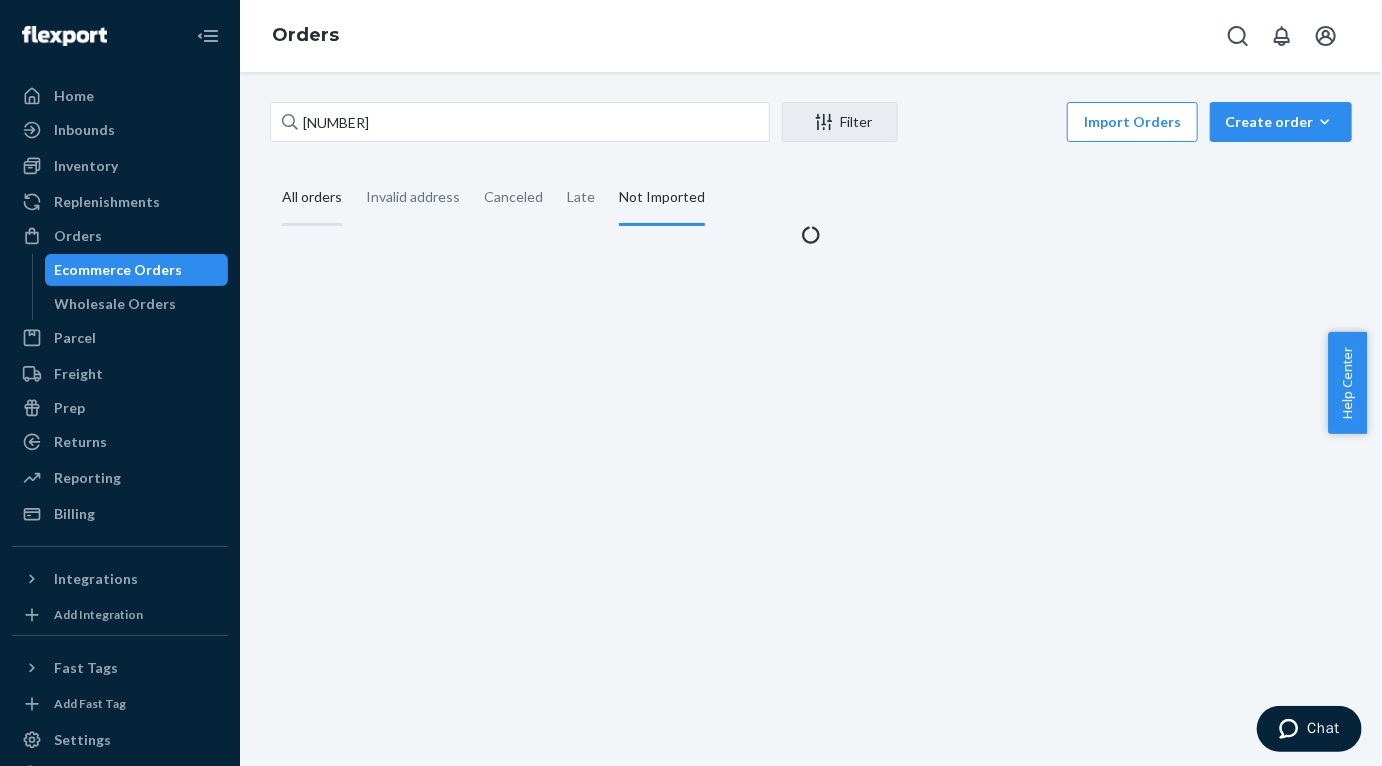 click on "All orders" at bounding box center [312, 198] 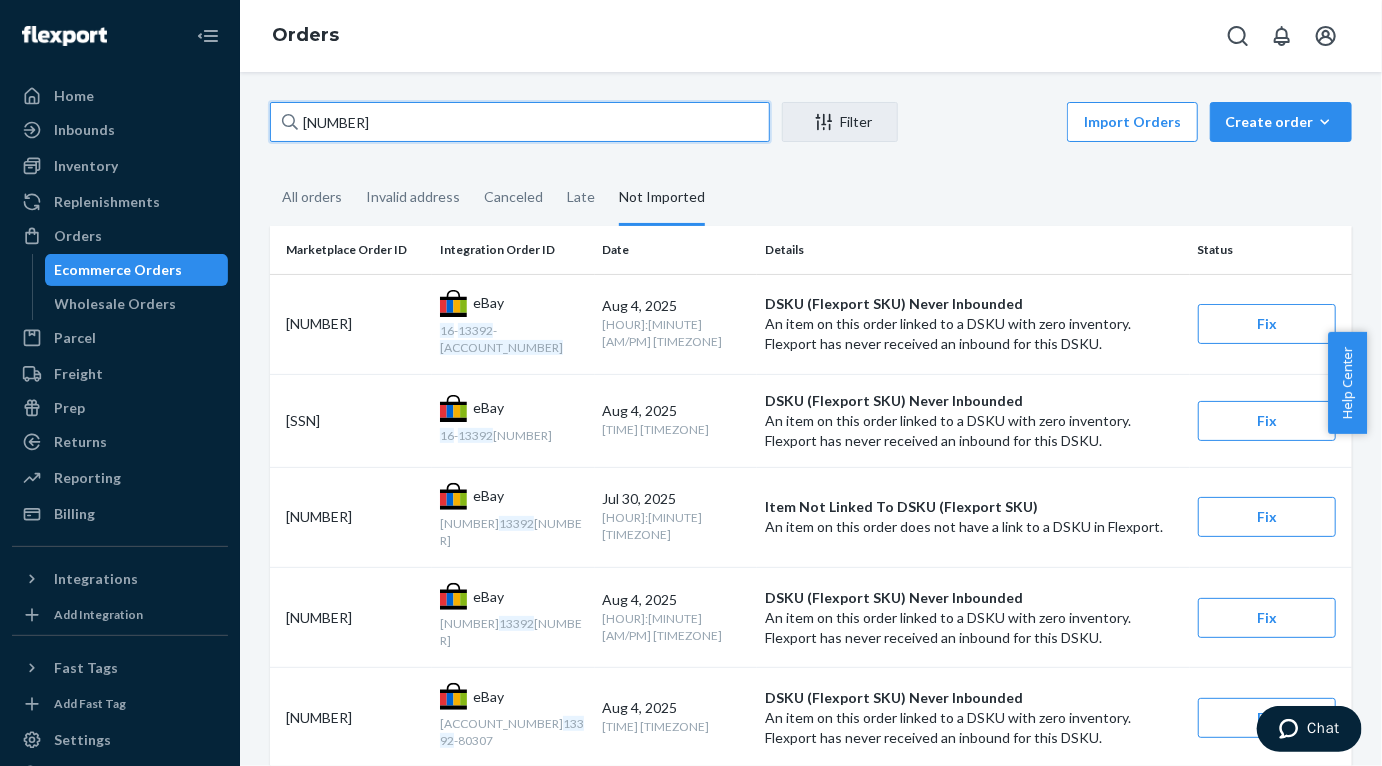 drag, startPoint x: 460, startPoint y: 125, endPoint x: 280, endPoint y: 124, distance: 180.00278 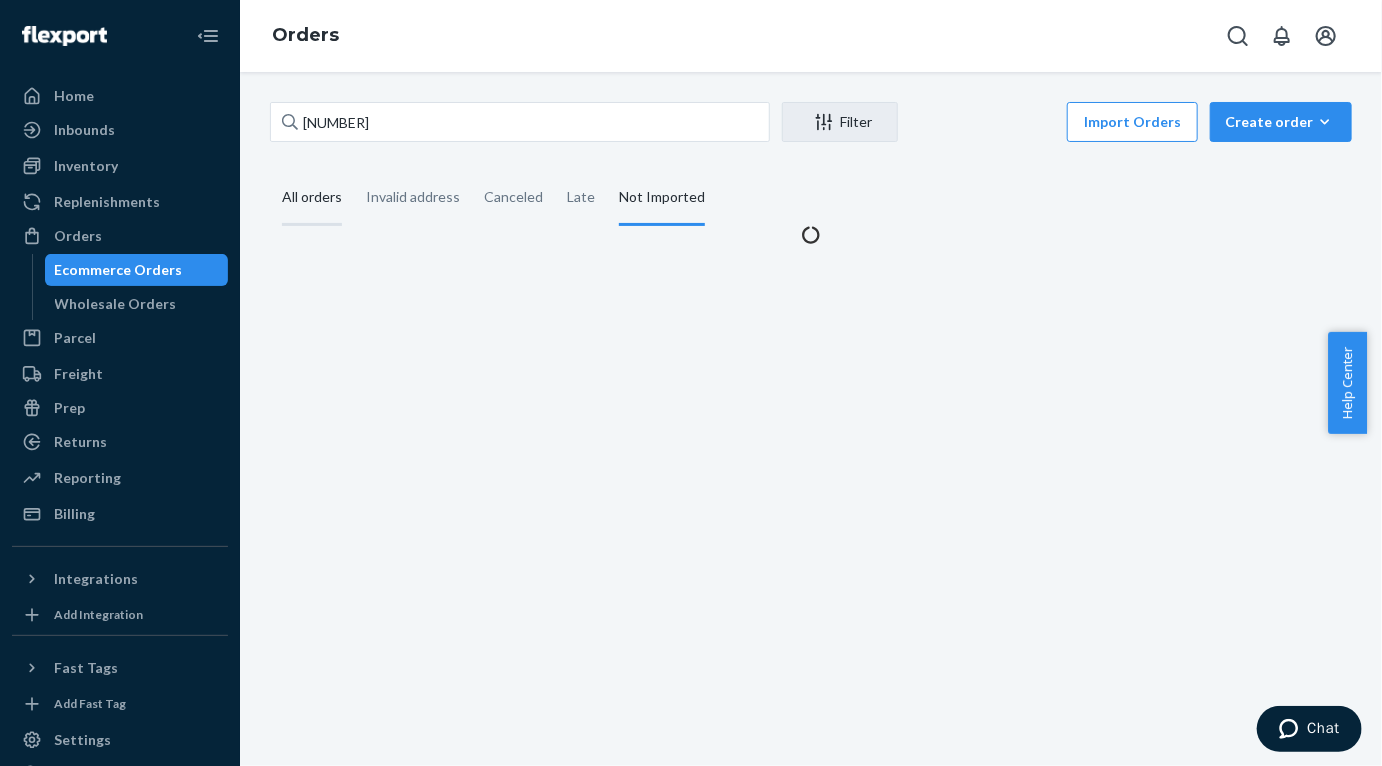 click on "All orders" at bounding box center [312, 198] 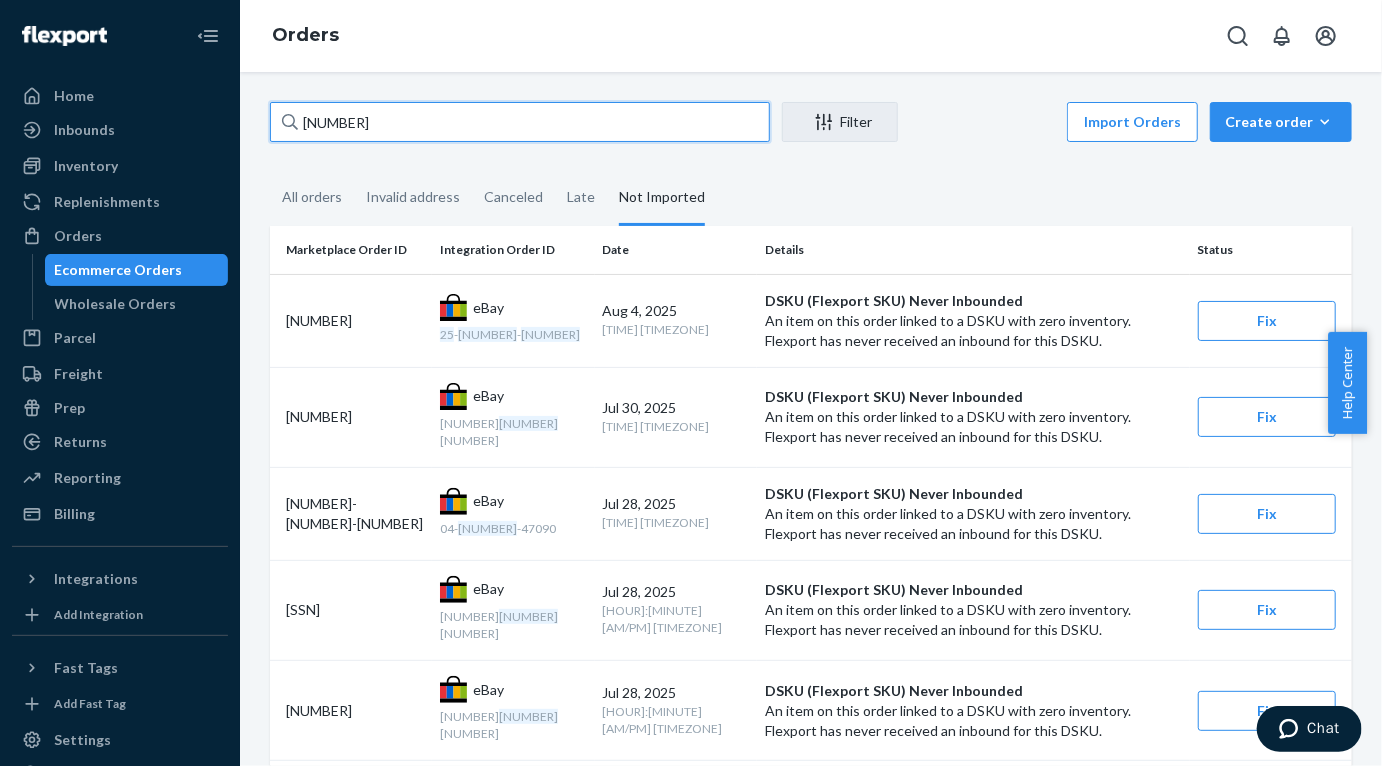 drag, startPoint x: 424, startPoint y: 118, endPoint x: 271, endPoint y: 114, distance: 153.05228 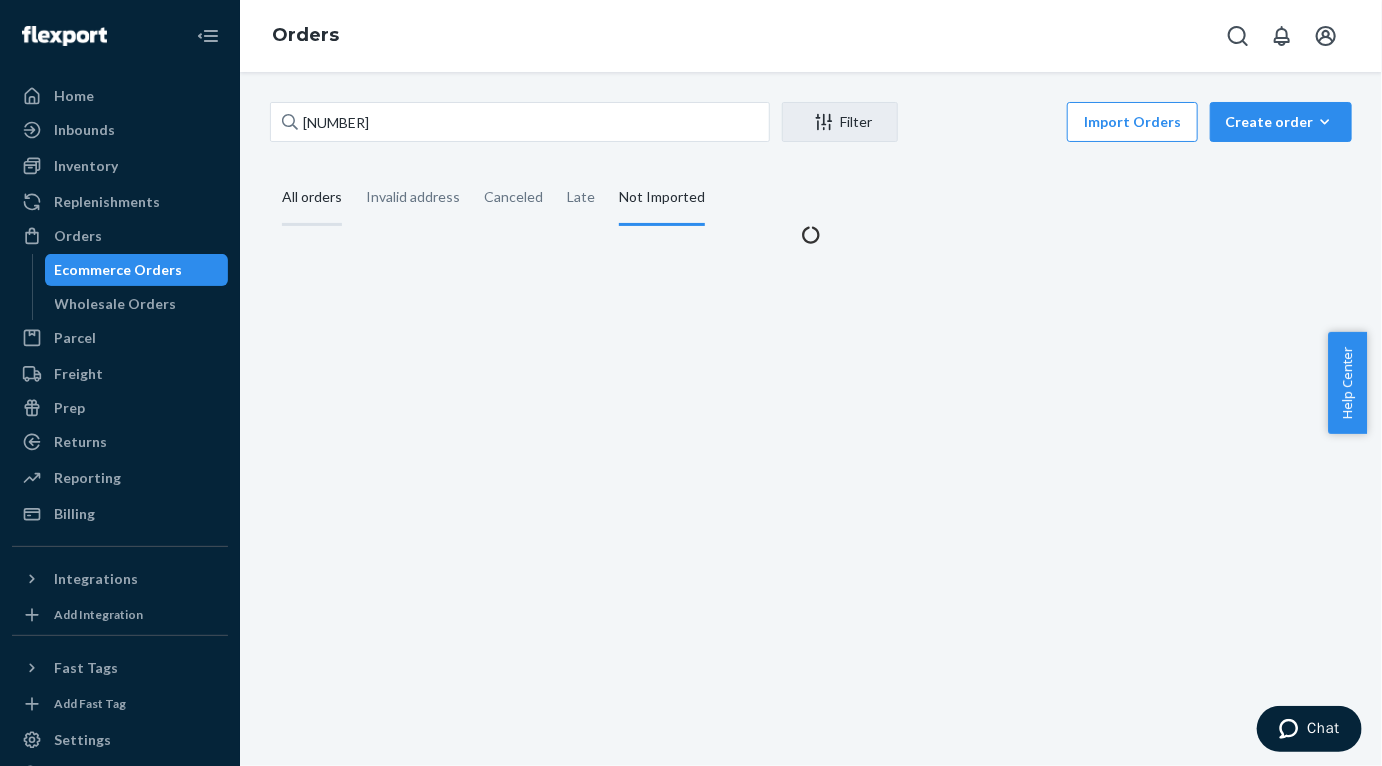 click on "All orders" at bounding box center [312, 198] 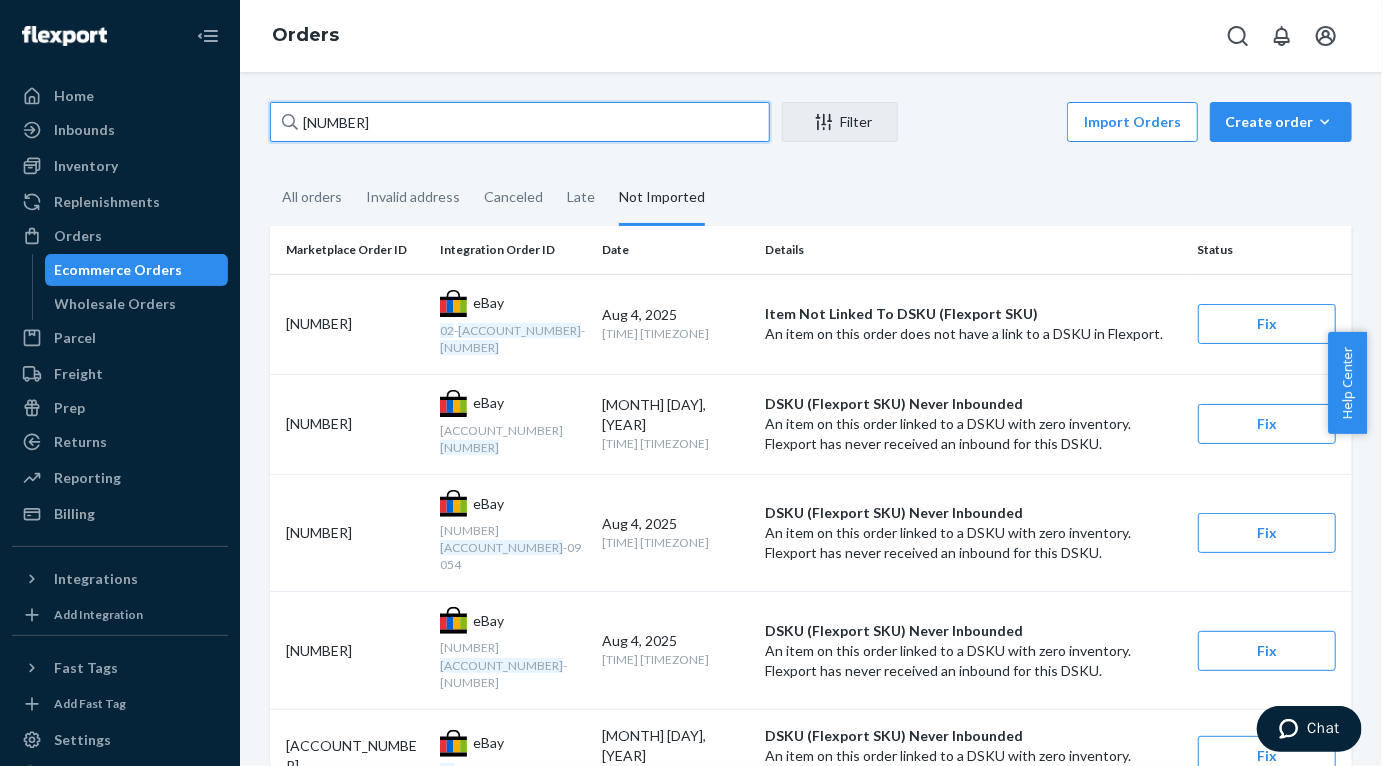 drag, startPoint x: 437, startPoint y: 115, endPoint x: 277, endPoint y: 104, distance: 160.37769 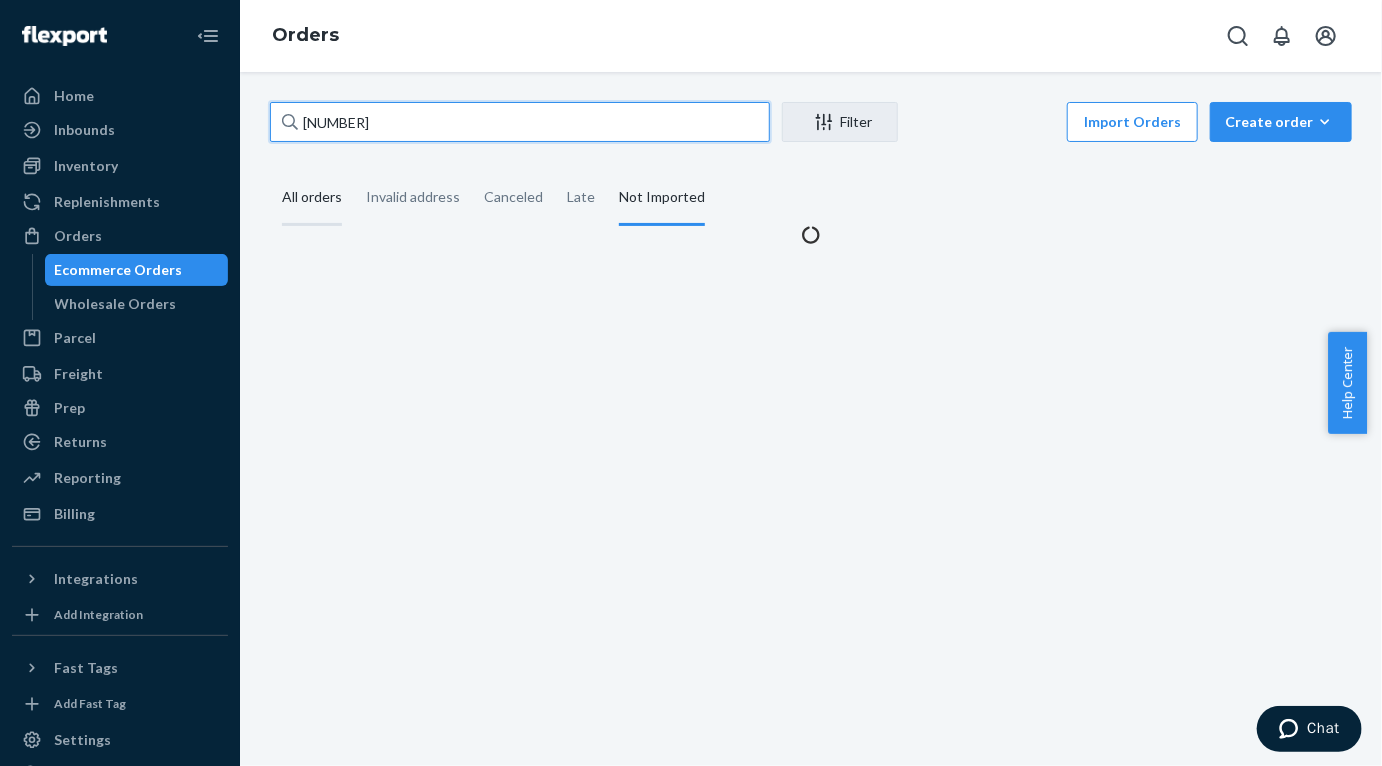 type on "[NUMBER]" 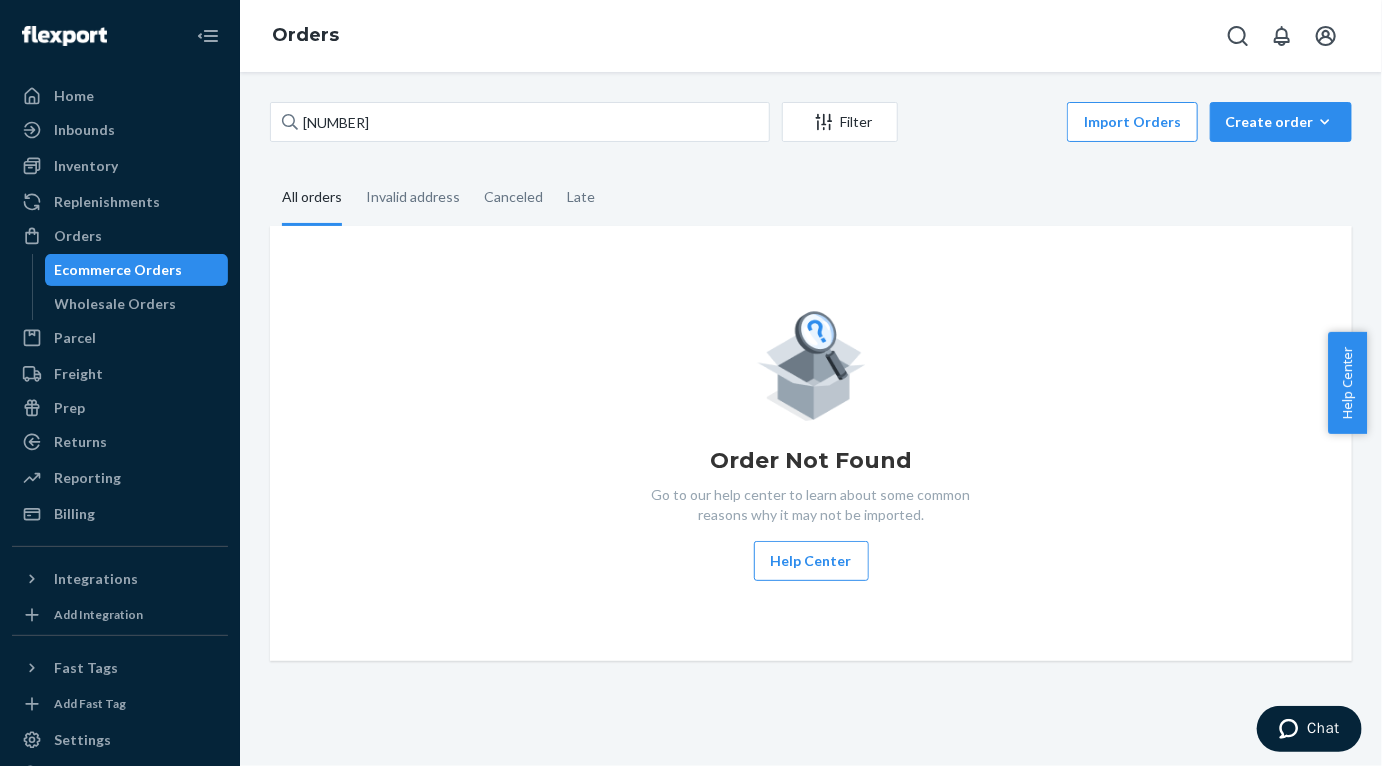 click on "All orders" at bounding box center [312, 198] 